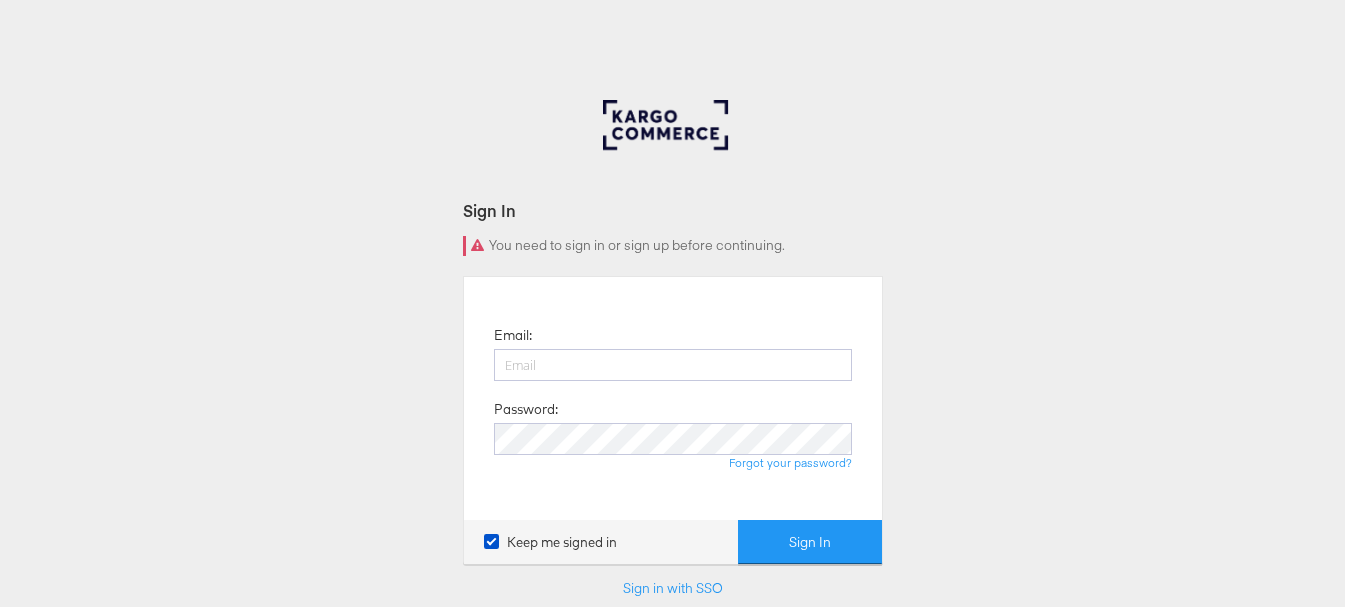 scroll, scrollTop: 0, scrollLeft: 0, axis: both 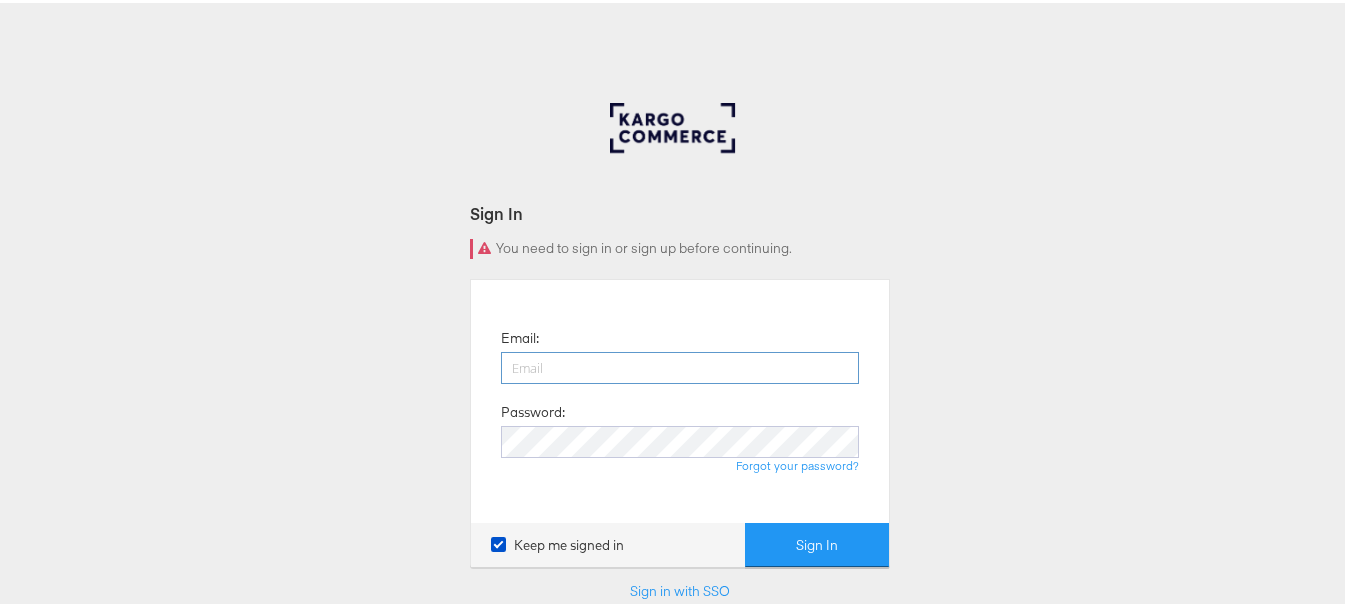 click at bounding box center [680, 365] 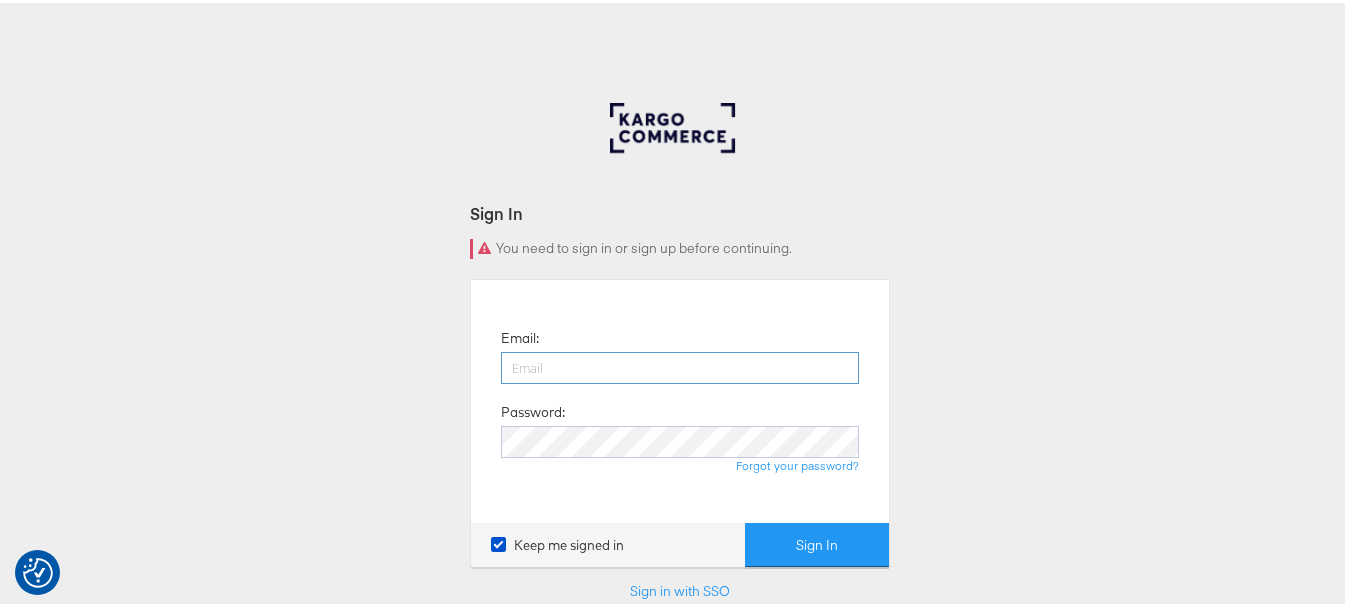 type on "sudheer.bheemunipalli@kargo.com" 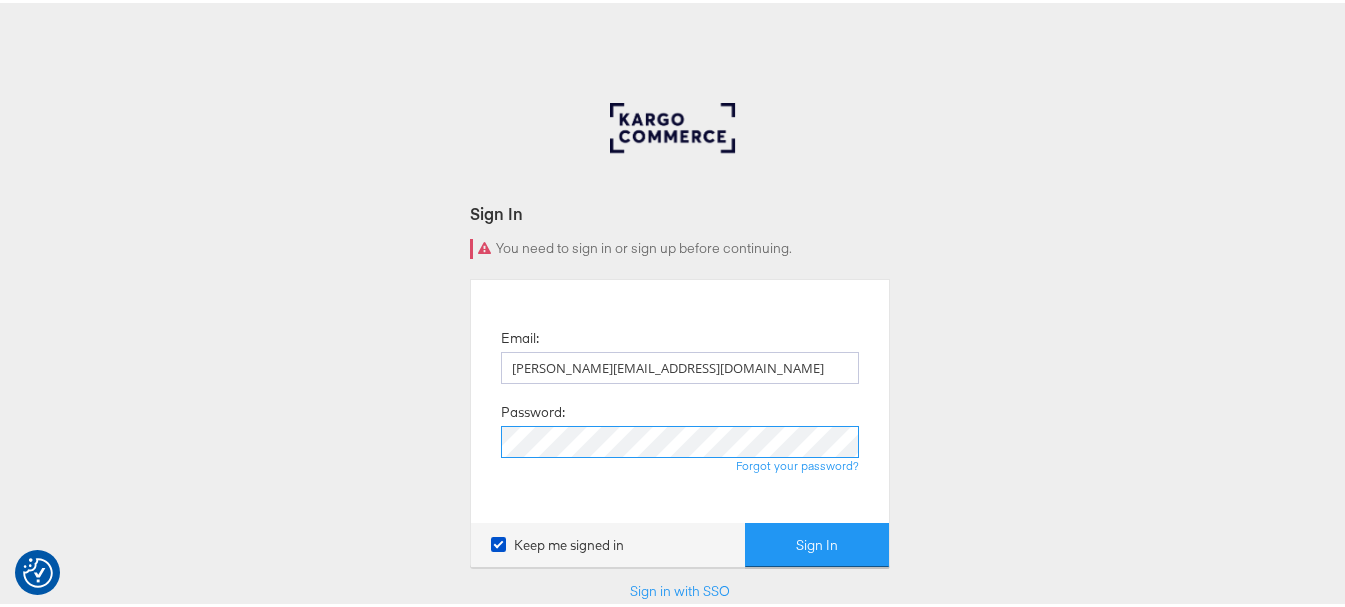 click on "Sign In" at bounding box center [817, 542] 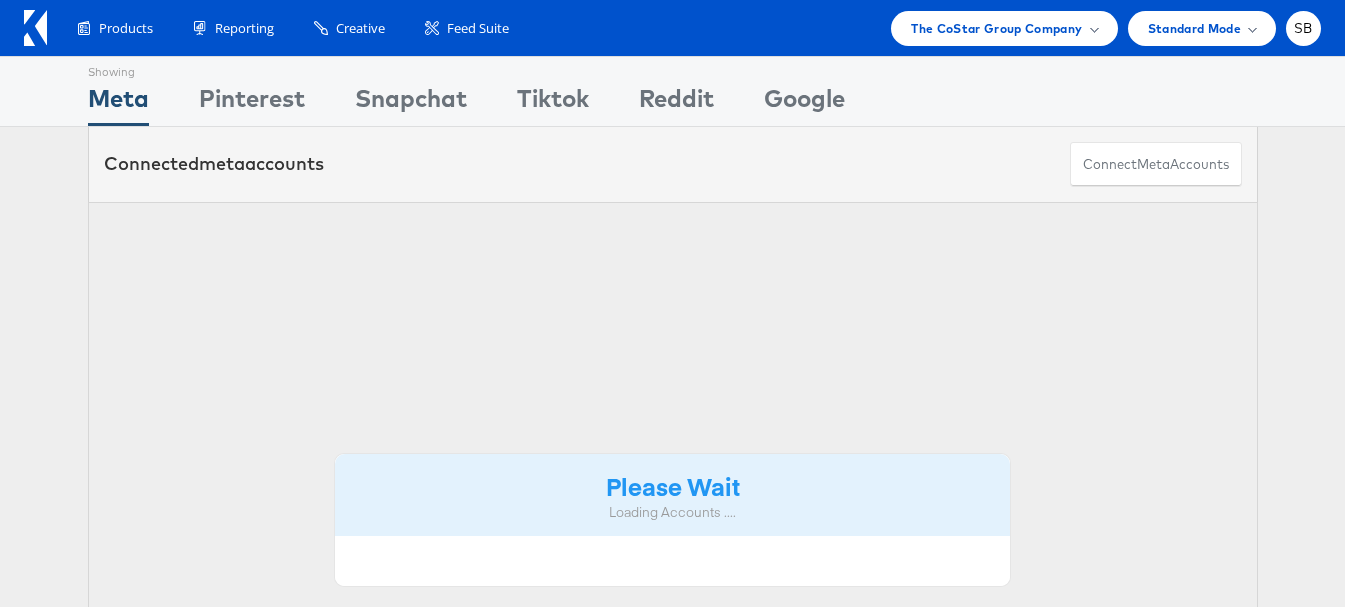 scroll, scrollTop: 0, scrollLeft: 0, axis: both 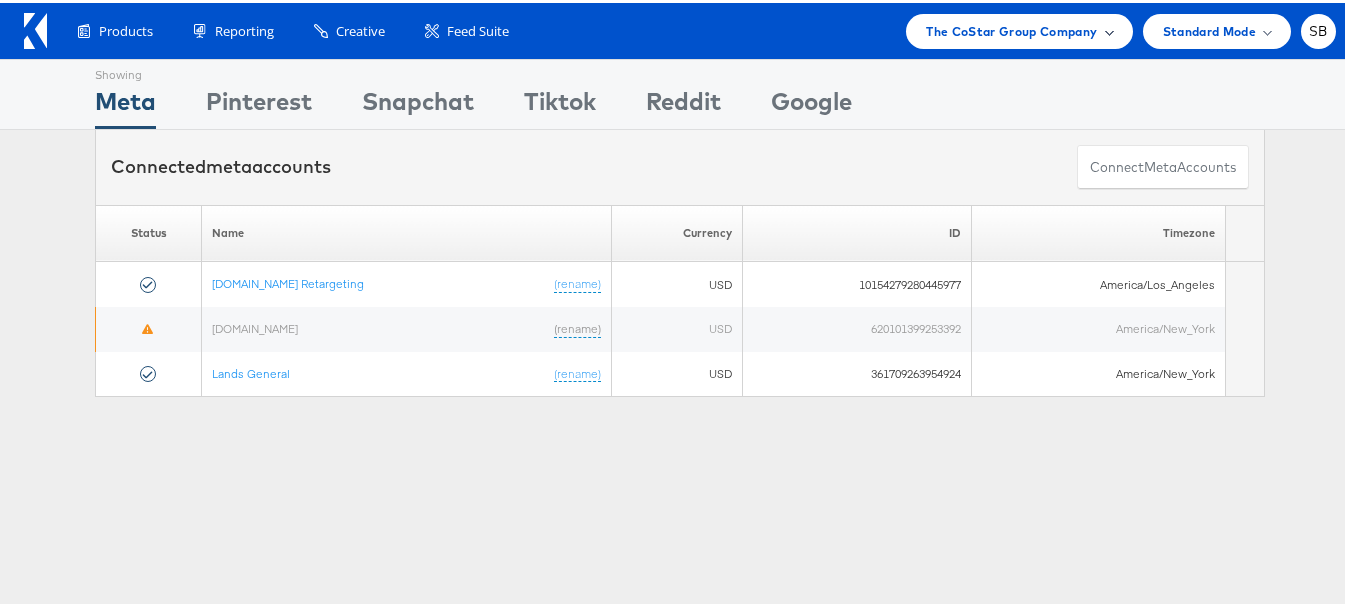 click on "The CoStar Group Company" at bounding box center [1019, 28] 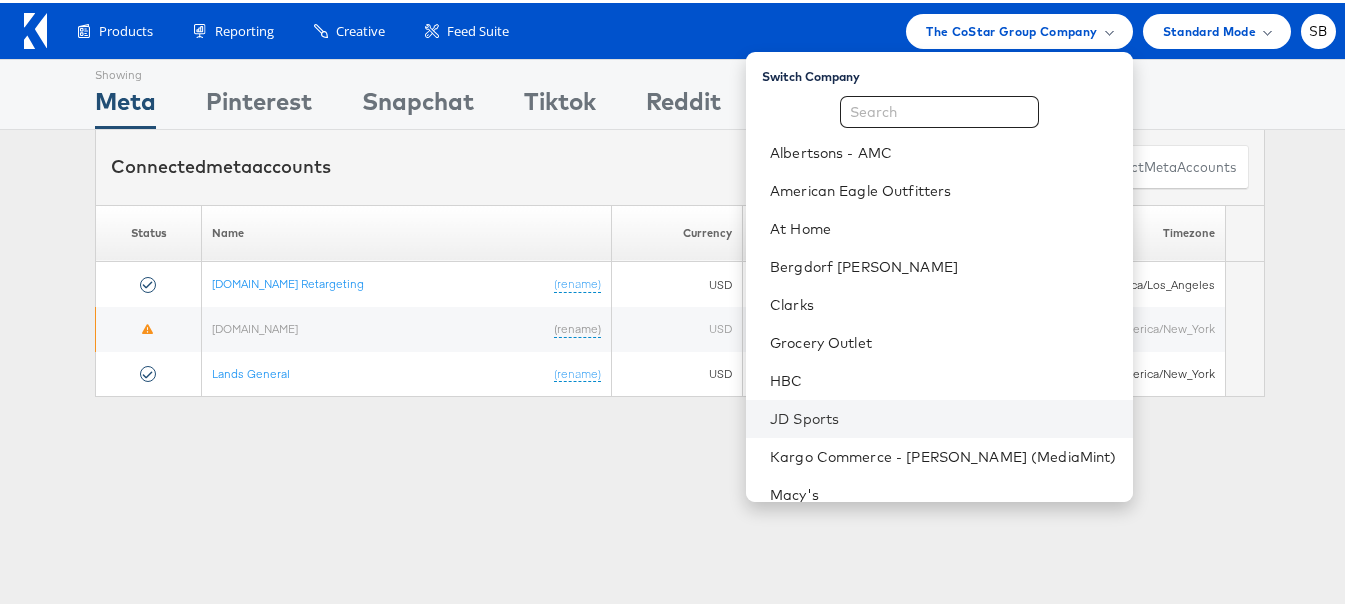 scroll, scrollTop: 172, scrollLeft: 0, axis: vertical 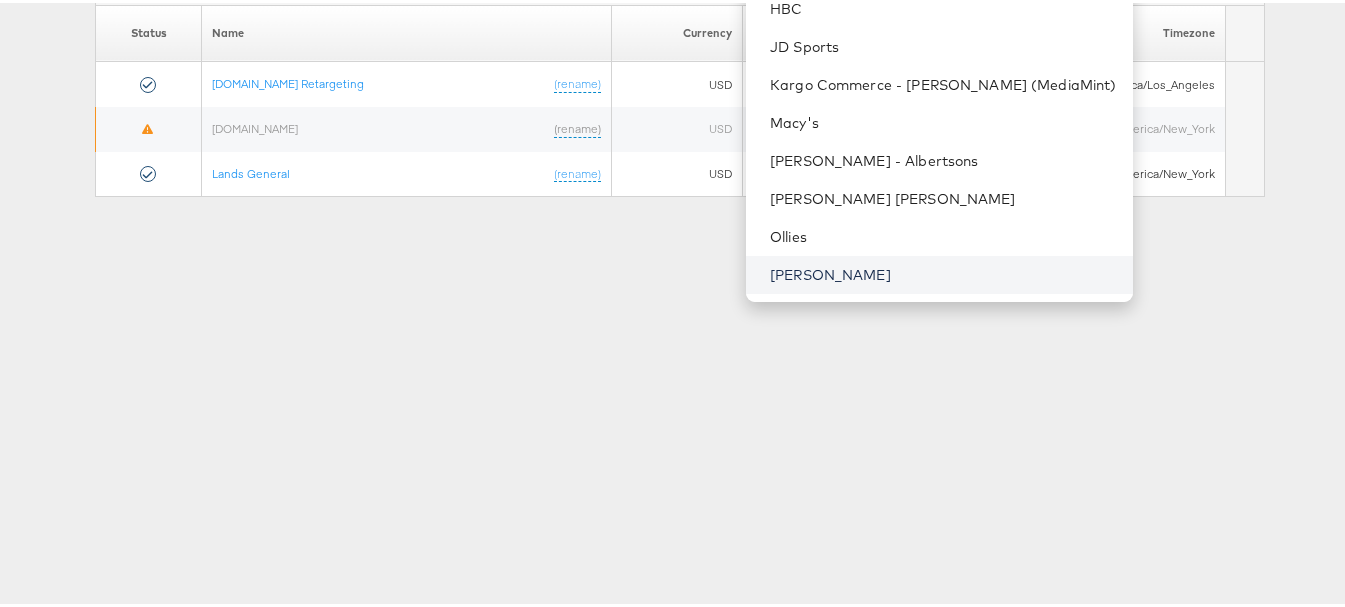 click on "Steve Madden" at bounding box center [943, 272] 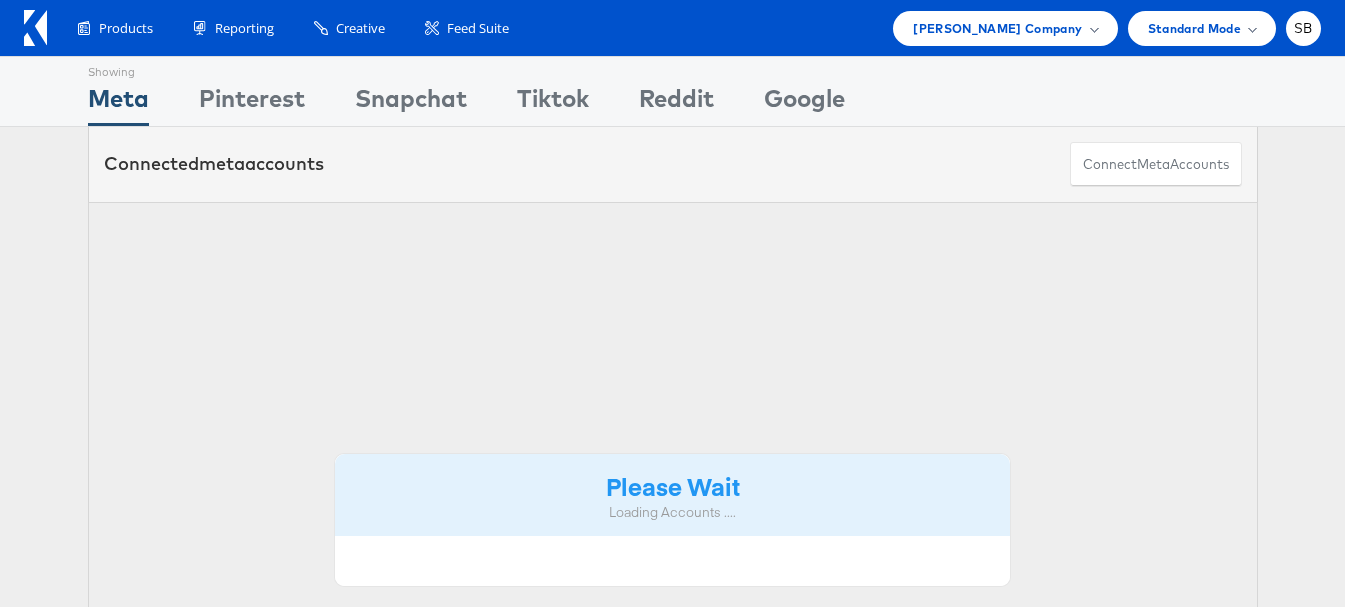 scroll, scrollTop: 0, scrollLeft: 0, axis: both 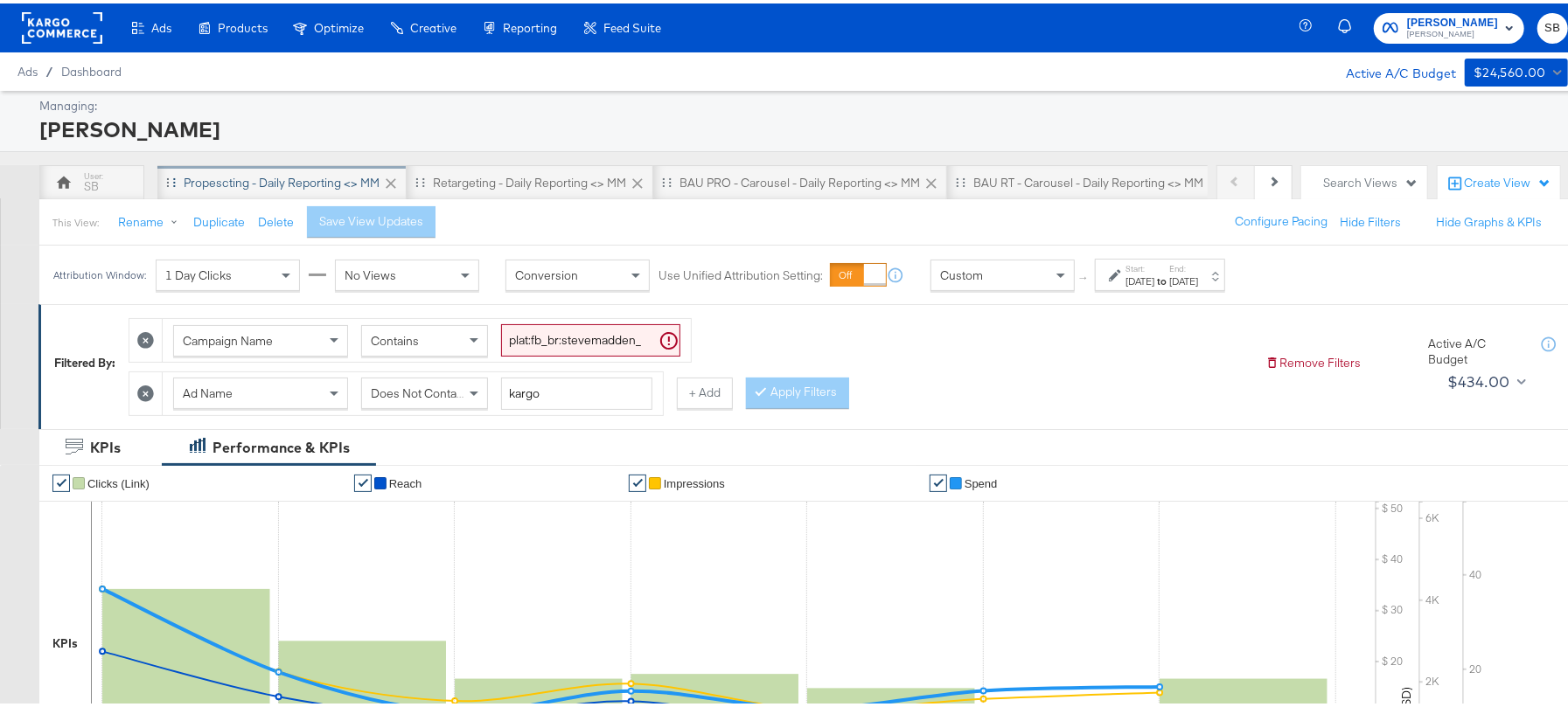 click on "Propescting - Daily Reporting <> MM" at bounding box center [282, 179] 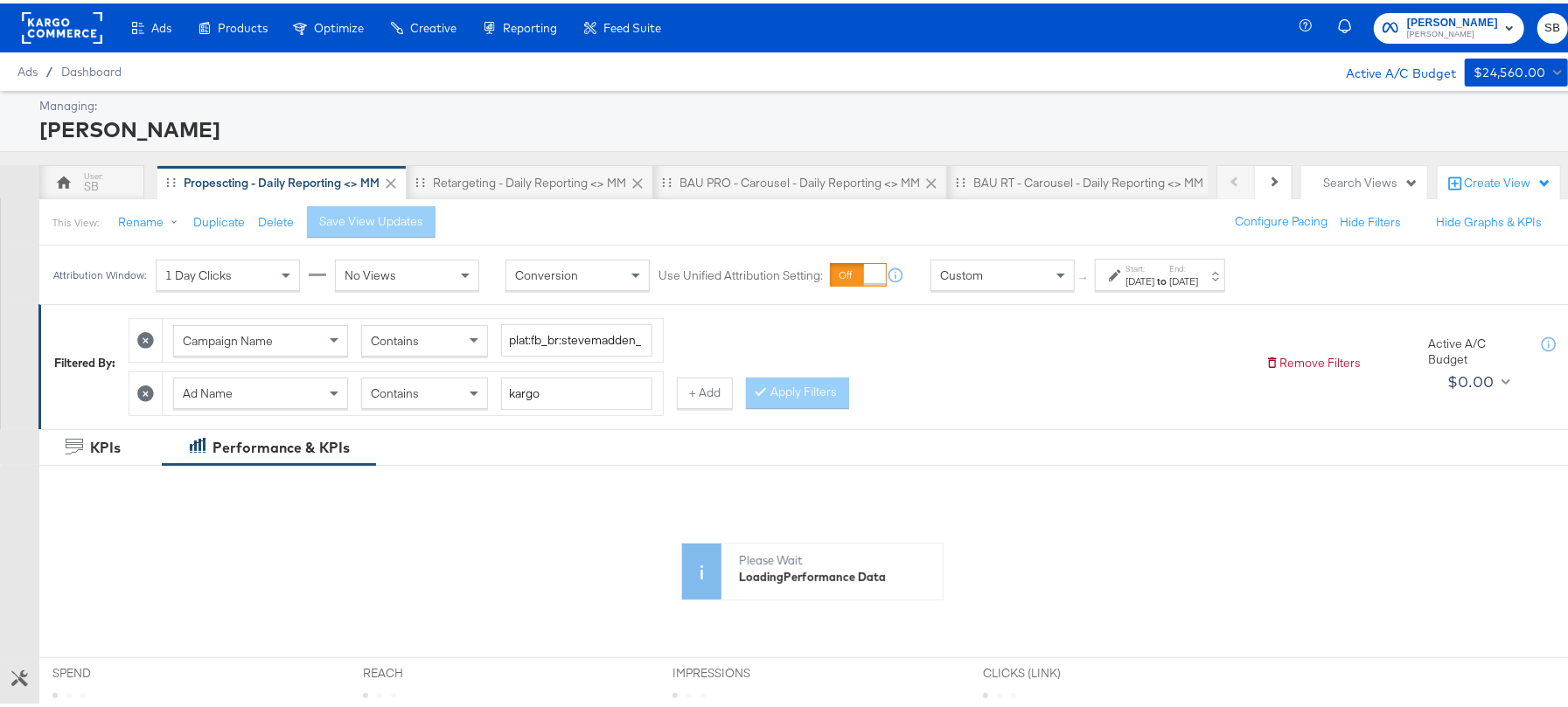 click on "to" at bounding box center (1161, 277) 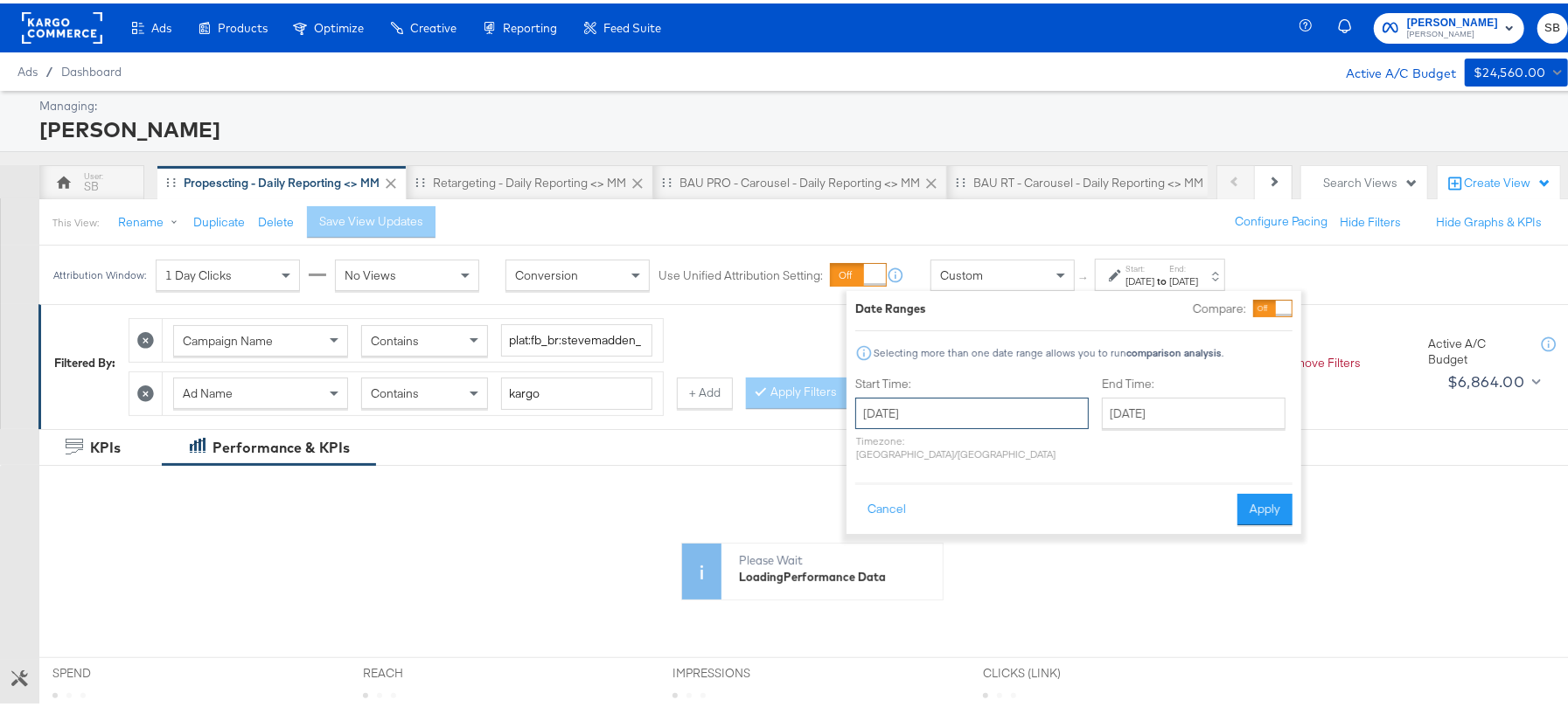 click on "[DATE]" at bounding box center [972, 410] 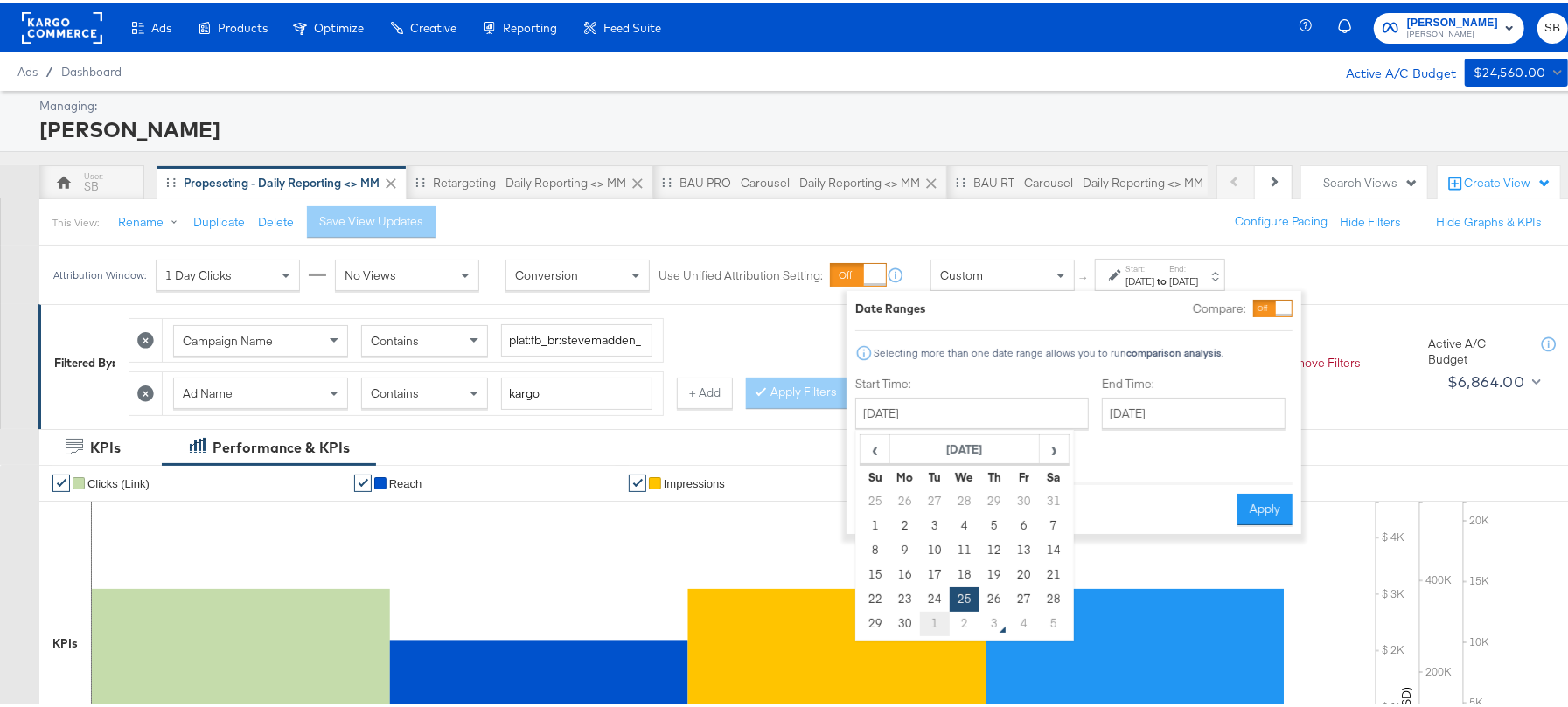 click on "1" at bounding box center (935, 620) 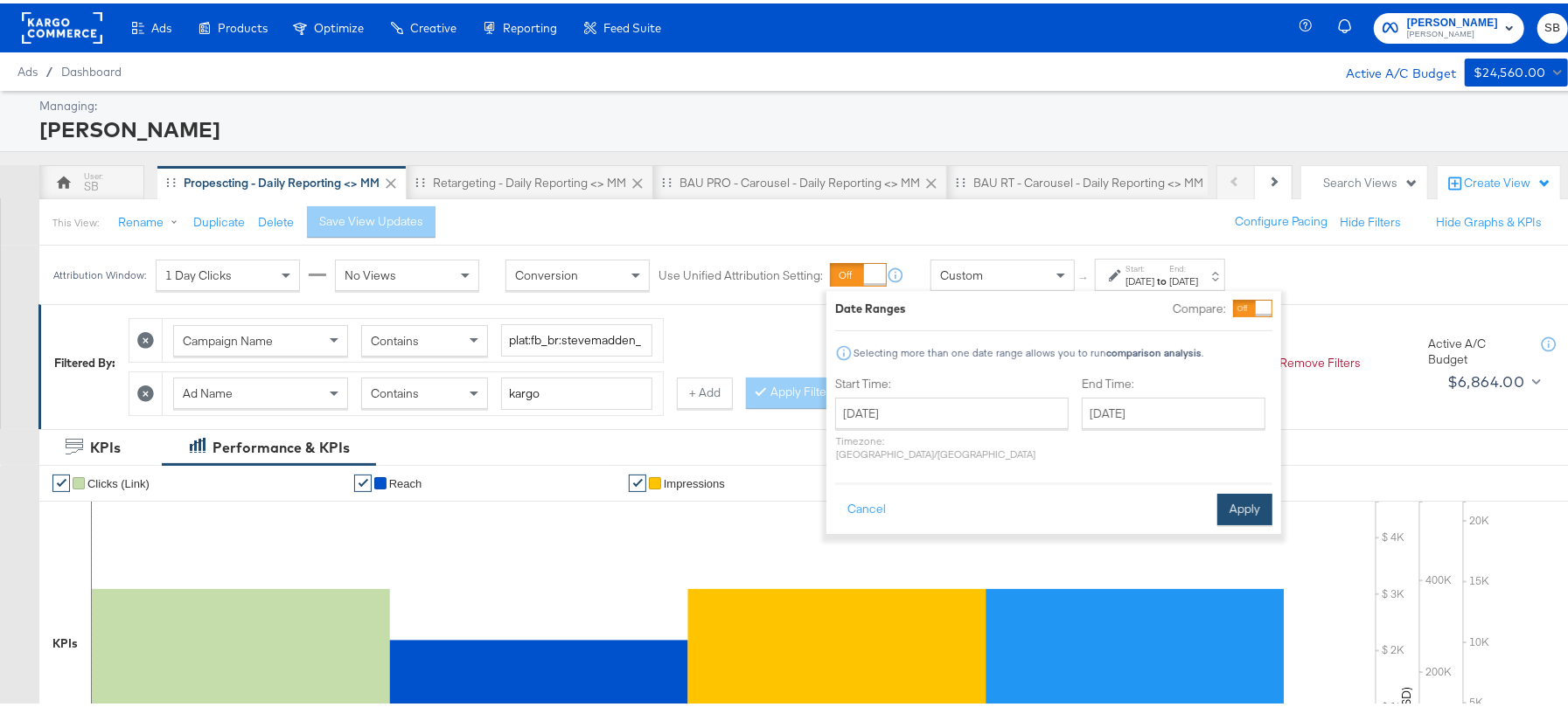 click on "Apply" at bounding box center [1244, 506] 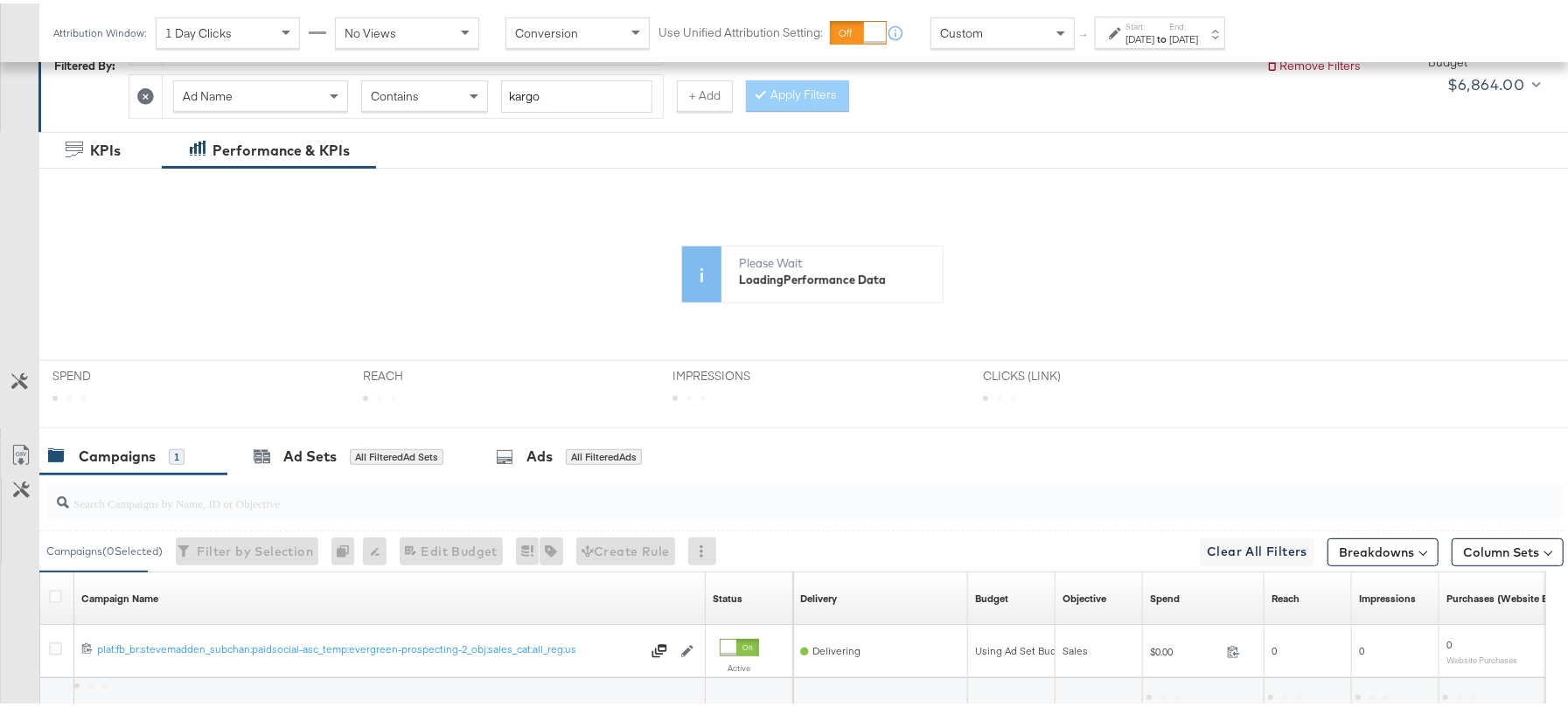scroll, scrollTop: 350, scrollLeft: 0, axis: vertical 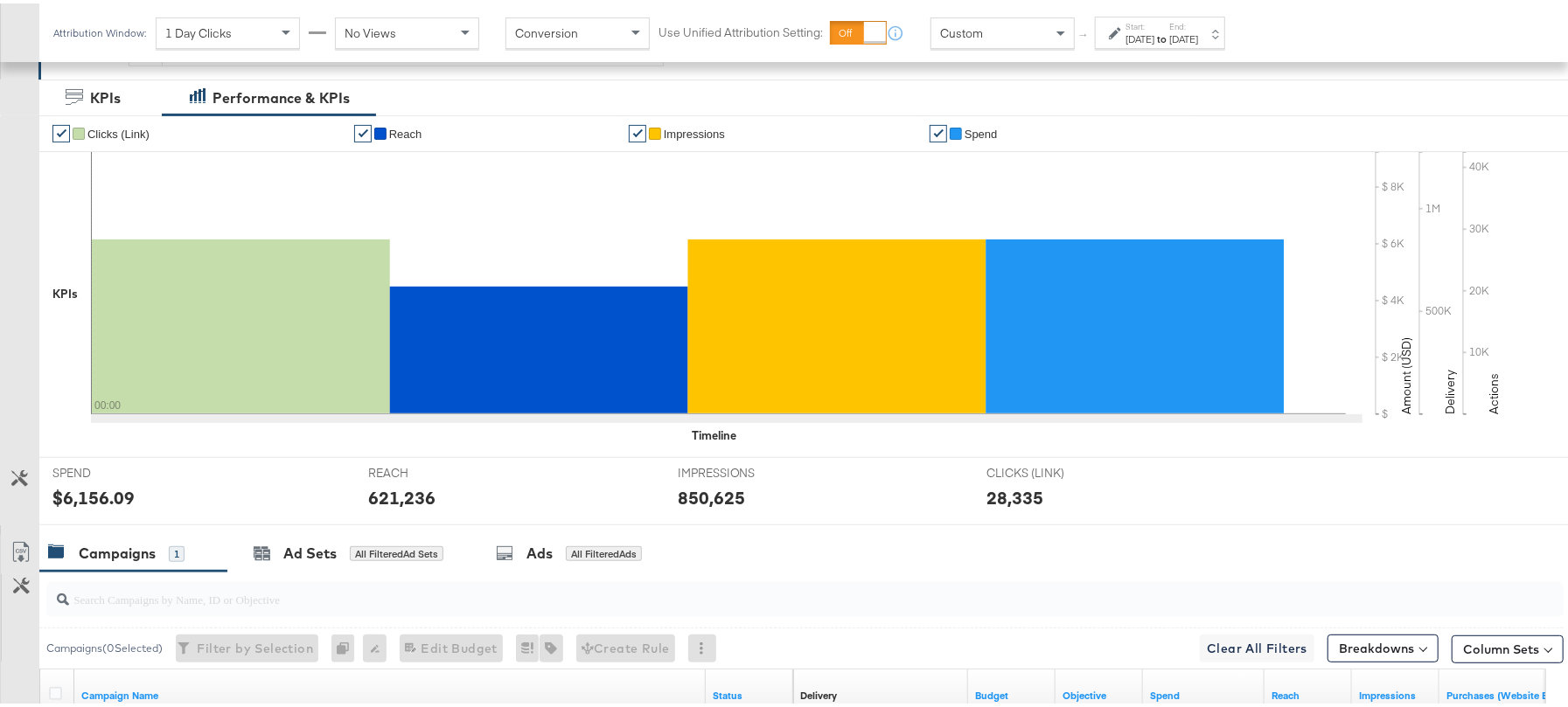 click on "Start:" at bounding box center (1139, 23) 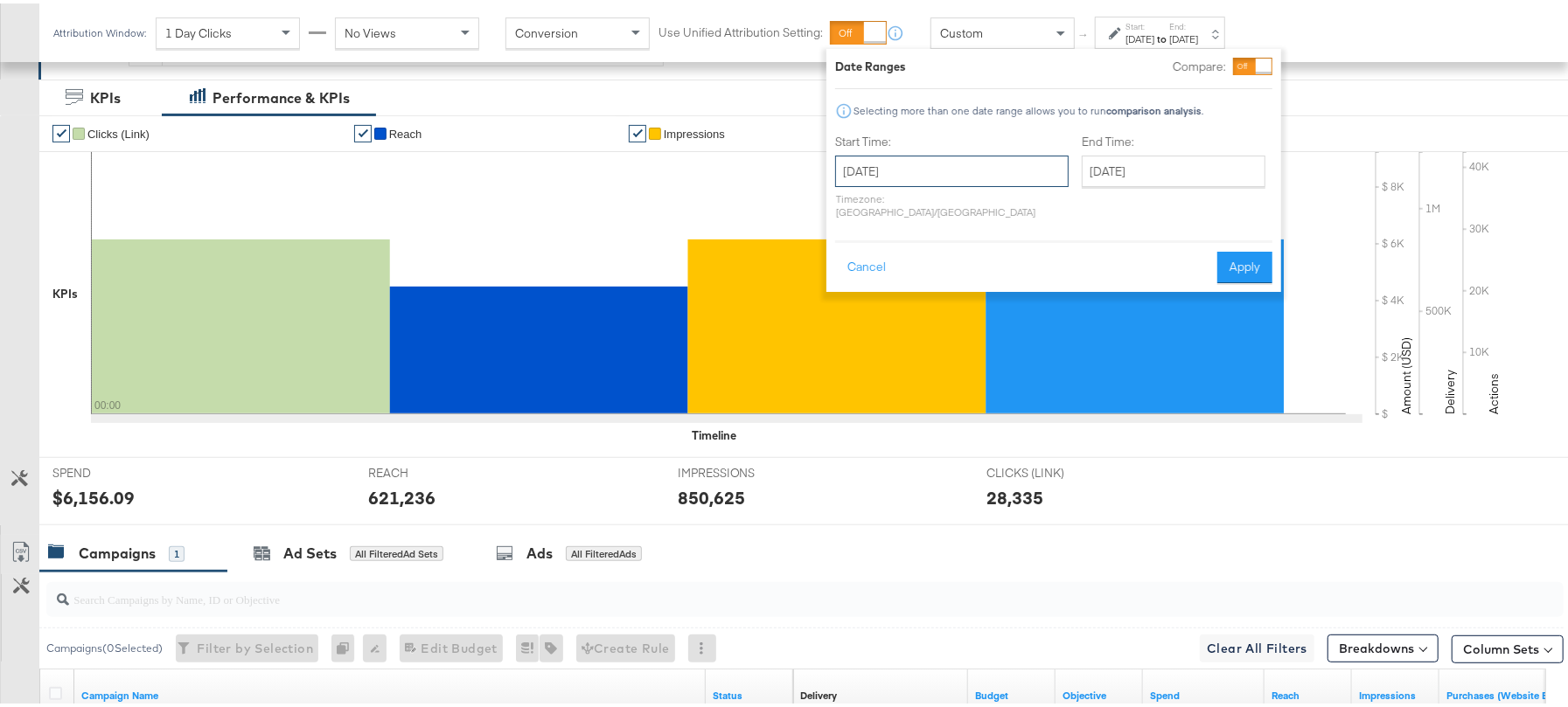 click on "[DATE]" at bounding box center (951, 168) 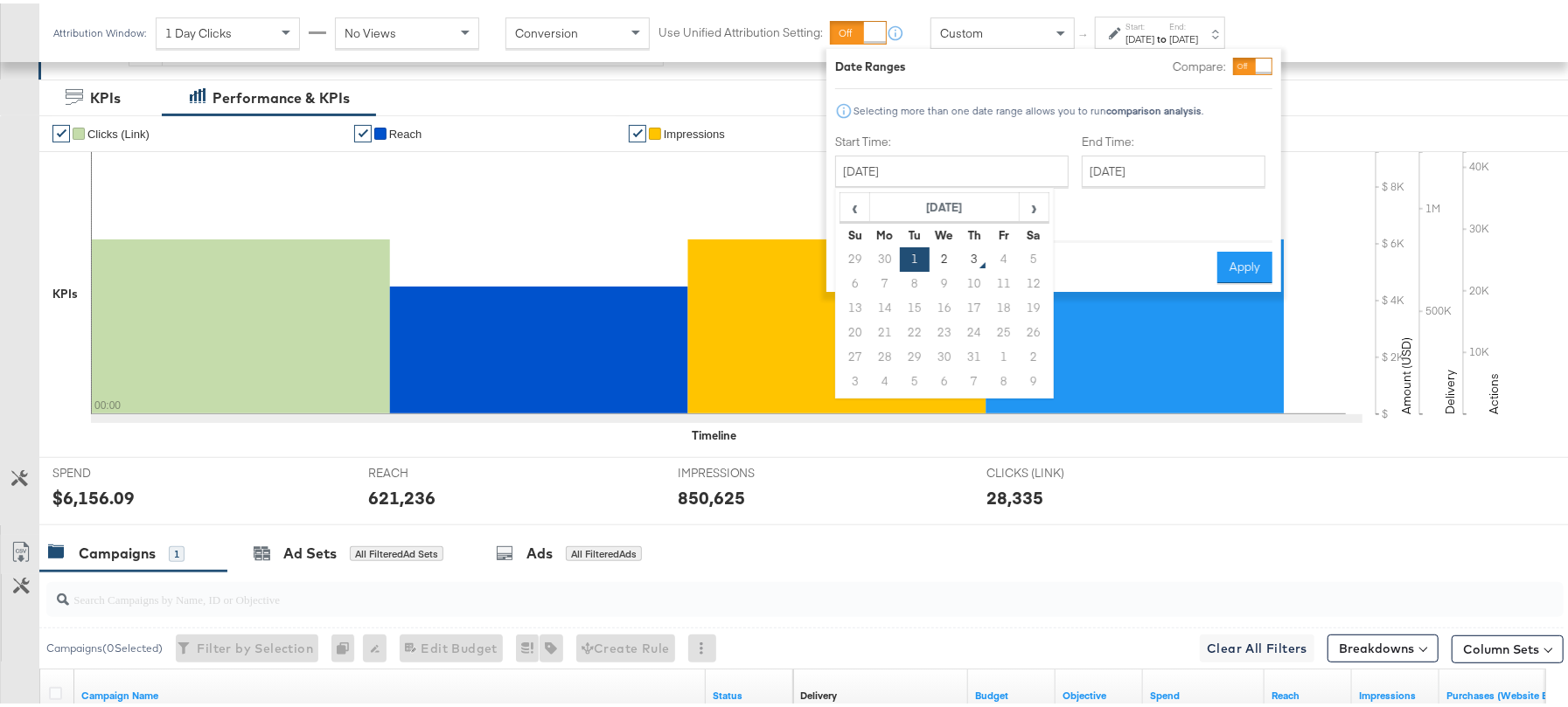 click on "2" at bounding box center [944, 256] 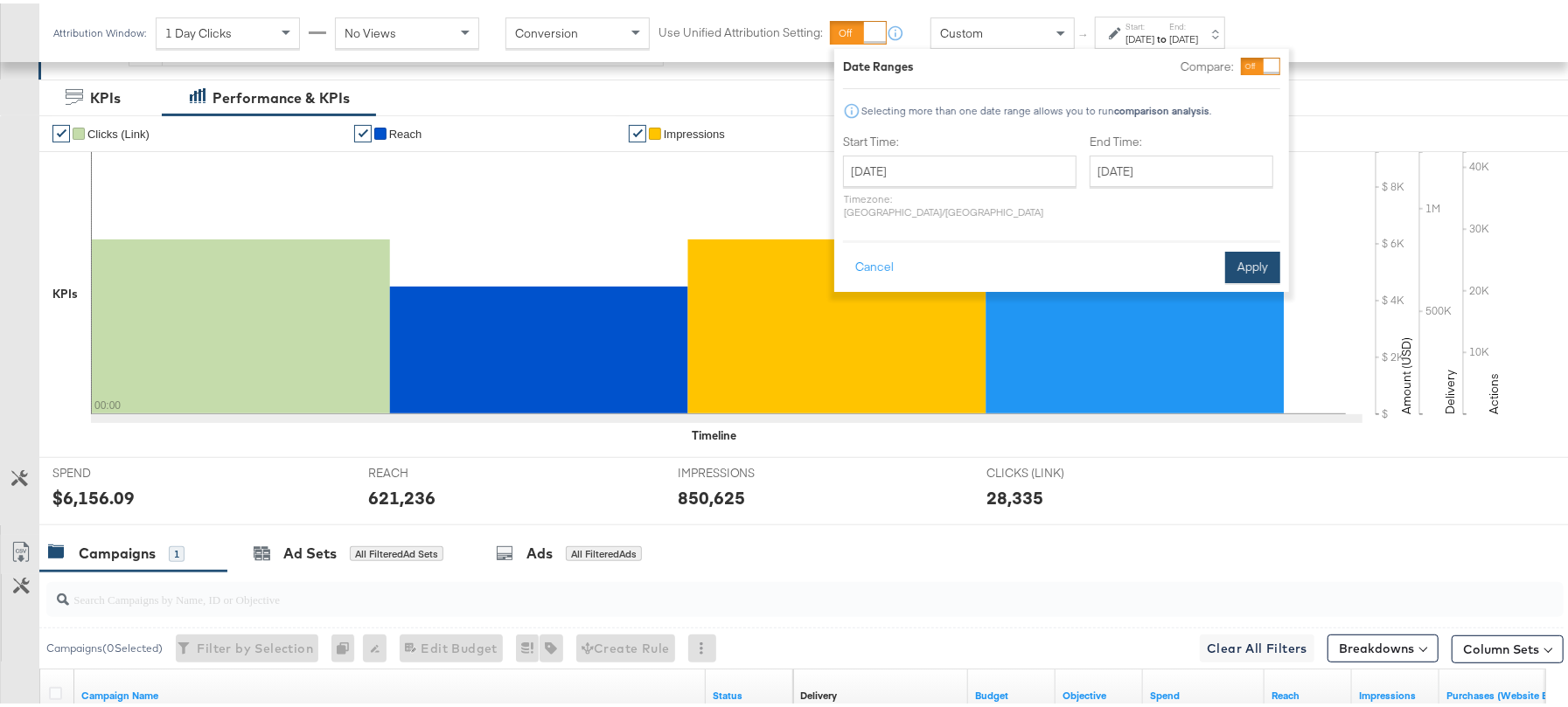 click on "Apply" at bounding box center (1252, 264) 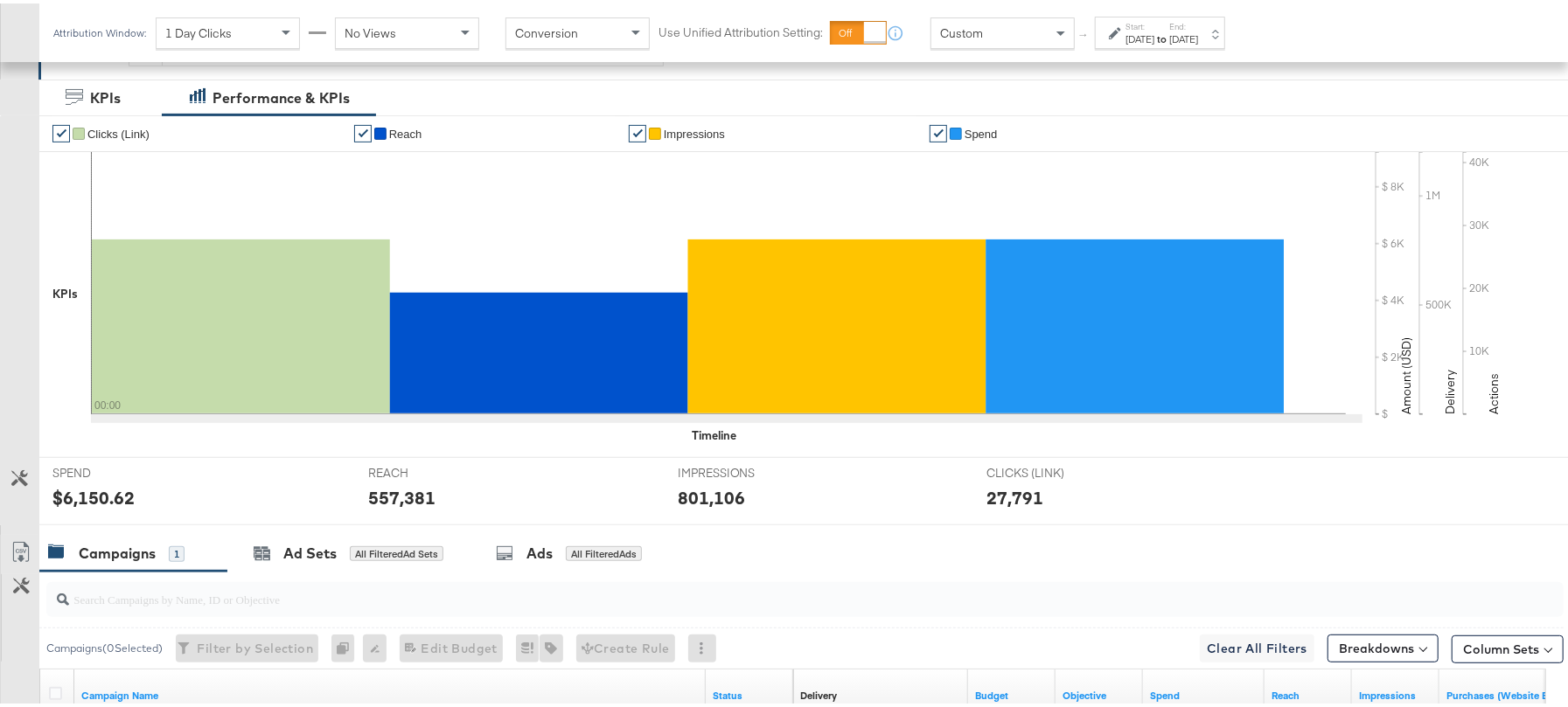 click on "$6,150.62" at bounding box center [94, 494] 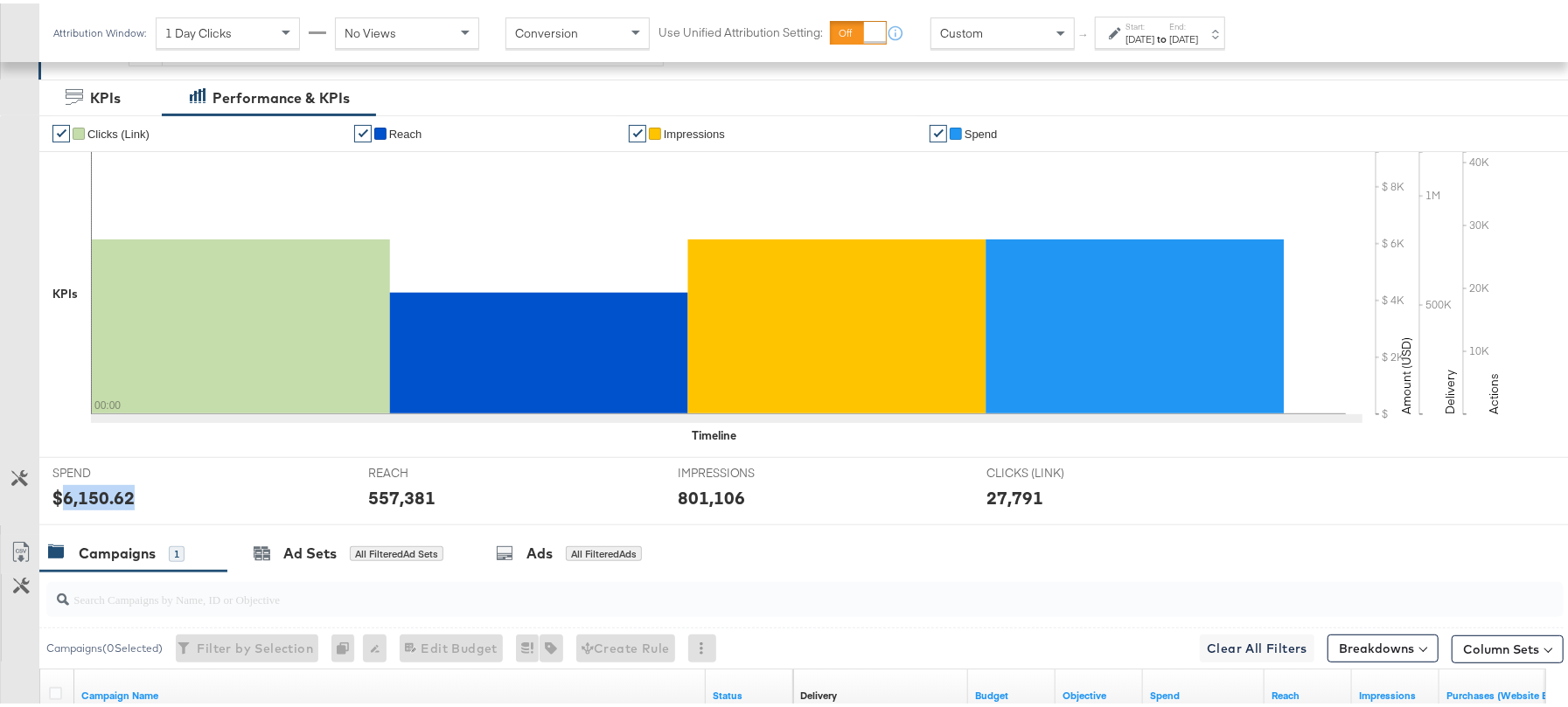 click on "$6,150.62" at bounding box center [94, 494] 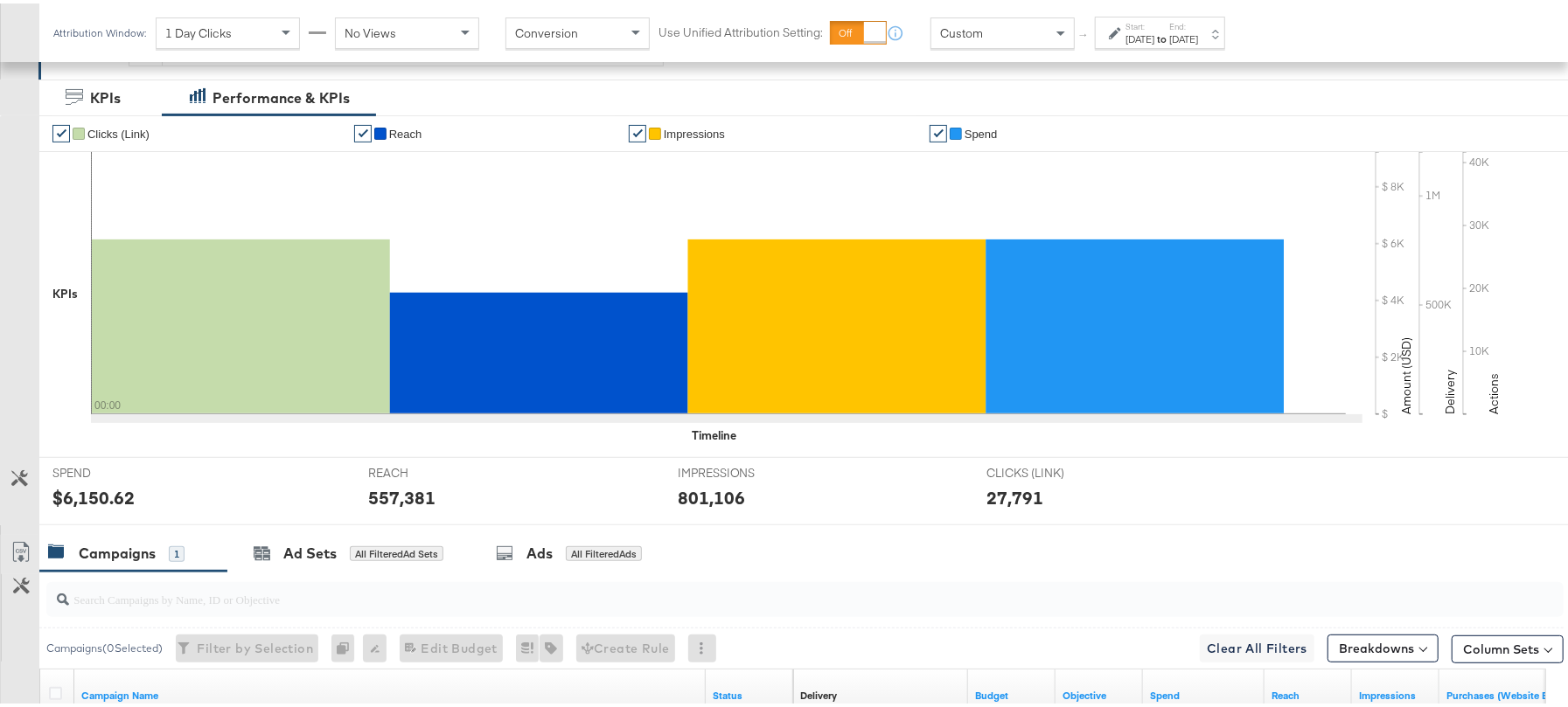 click on "REACH REACH 557,381" at bounding box center (509, 488) 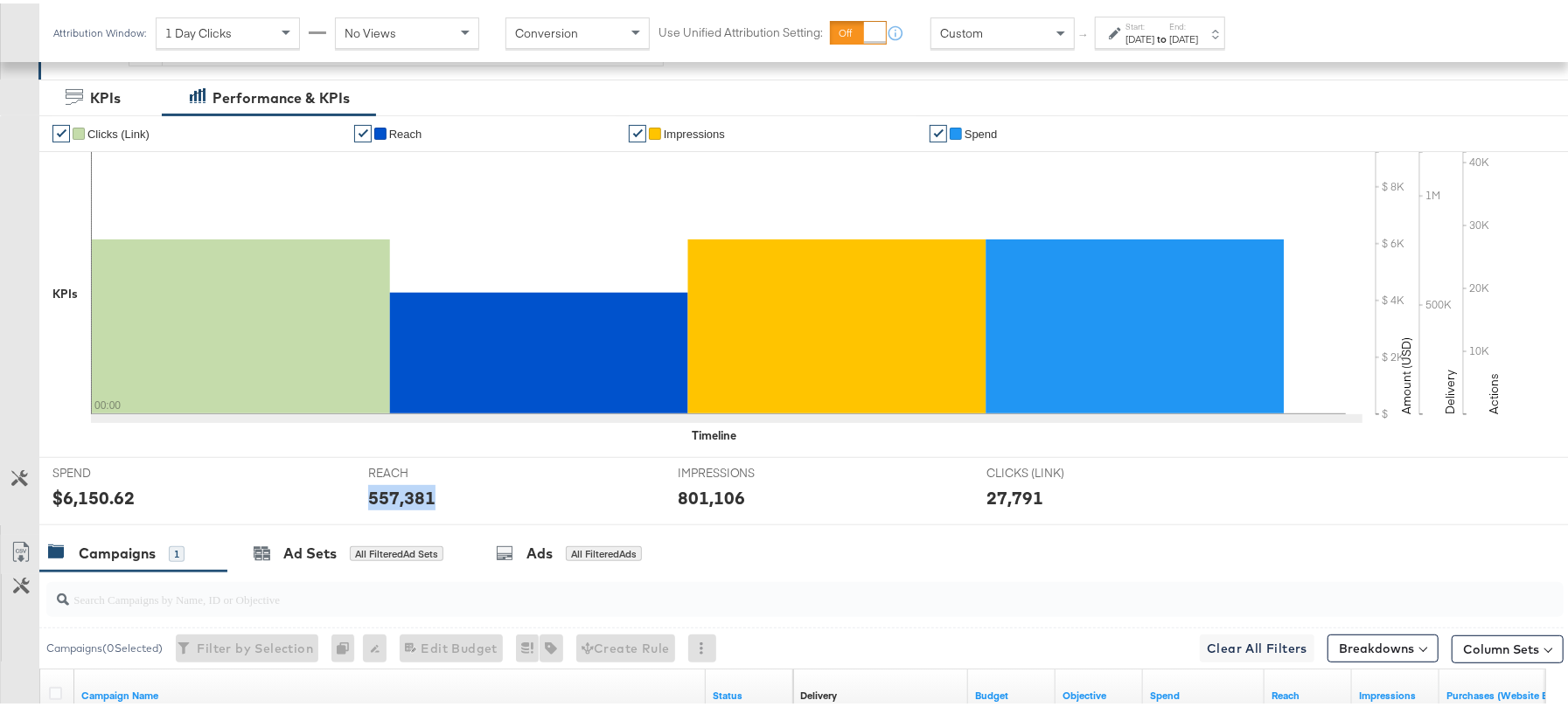 click on "557,381" at bounding box center [401, 494] 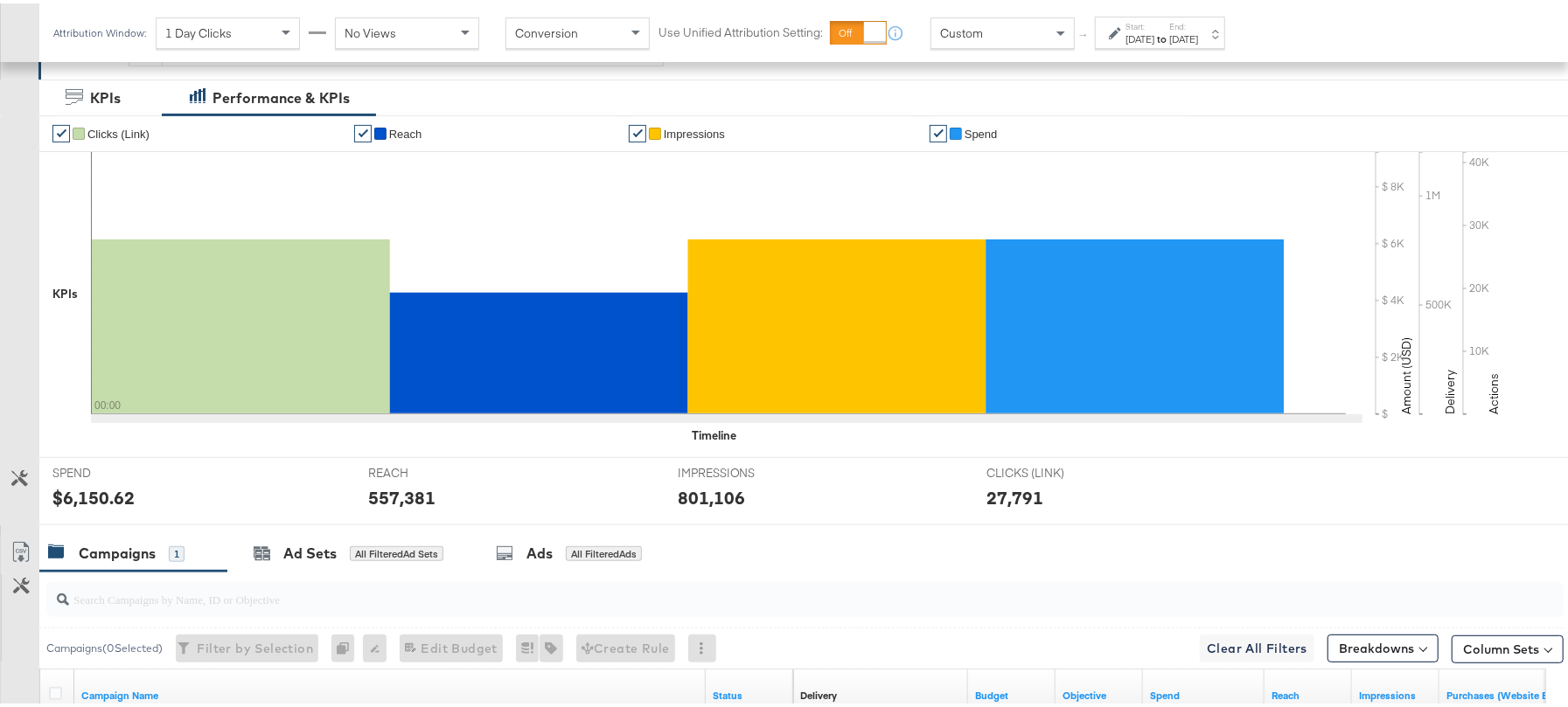 click on "801,106" at bounding box center (711, 494) 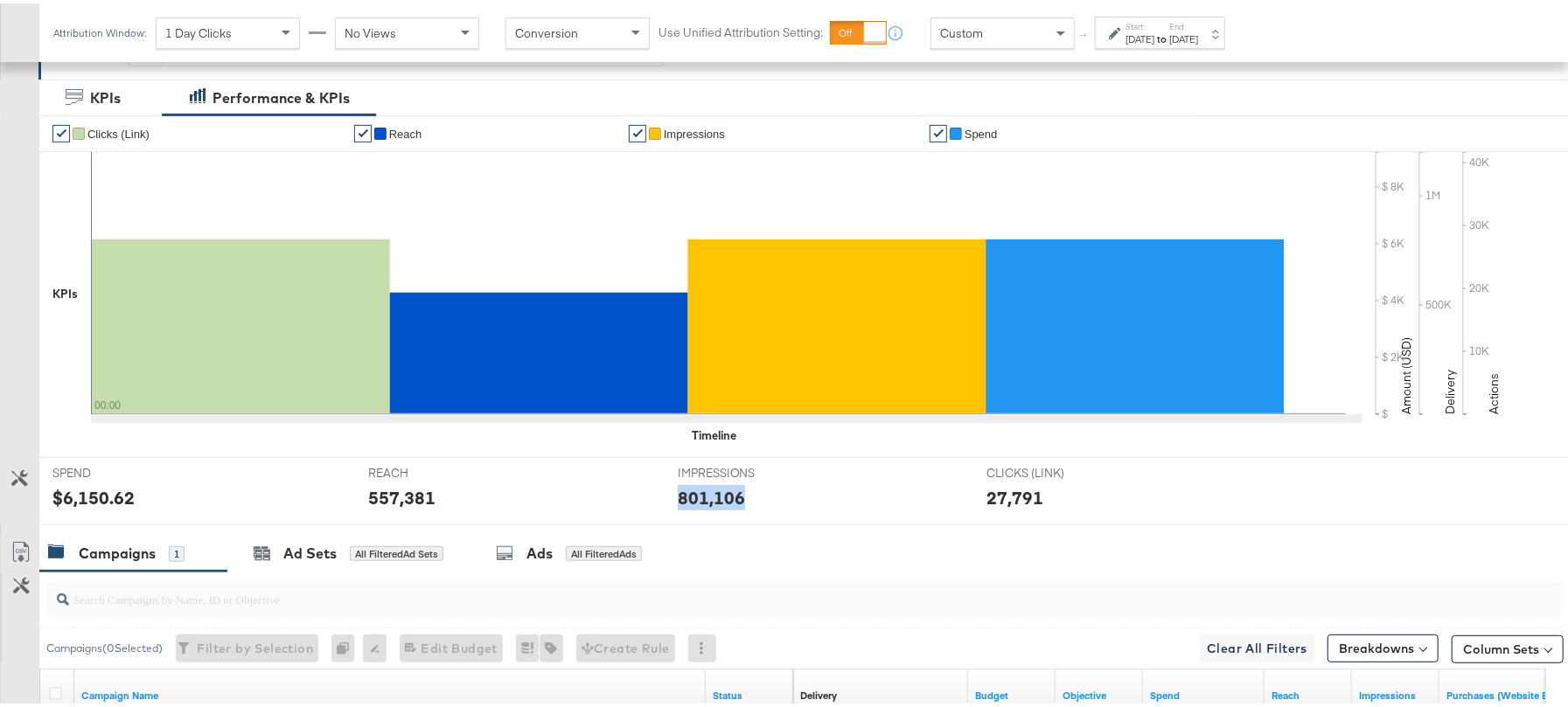 click on "801,106" at bounding box center (711, 494) 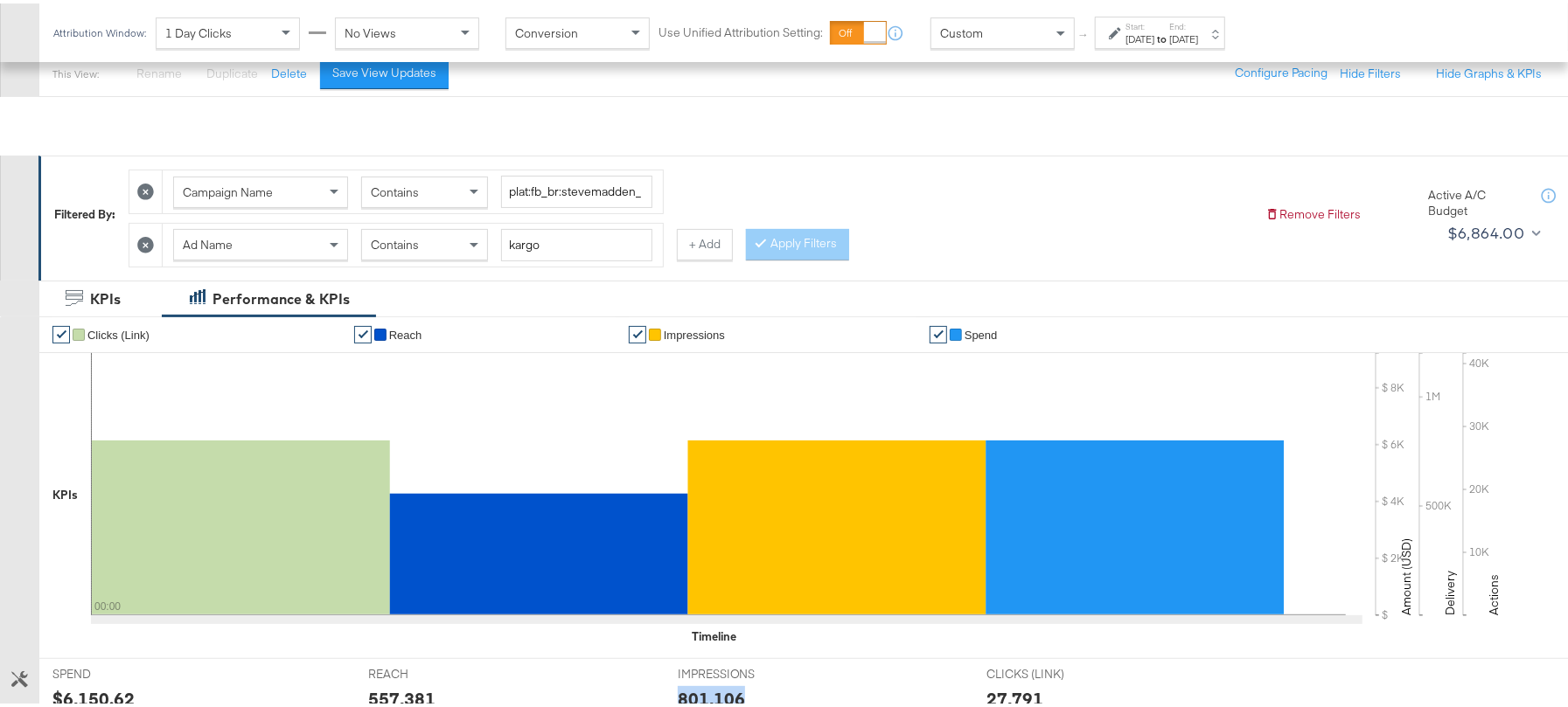 scroll, scrollTop: 0, scrollLeft: 0, axis: both 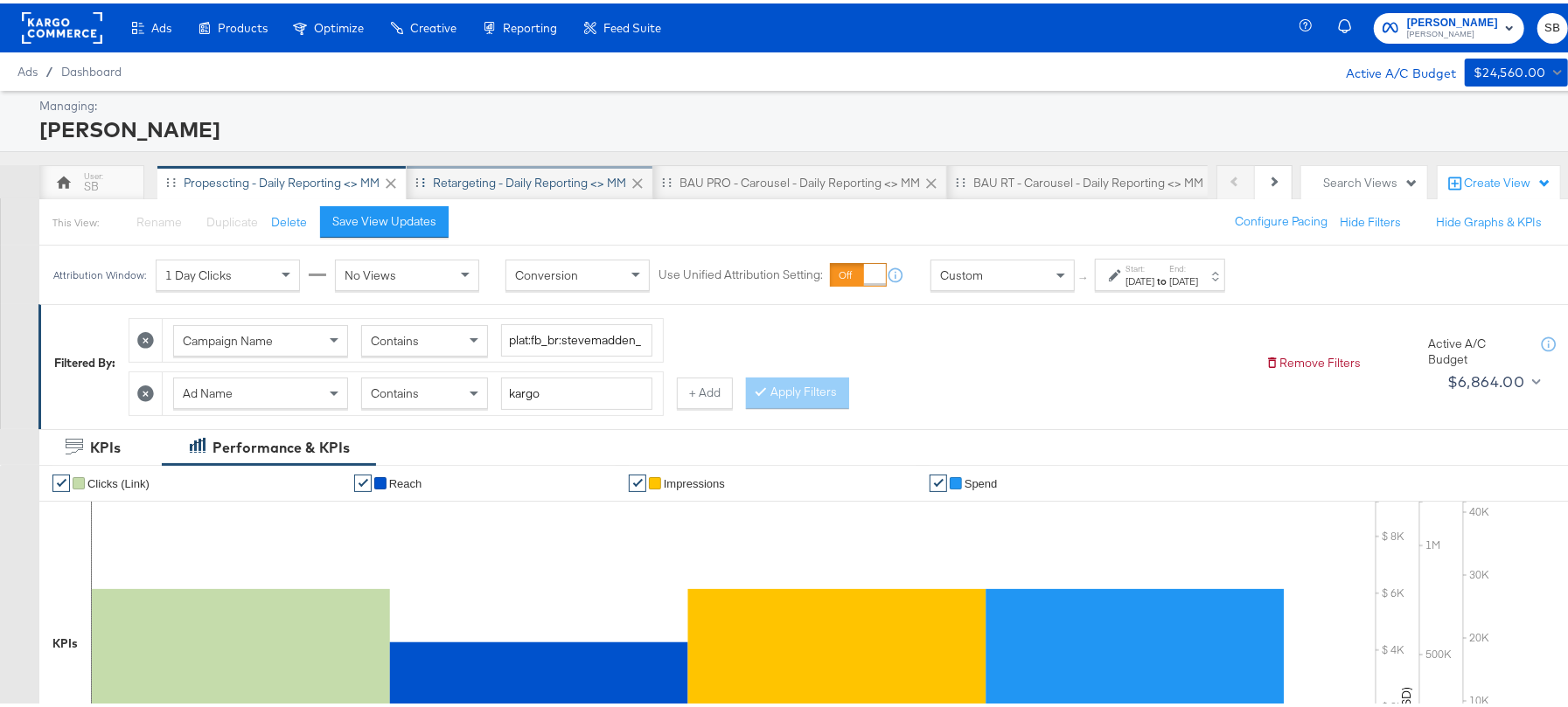 click on "Retargeting - Daily Reporting <> MM" at bounding box center (529, 179) 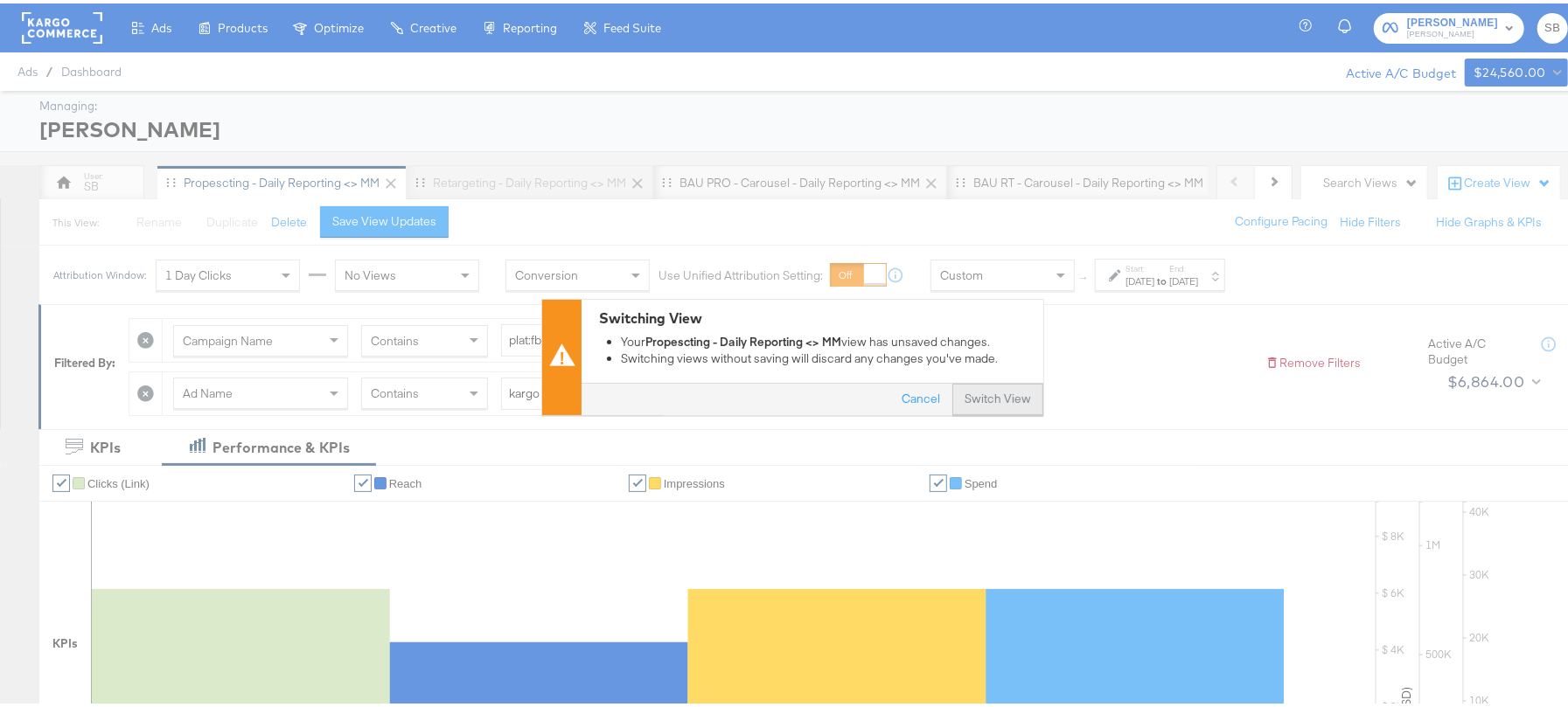 click on "Switch View" at bounding box center (998, 396) 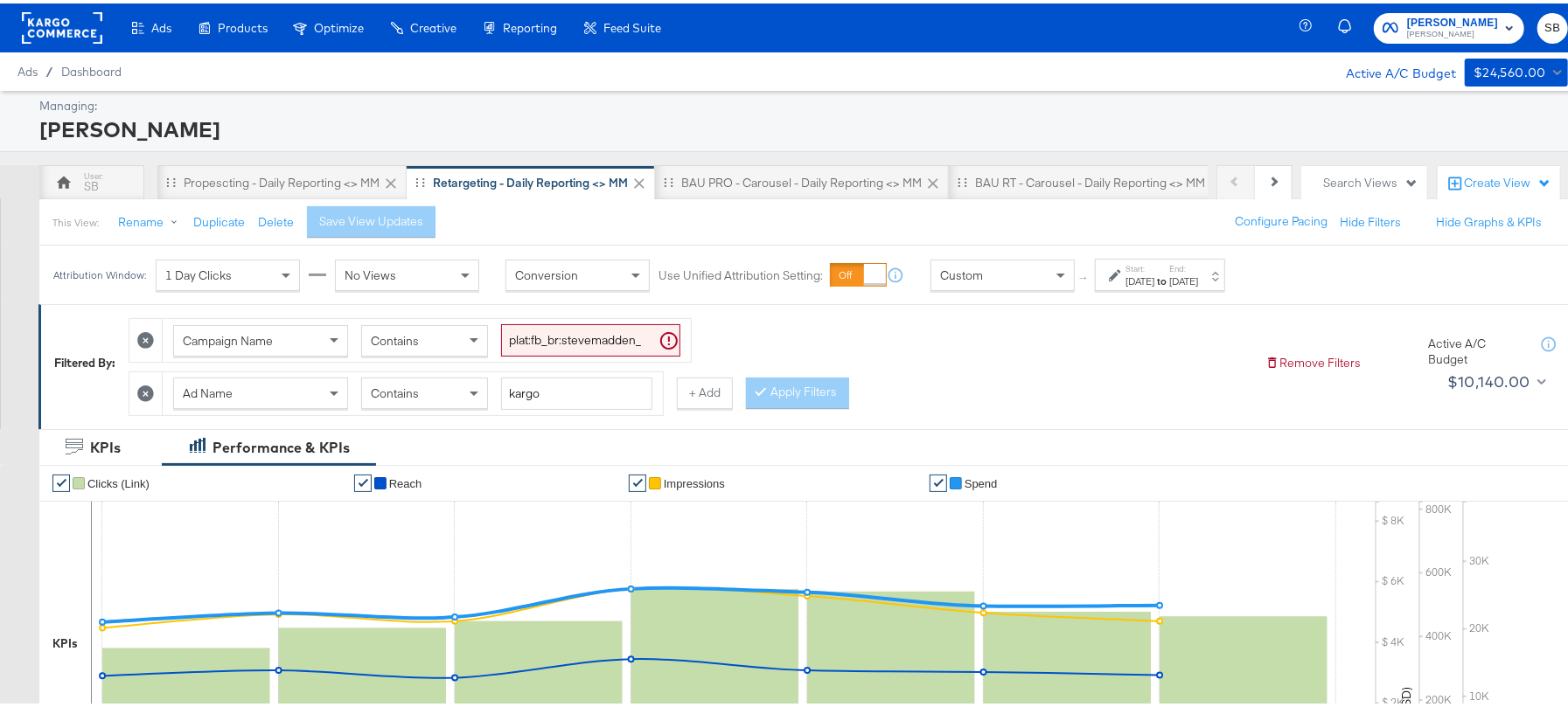 click on "[DATE]" at bounding box center [1139, 278] 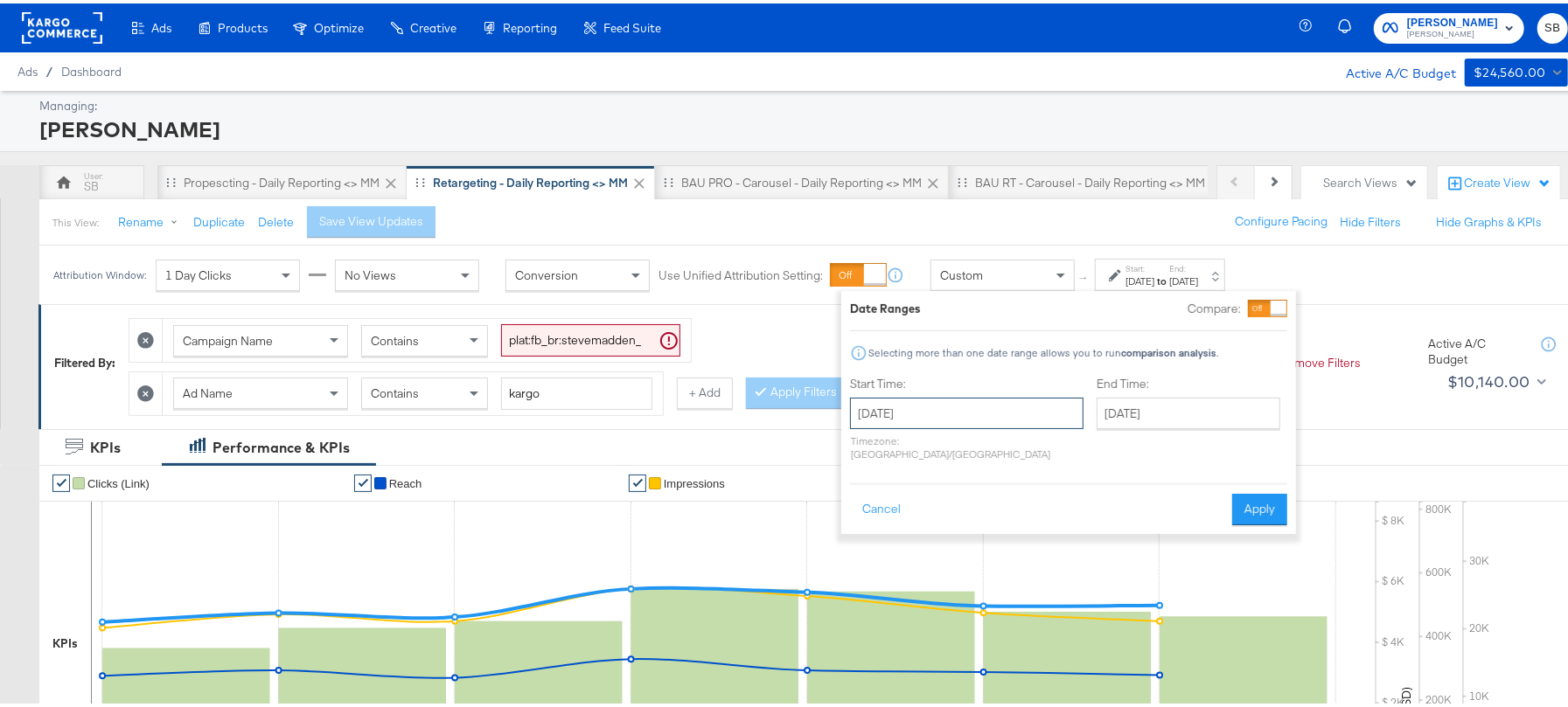 click on "[DATE]" at bounding box center [966, 410] 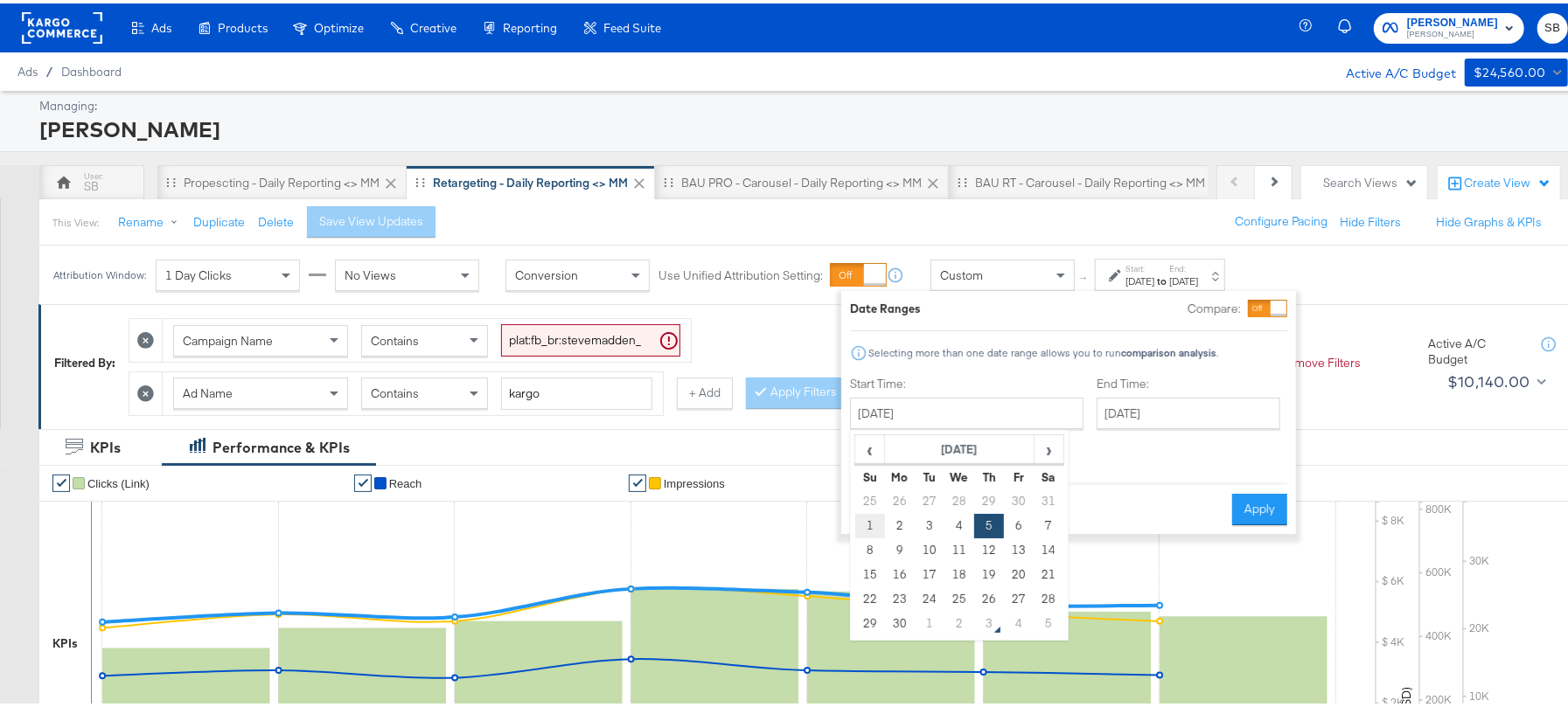 click on "1" at bounding box center [870, 523] 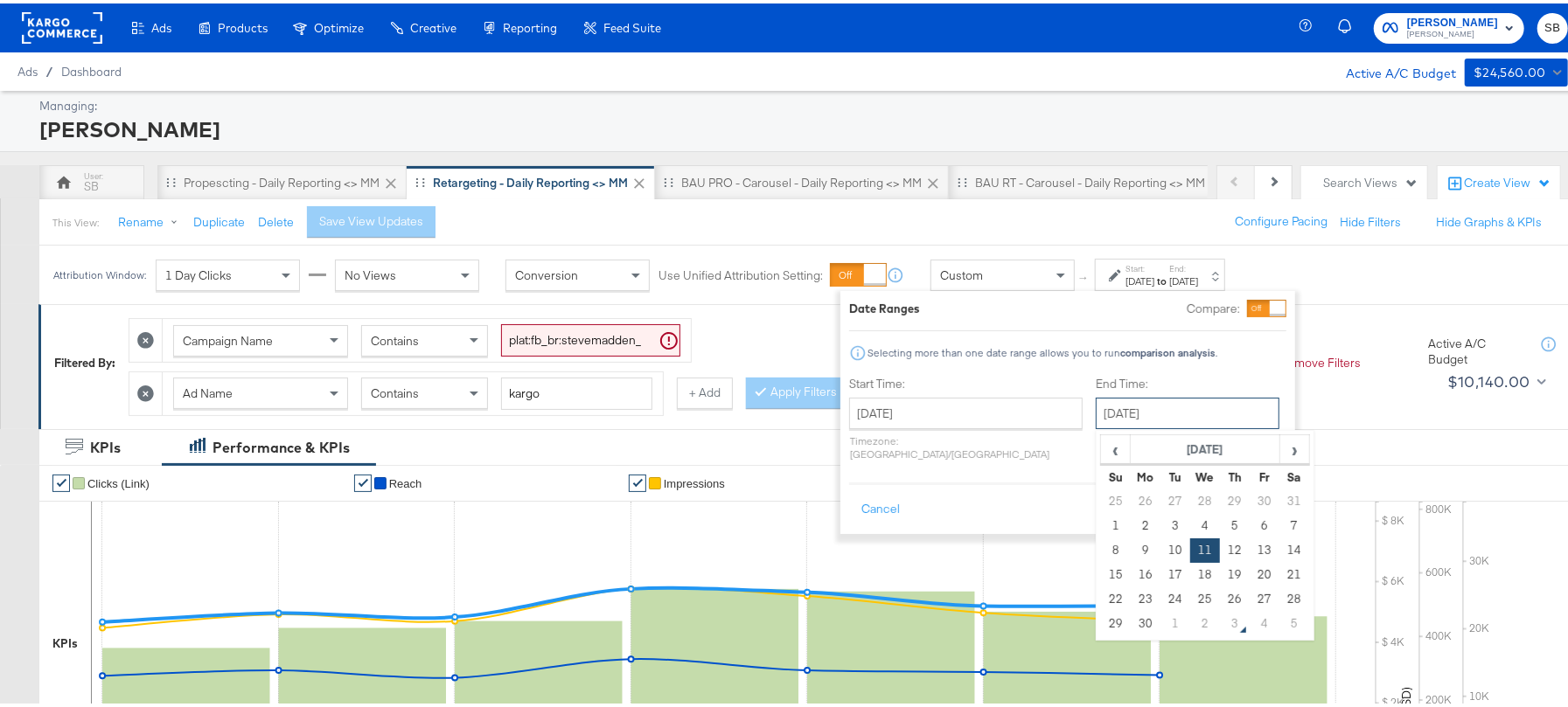 click on "[DATE]" at bounding box center [1188, 410] 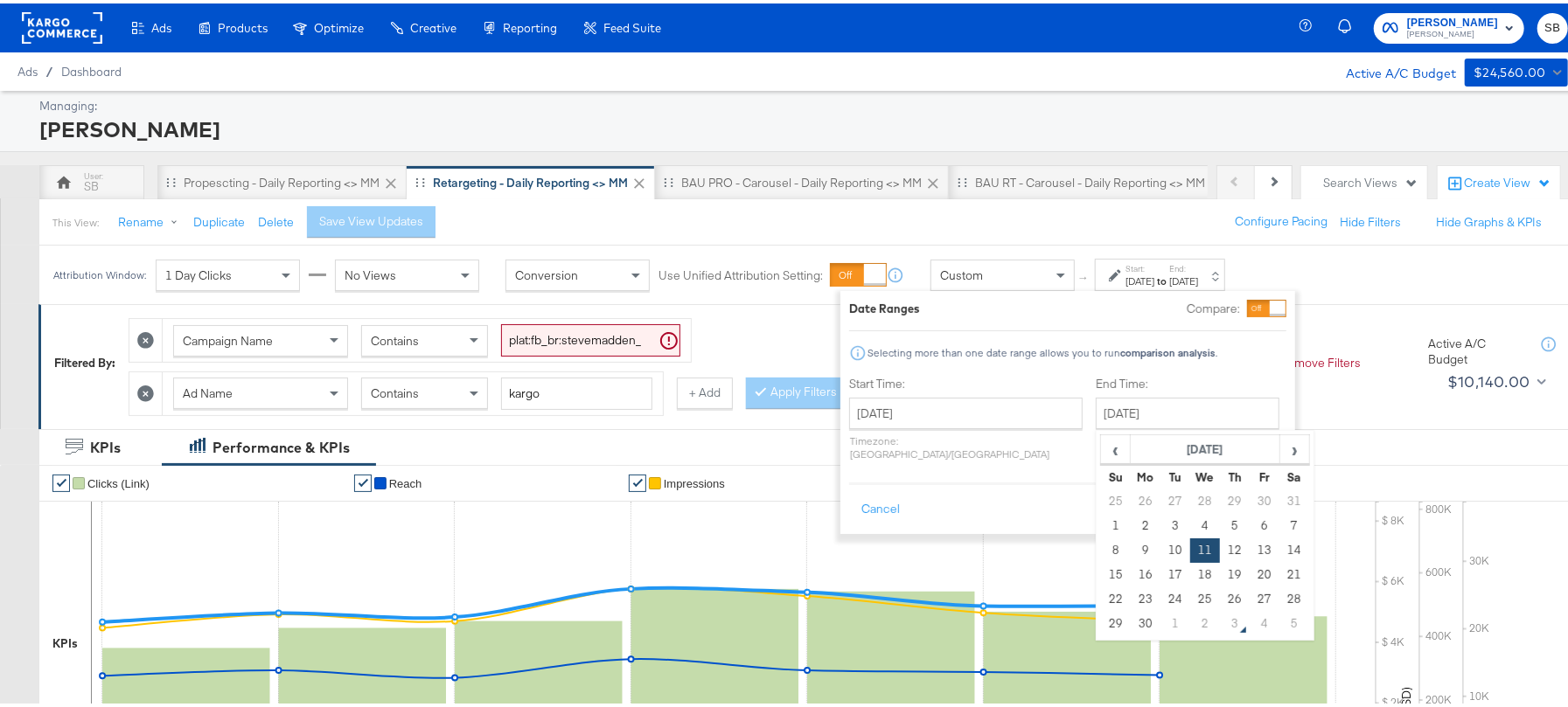 drag, startPoint x: 1075, startPoint y: 529, endPoint x: 1086, endPoint y: 521, distance: 13.601471 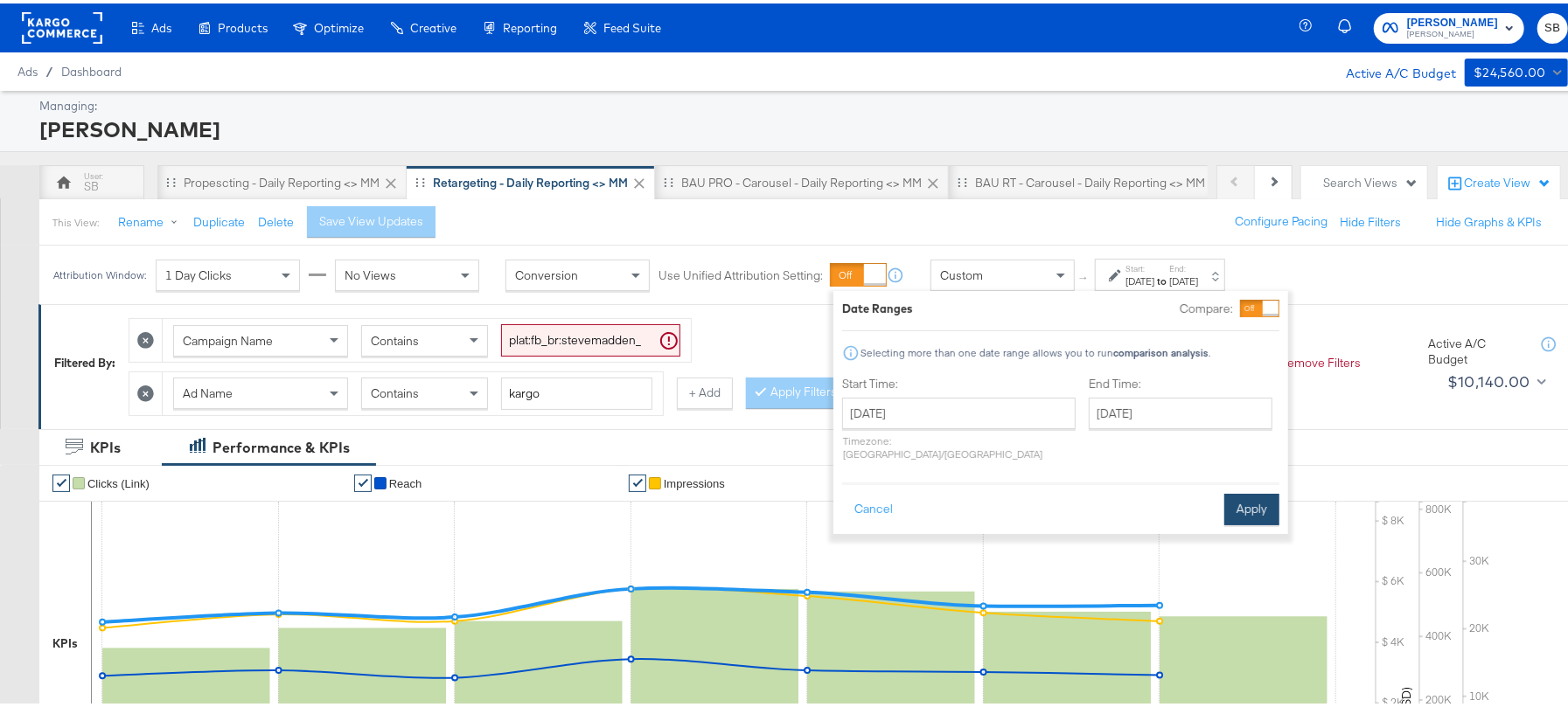 click on "Apply" at bounding box center (1251, 506) 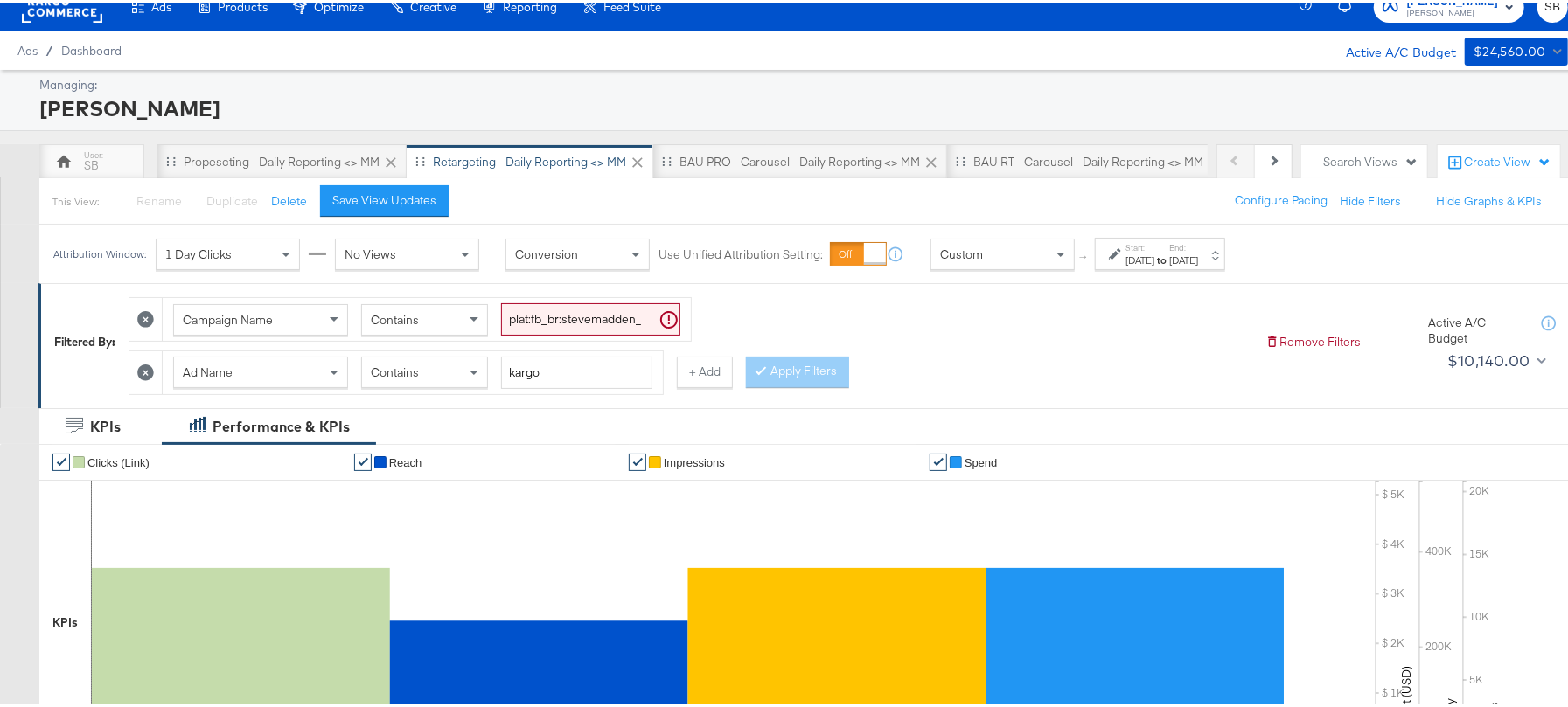 scroll, scrollTop: 0, scrollLeft: 0, axis: both 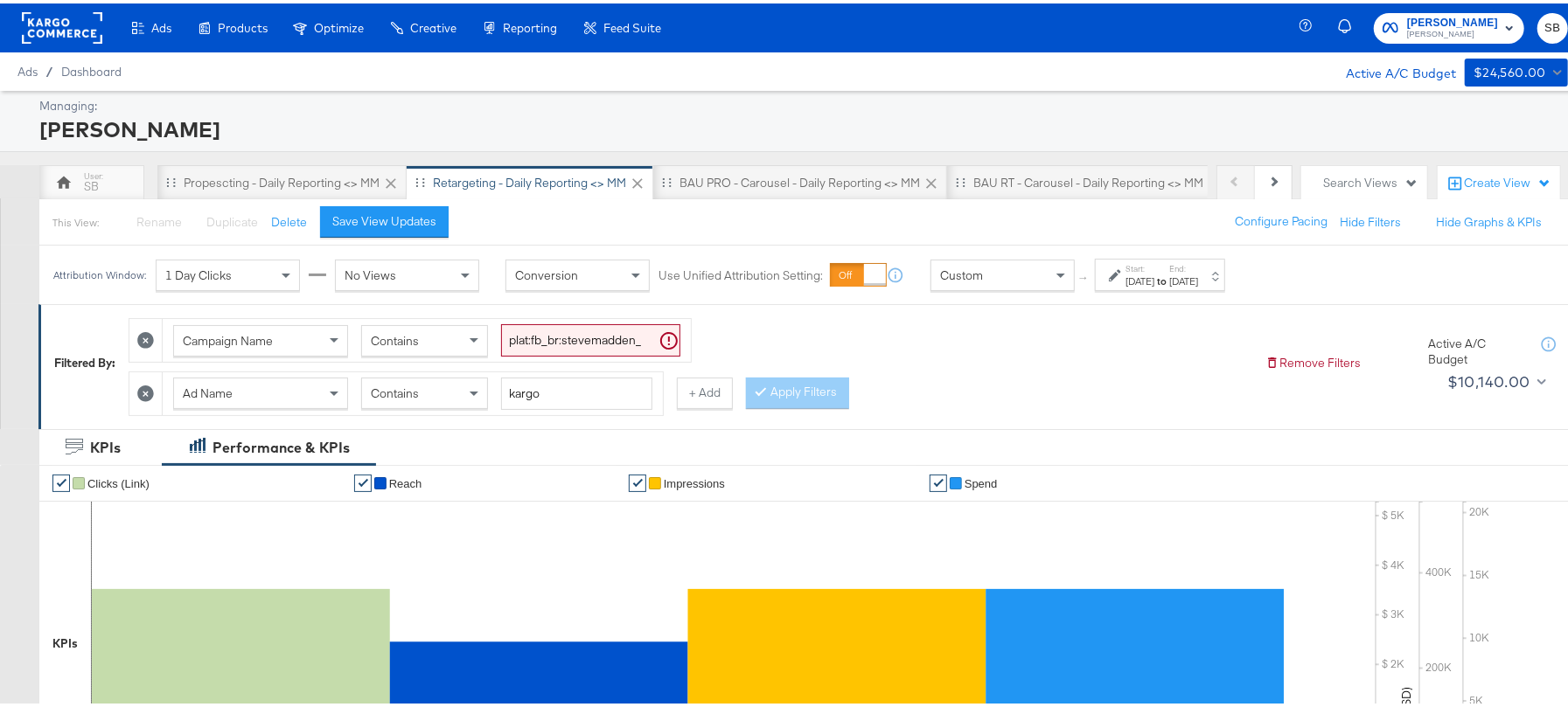 click on "Start:  [DATE]    to     End:  [DATE]" at bounding box center (1160, 271) 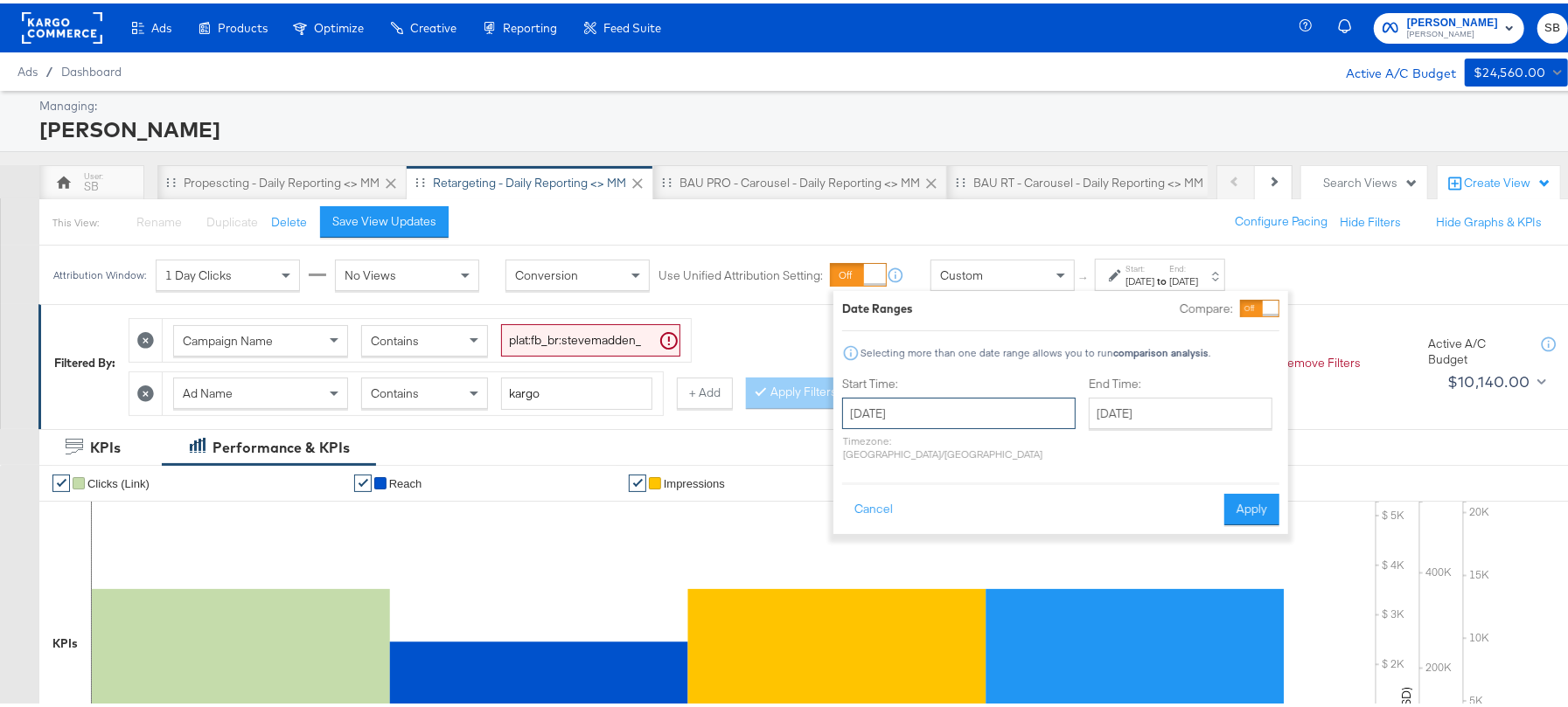 click on "[DATE]" at bounding box center (958, 410) 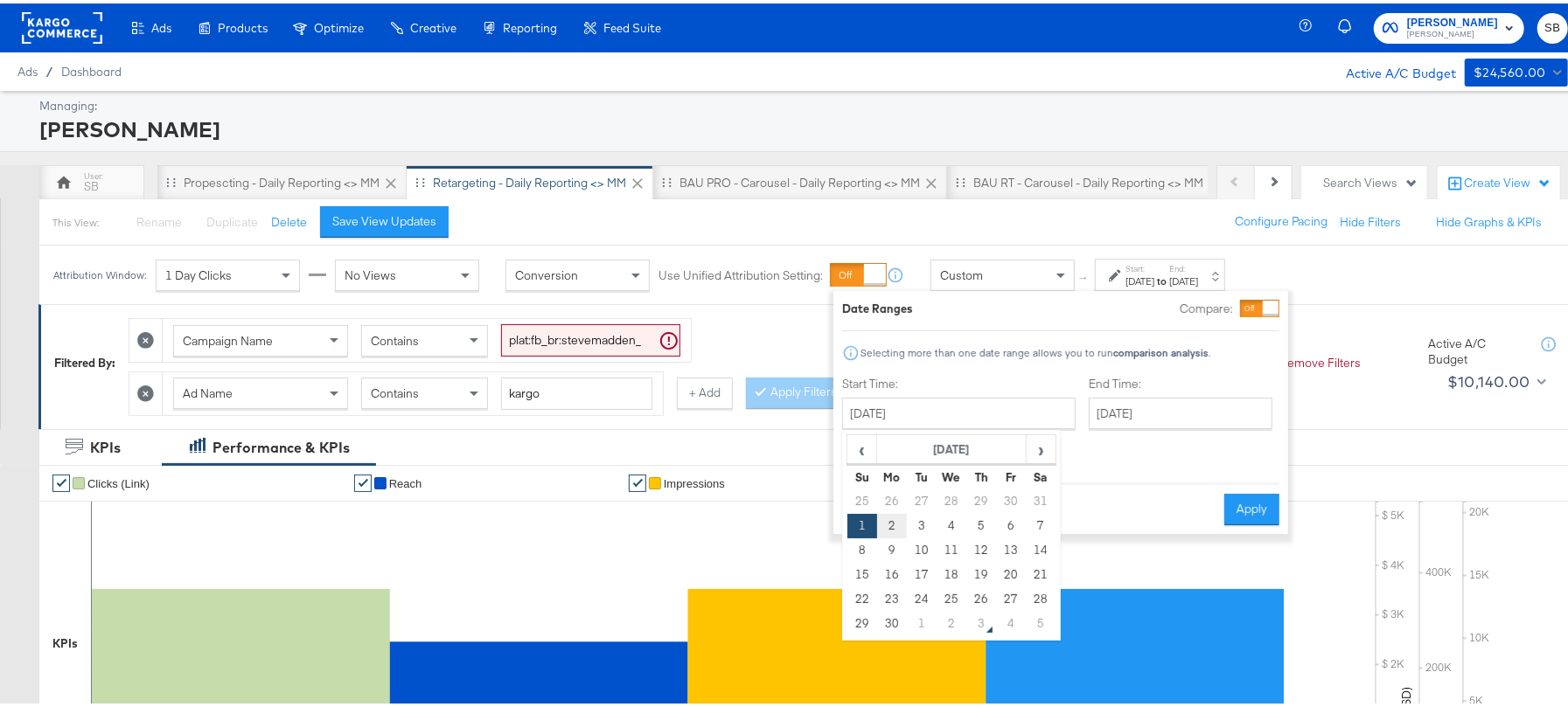 click on "2" at bounding box center [892, 523] 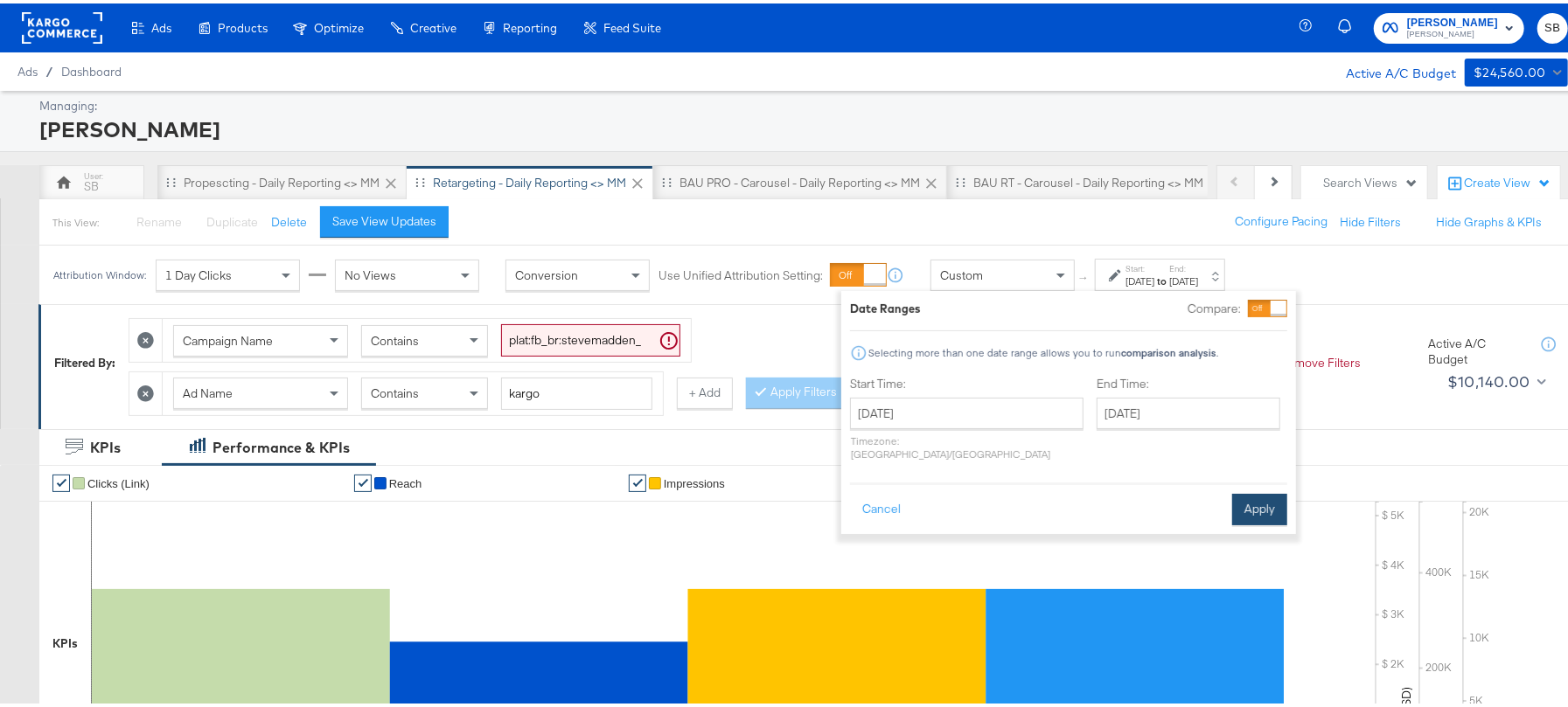click on "Apply" at bounding box center [1259, 506] 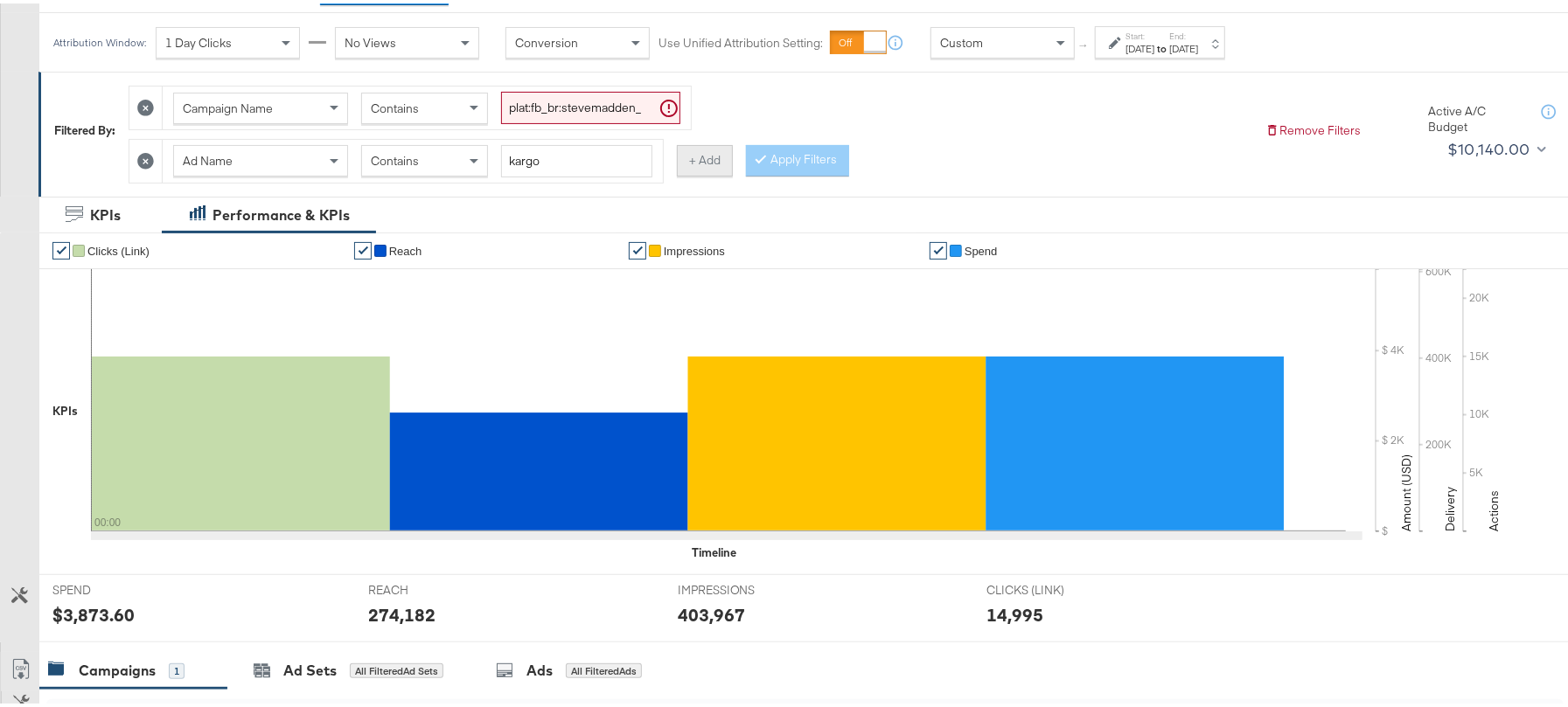 scroll, scrollTop: 0, scrollLeft: 0, axis: both 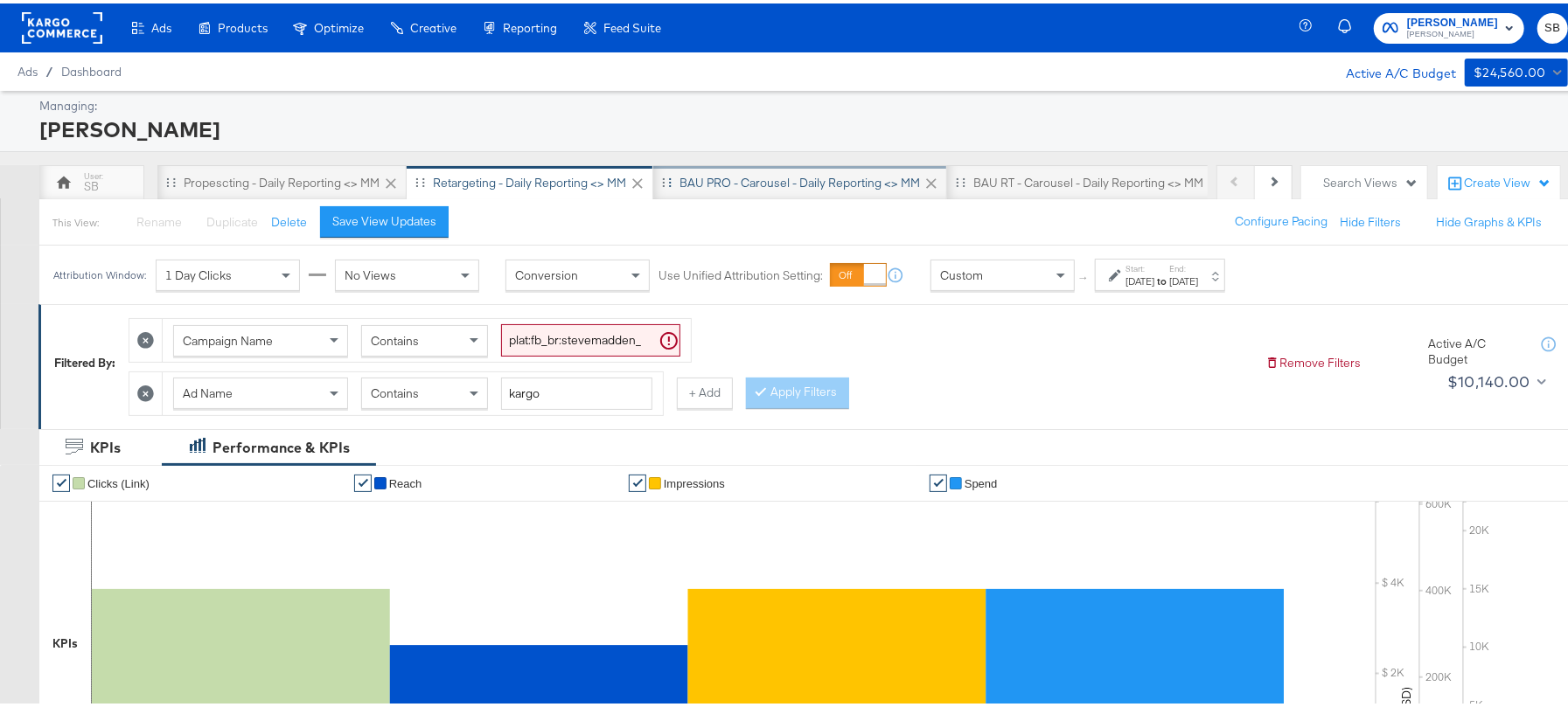 click on "BAU PRO - Carousel - Daily Reporting <> MM" at bounding box center [800, 179] 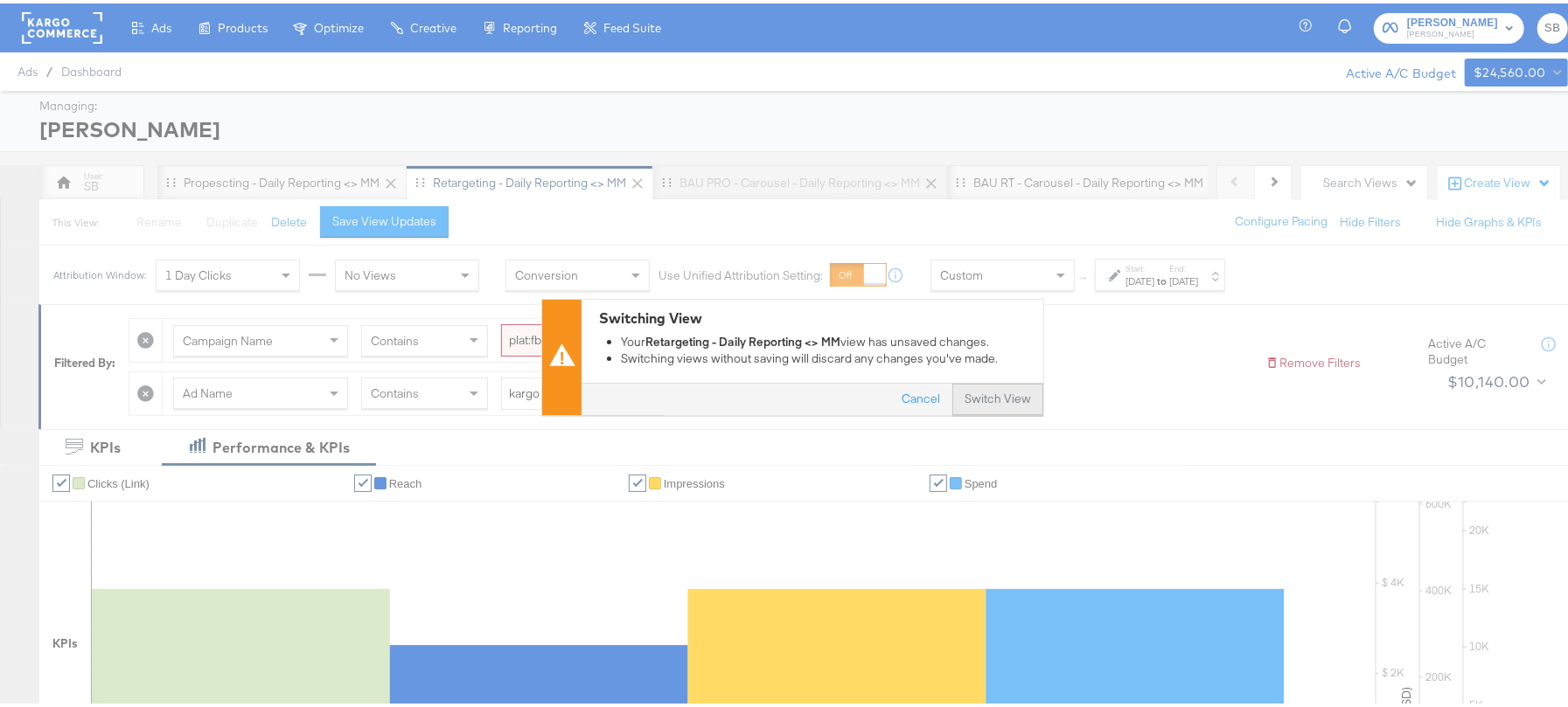 click on "Switch View" at bounding box center [998, 396] 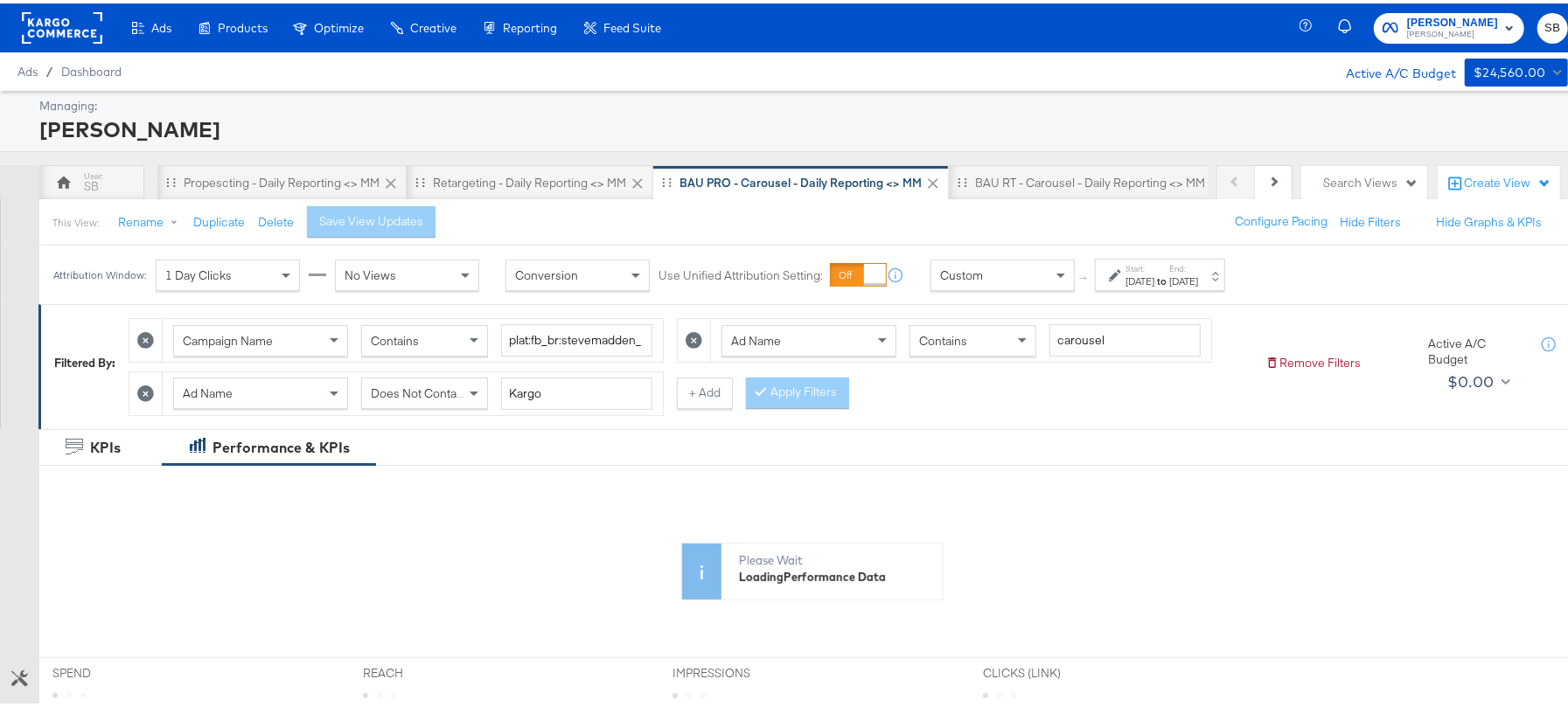 click on "to" at bounding box center [1161, 277] 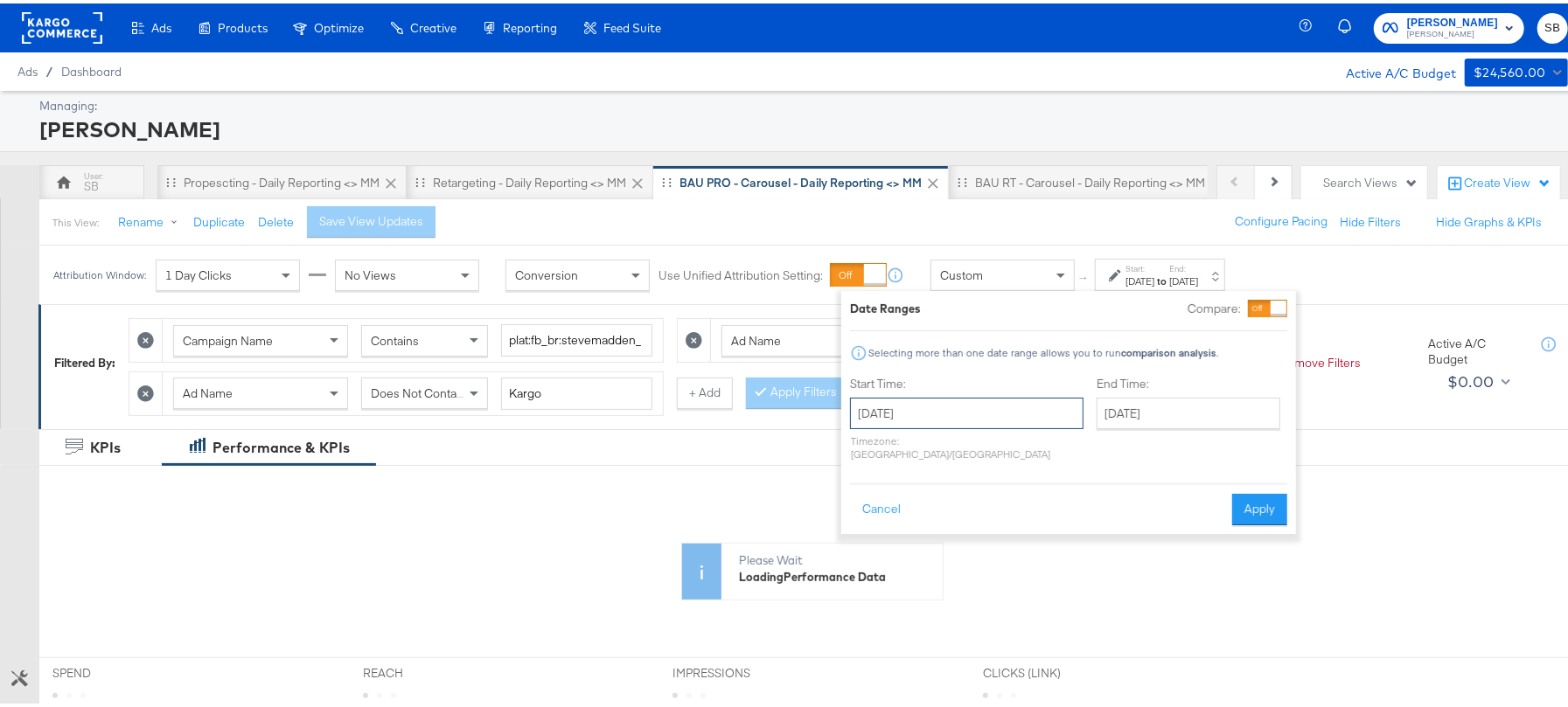 click on "[DATE]" at bounding box center [966, 410] 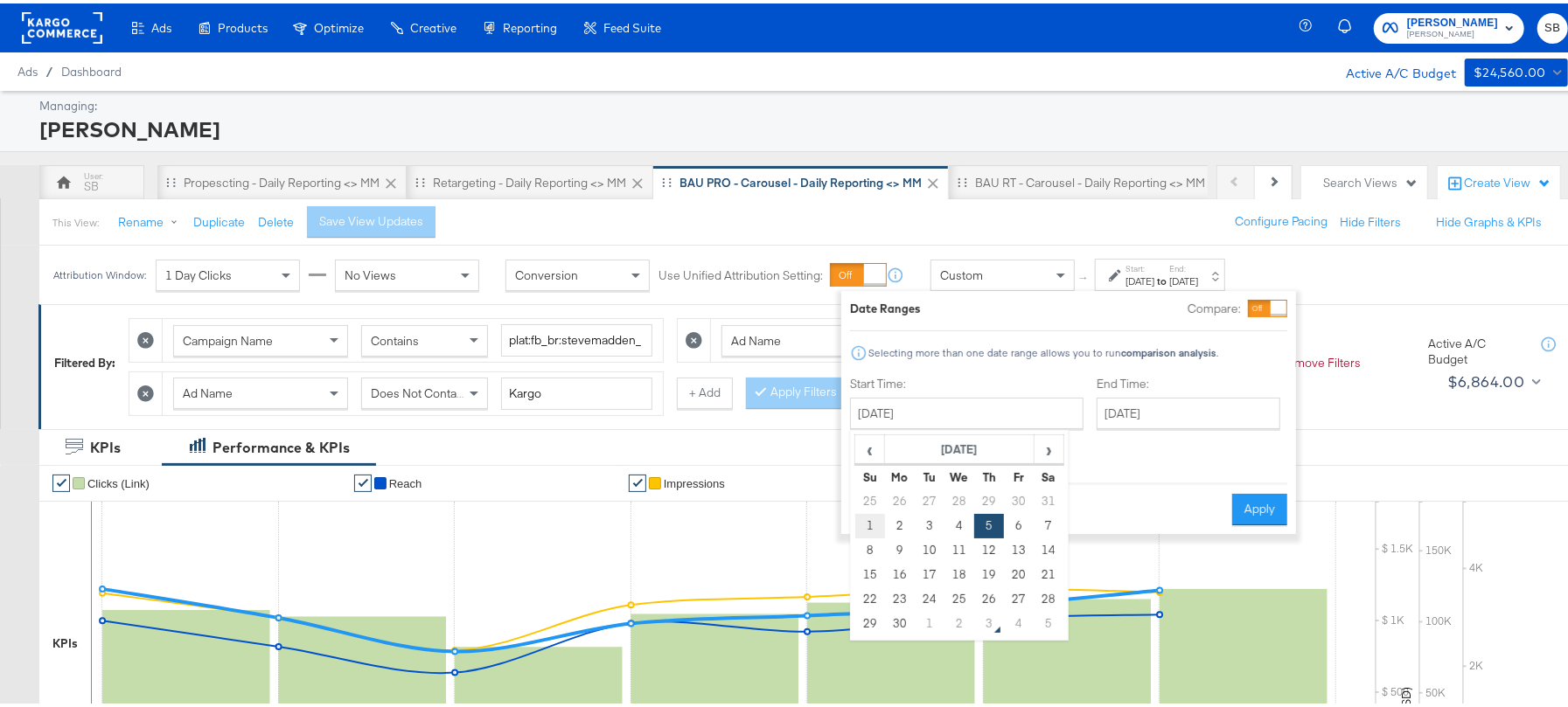 click on "1" at bounding box center (870, 523) 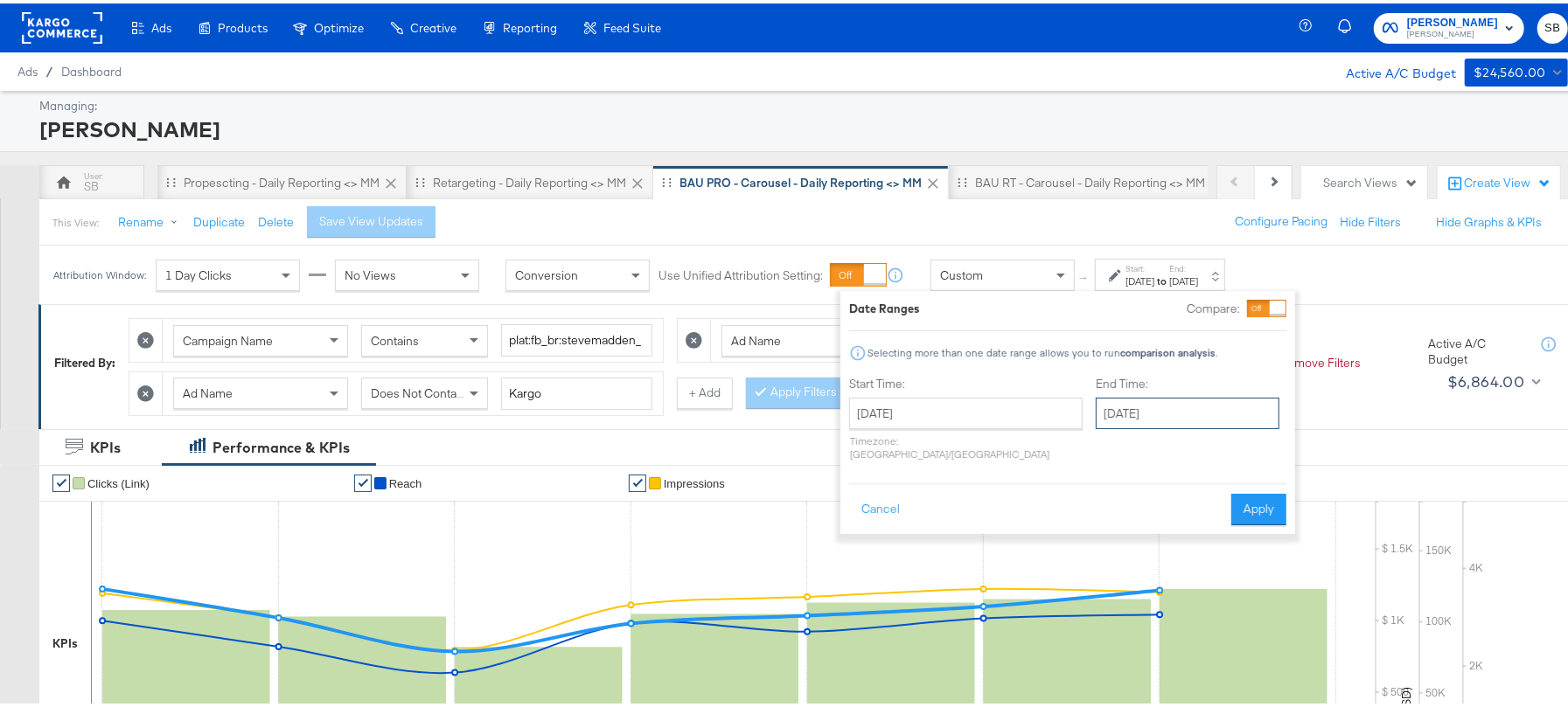 click on "[DATE]" at bounding box center [1188, 410] 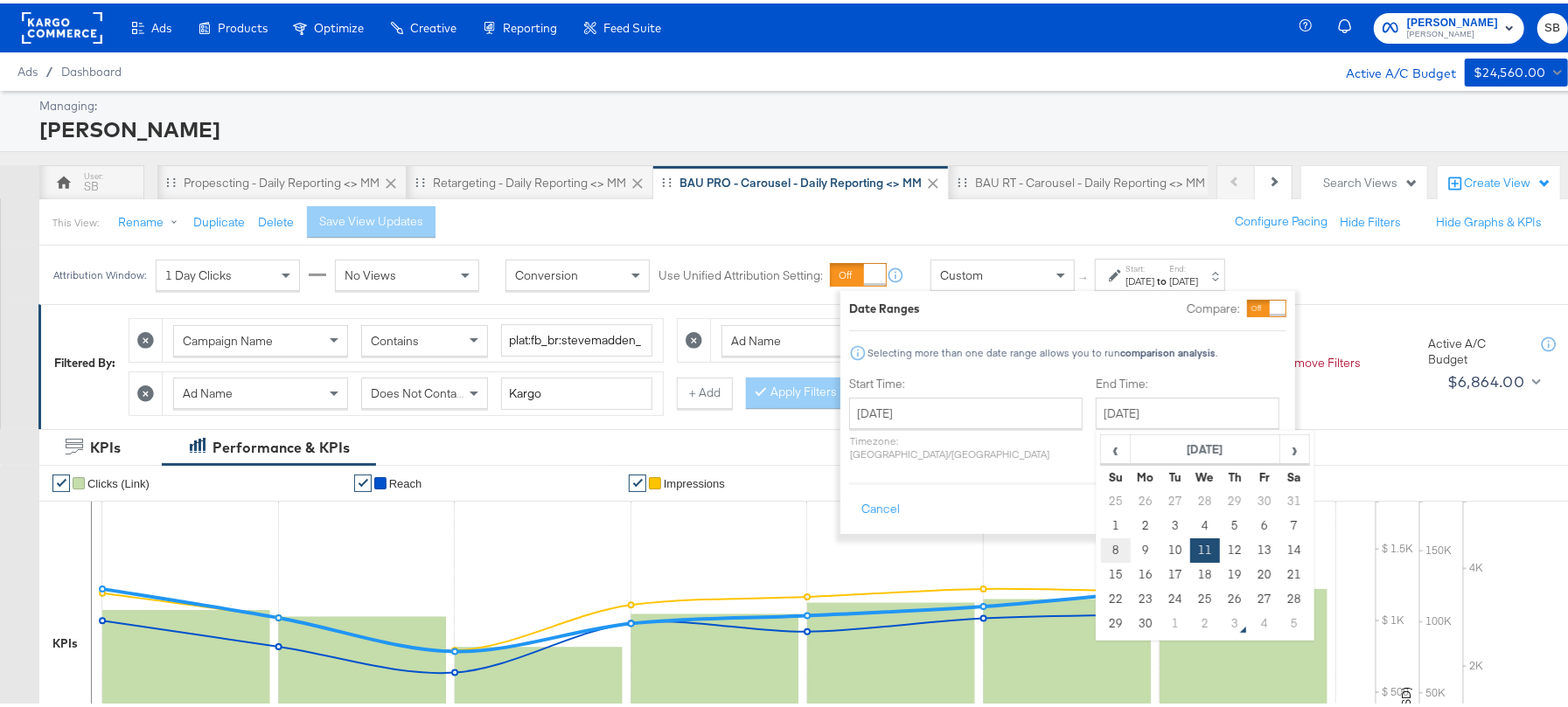 click on "8" at bounding box center (1116, 547) 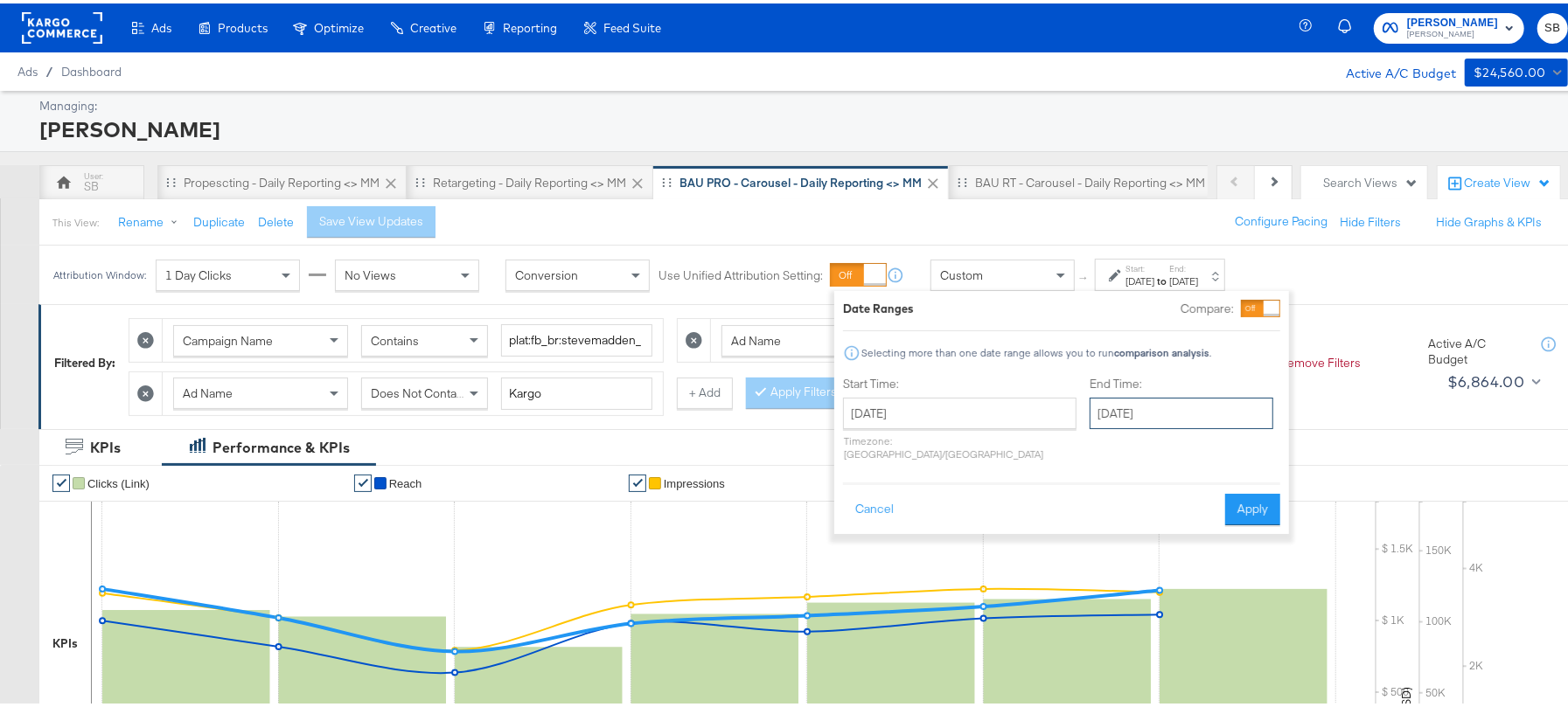 click on "[DATE]" at bounding box center (1181, 410) 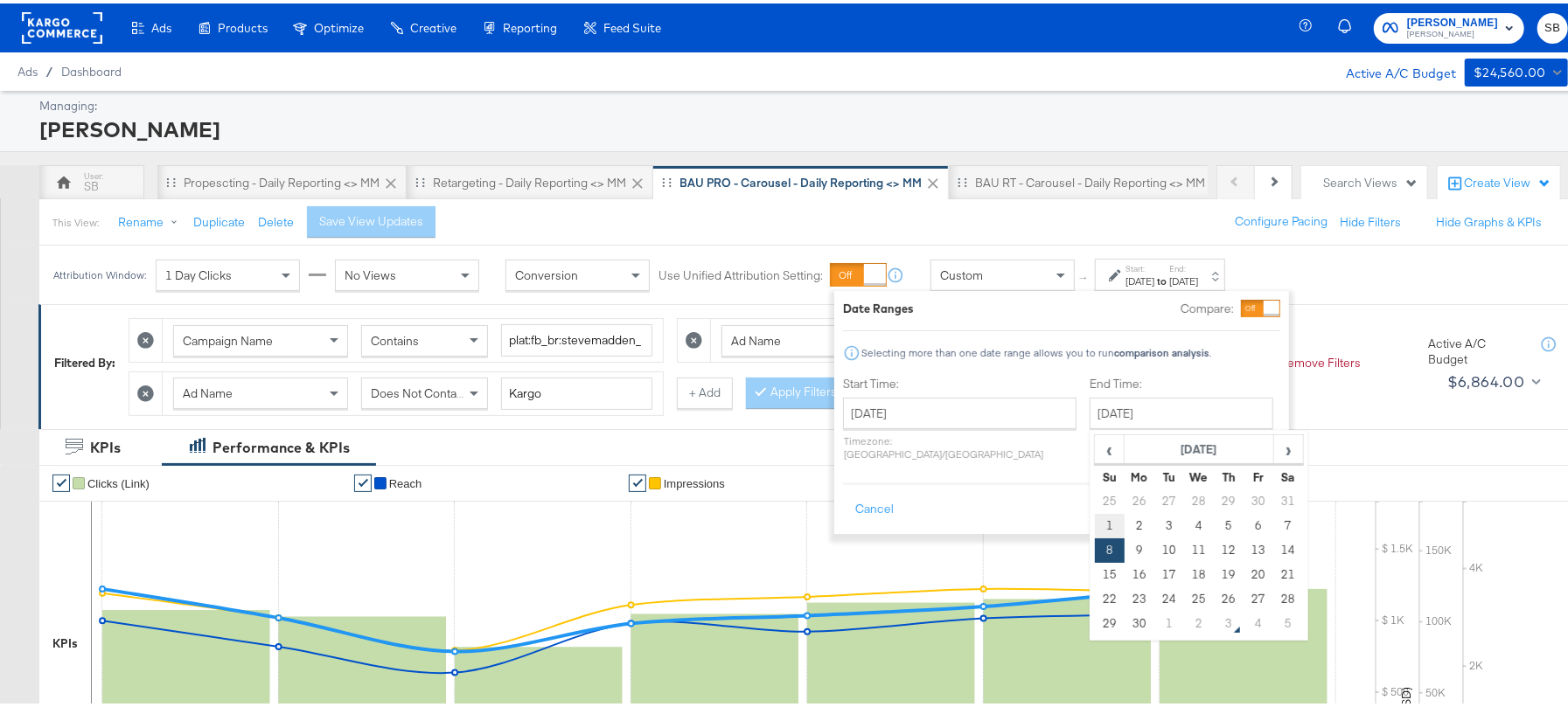click on "1" at bounding box center (1110, 523) 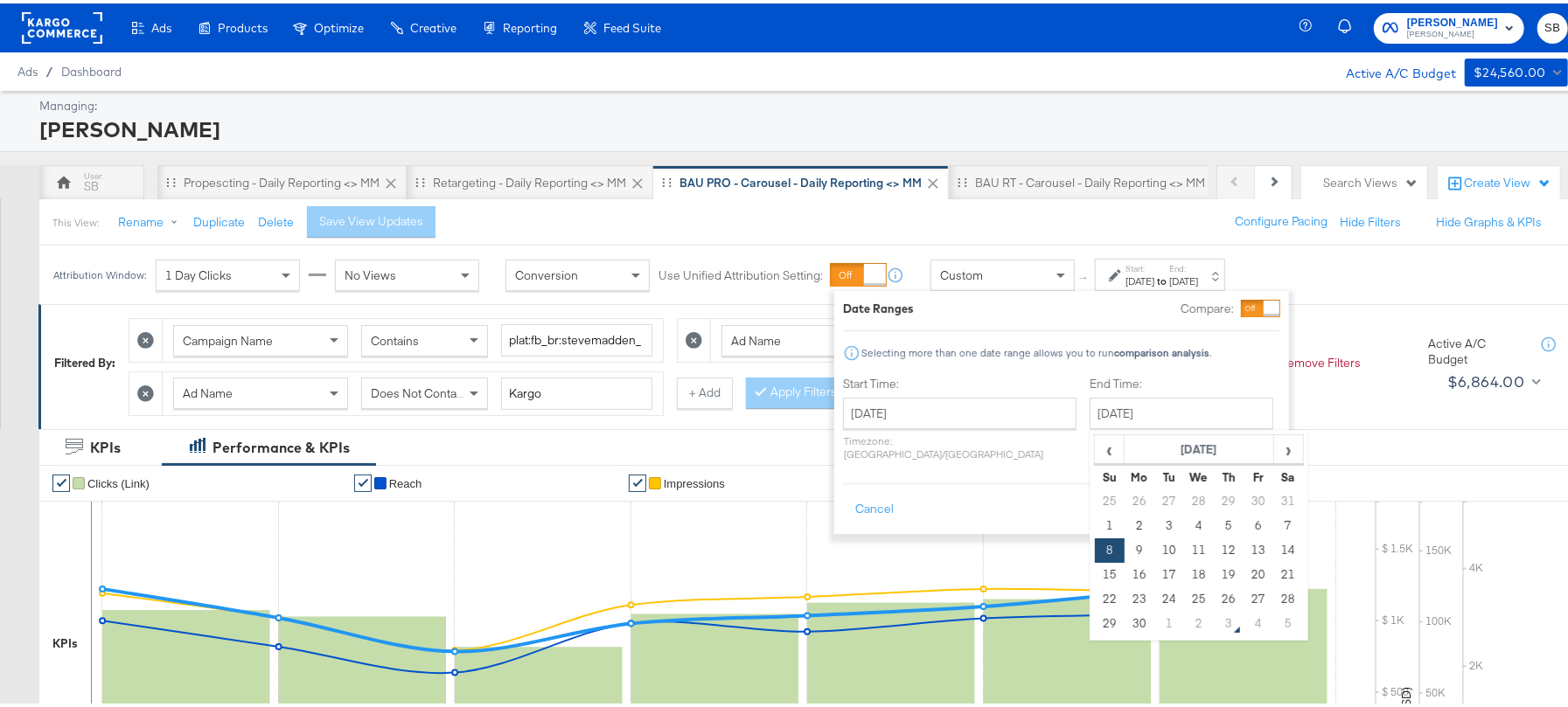 type on "[DATE]" 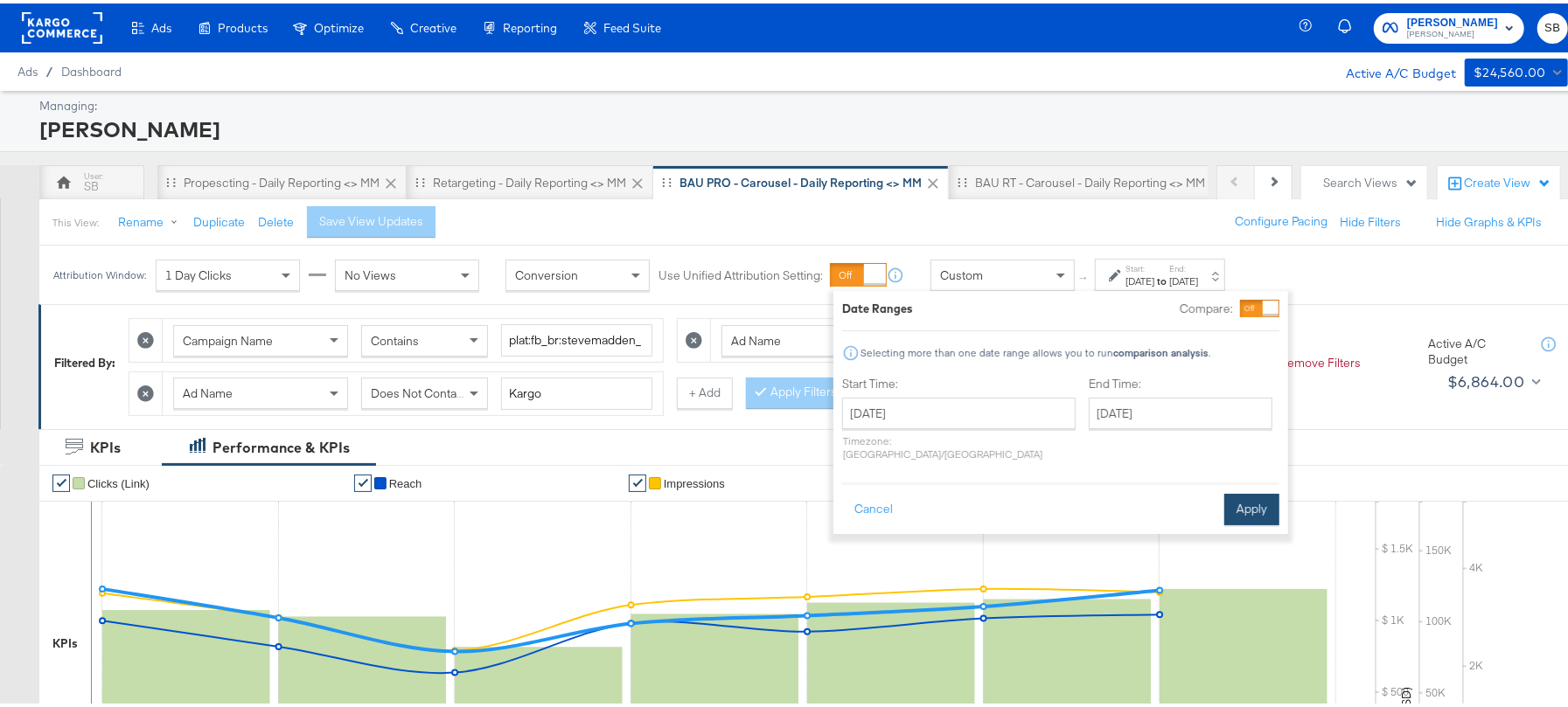 click on "Cancel Apply" at bounding box center [1061, 500] 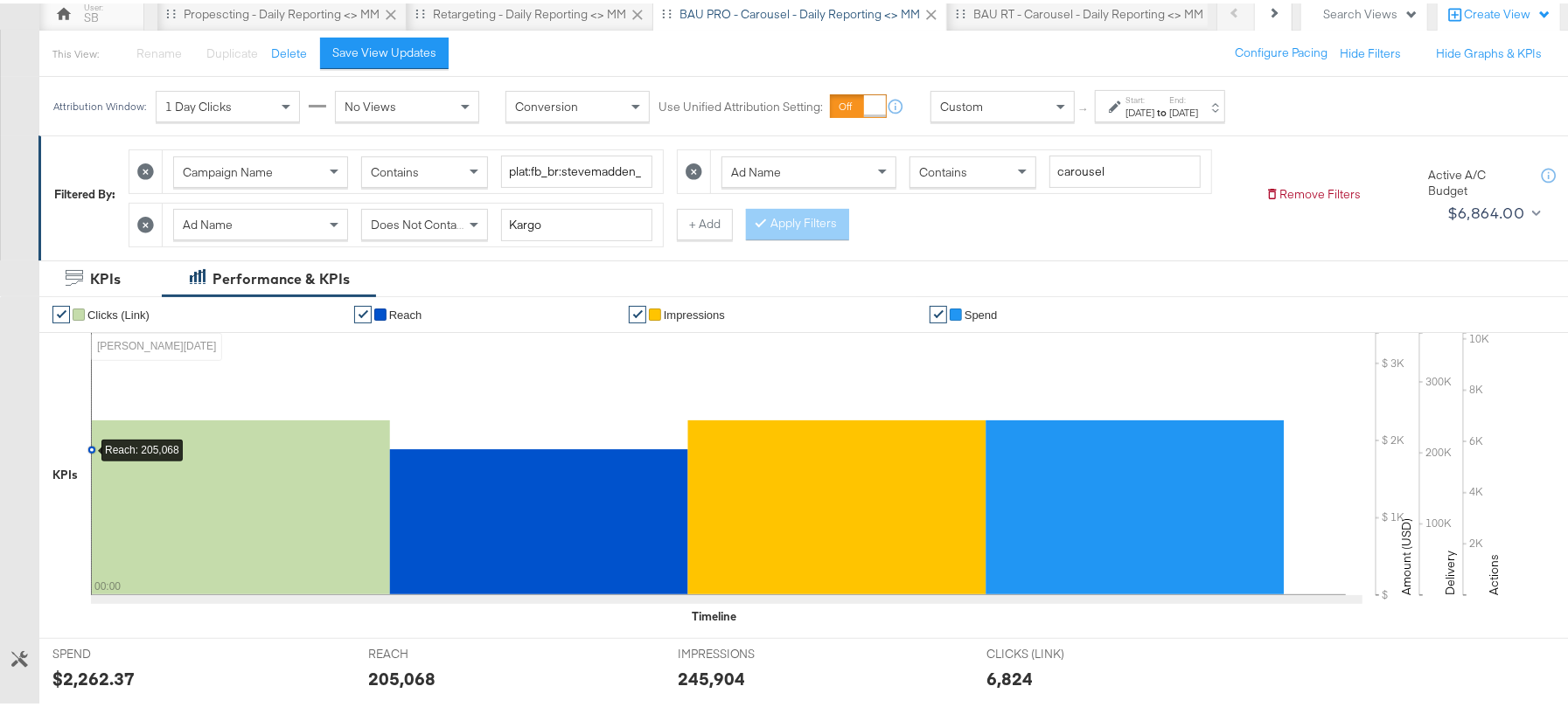 scroll, scrollTop: 0, scrollLeft: 0, axis: both 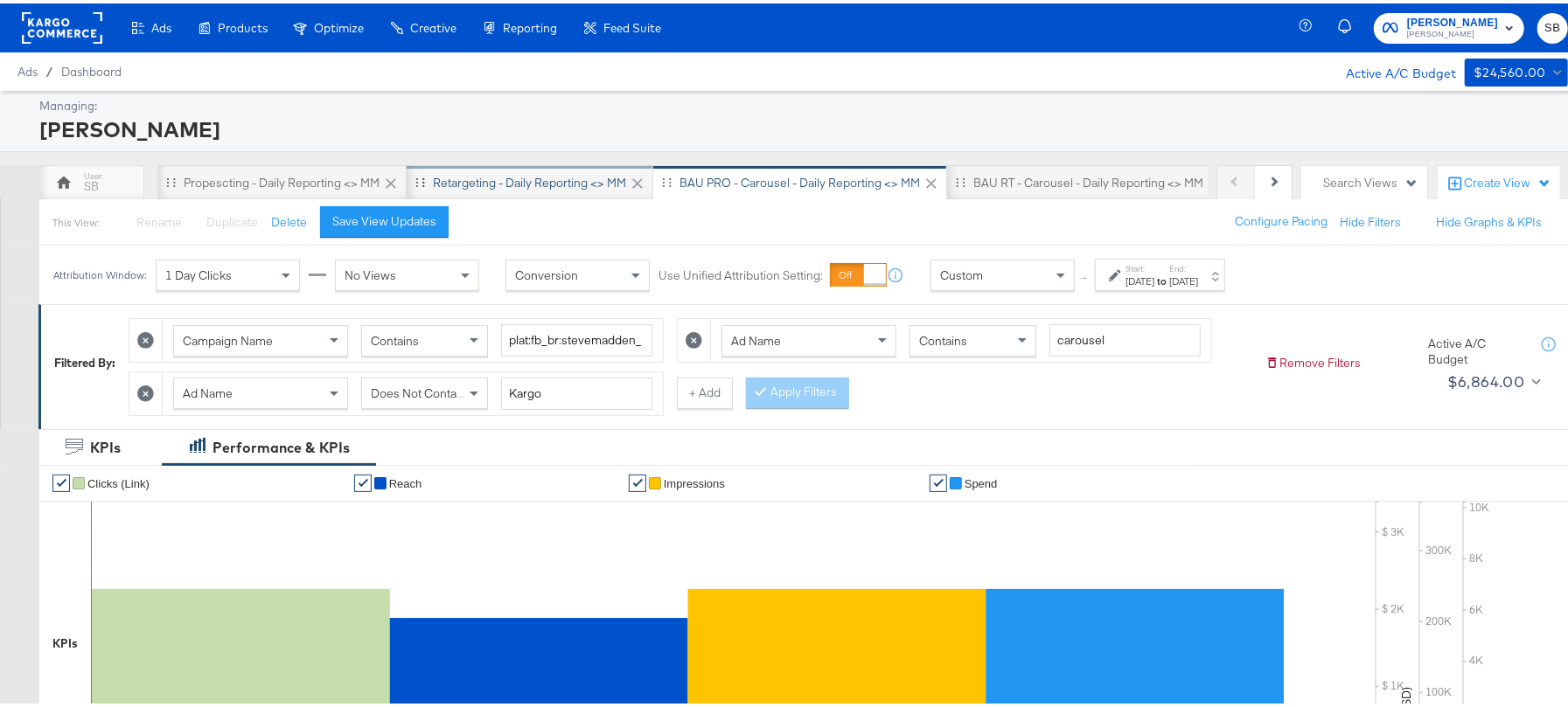 click on "Retargeting - Daily Reporting <> MM" at bounding box center (529, 179) 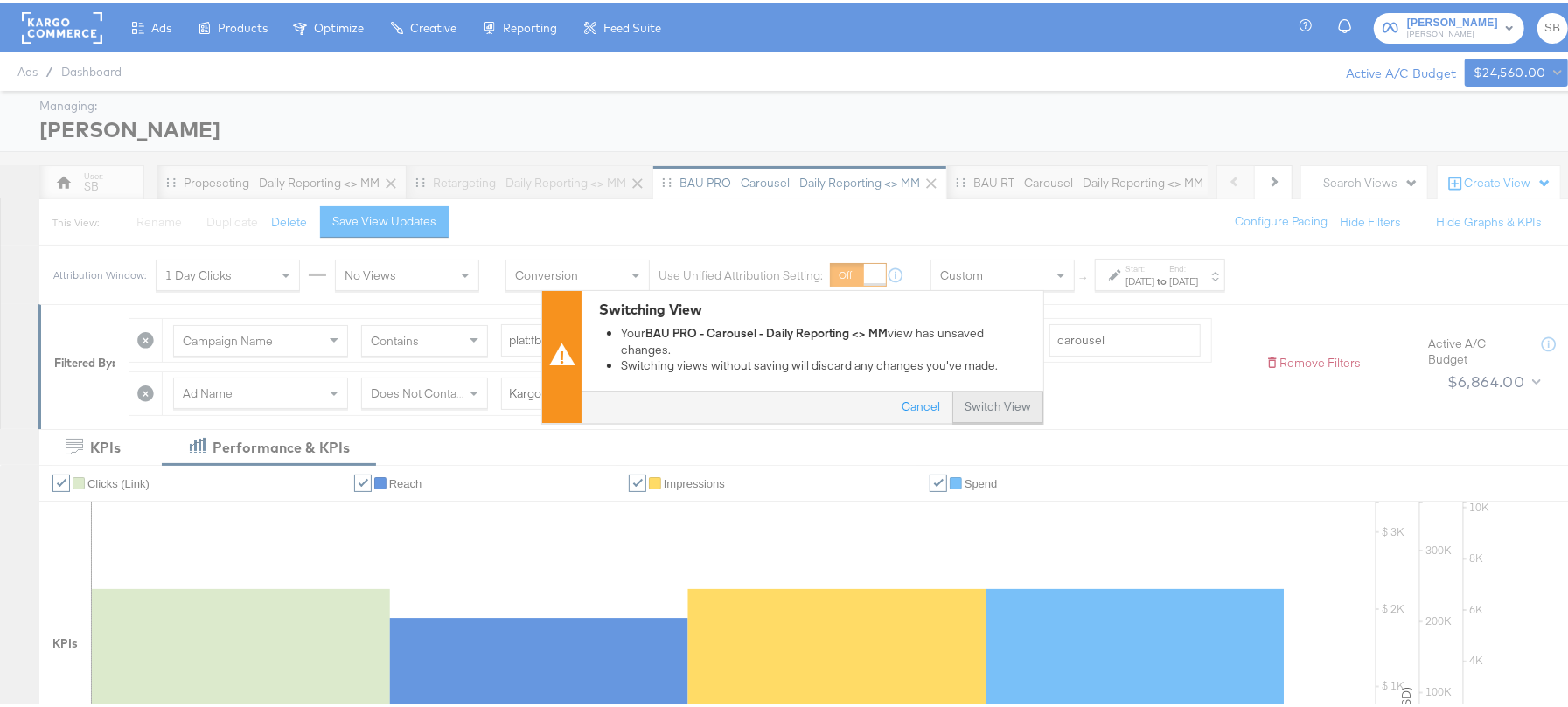 click on "Switch View" at bounding box center [998, 405] 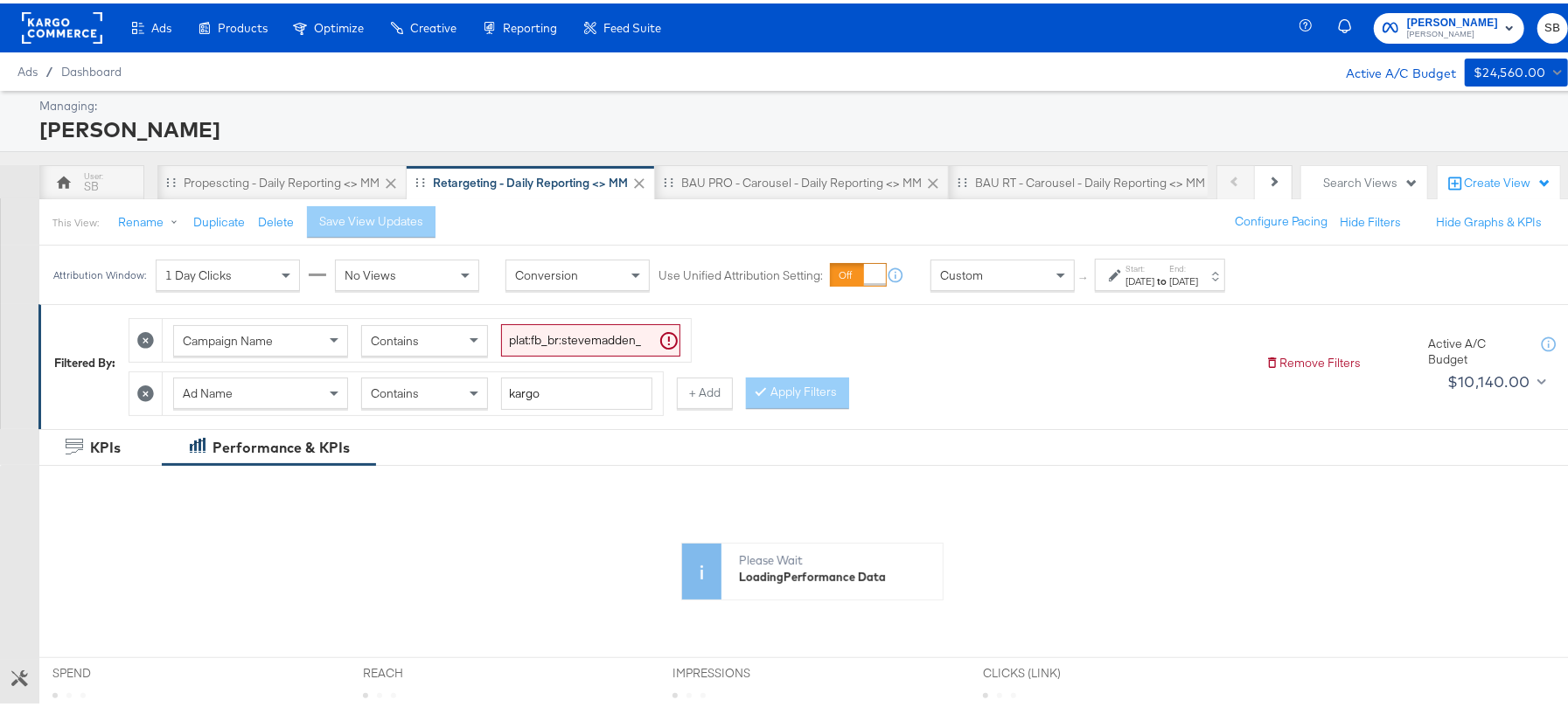 click on "Attribution Window:  1 Day Clicks No Views Conversion Use Unified Attribution Setting: If you set use unified attribution setting, your query's conversion metric attribution and campaign optimization will use the attribution setting of the ad object(s) being queried — a single period of time during which conversions are credited to ads and used to inform campaign optimization. Custom ↑  Start:  [DATE]    to     End:  [DATE]" at bounding box center (643, 271) 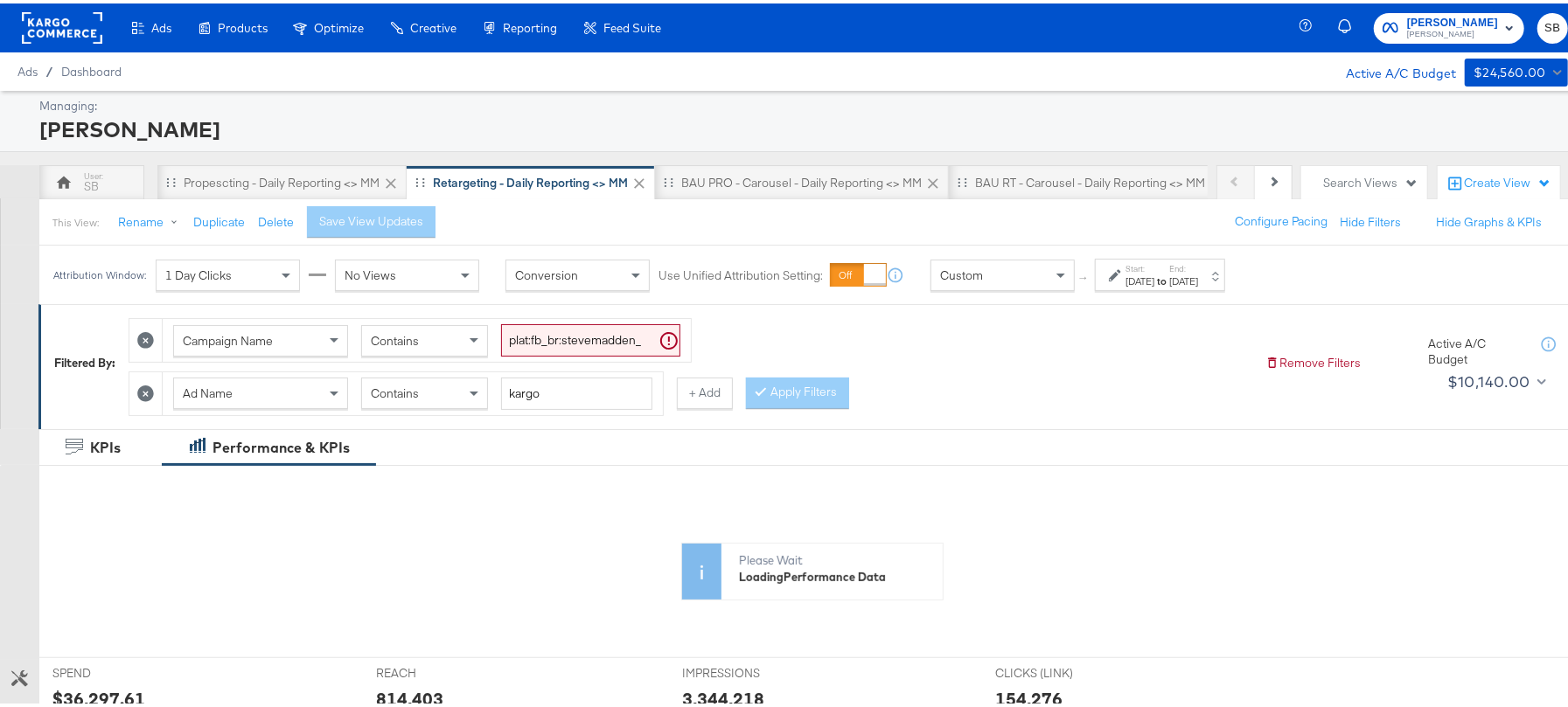 click on "[DATE]" at bounding box center [1139, 278] 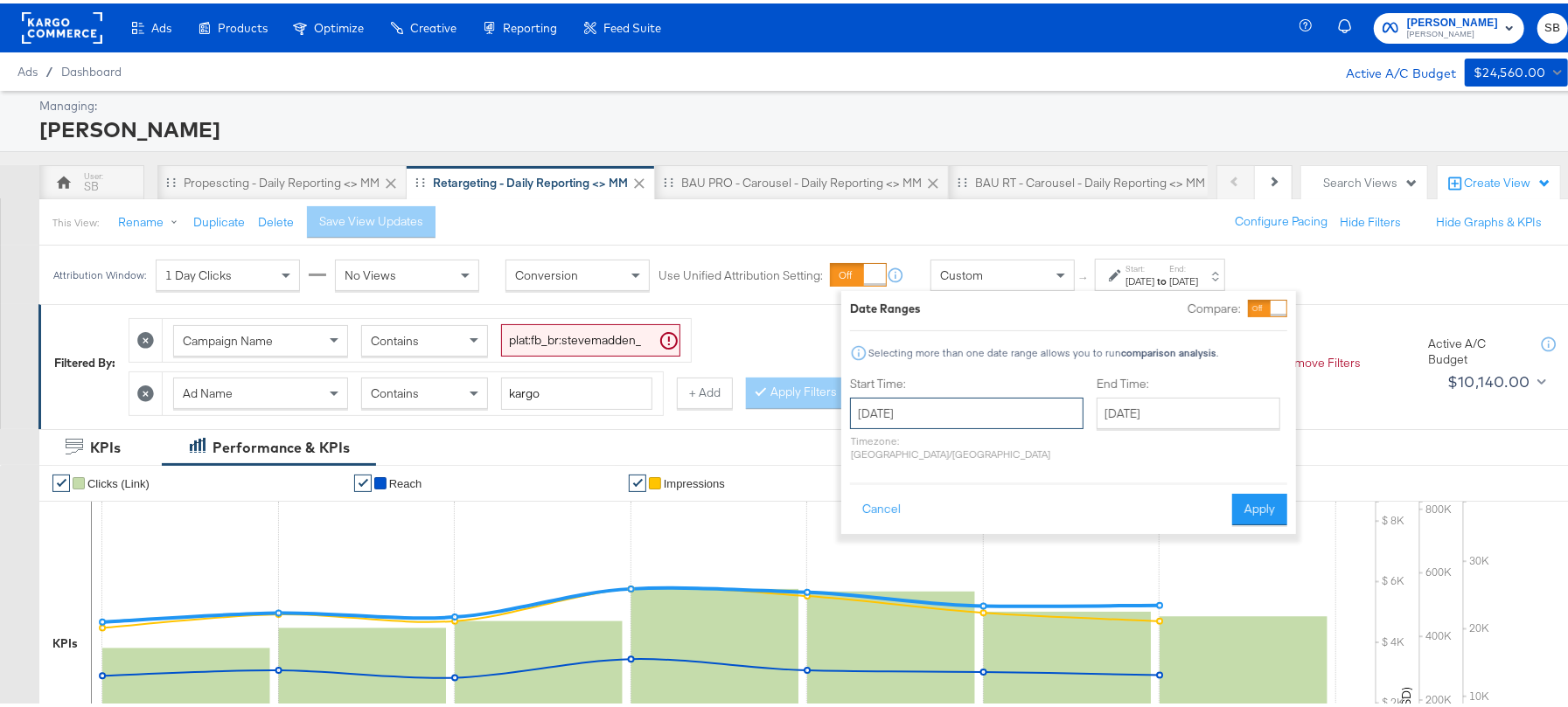 click on "[DATE]" at bounding box center [966, 410] 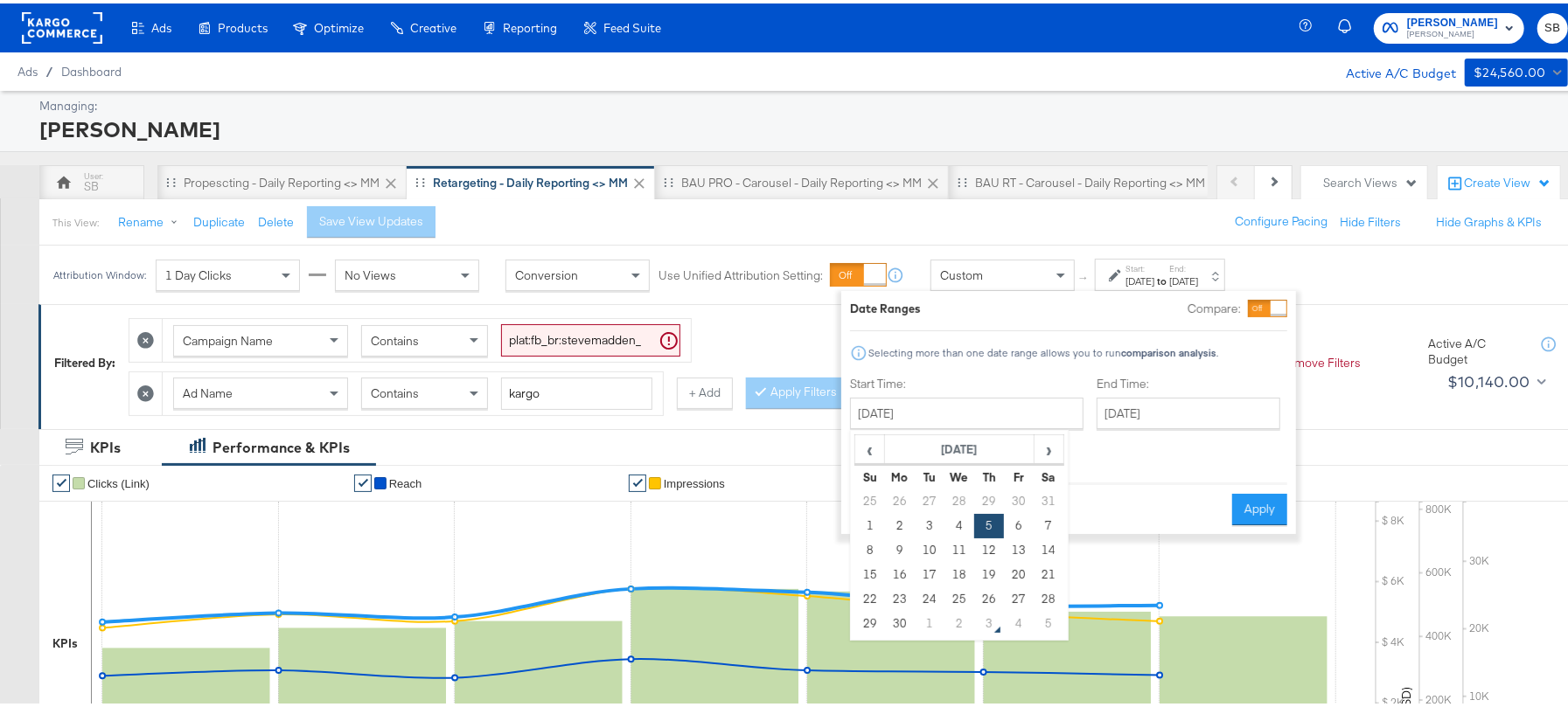 click on "1" at bounding box center [930, 620] 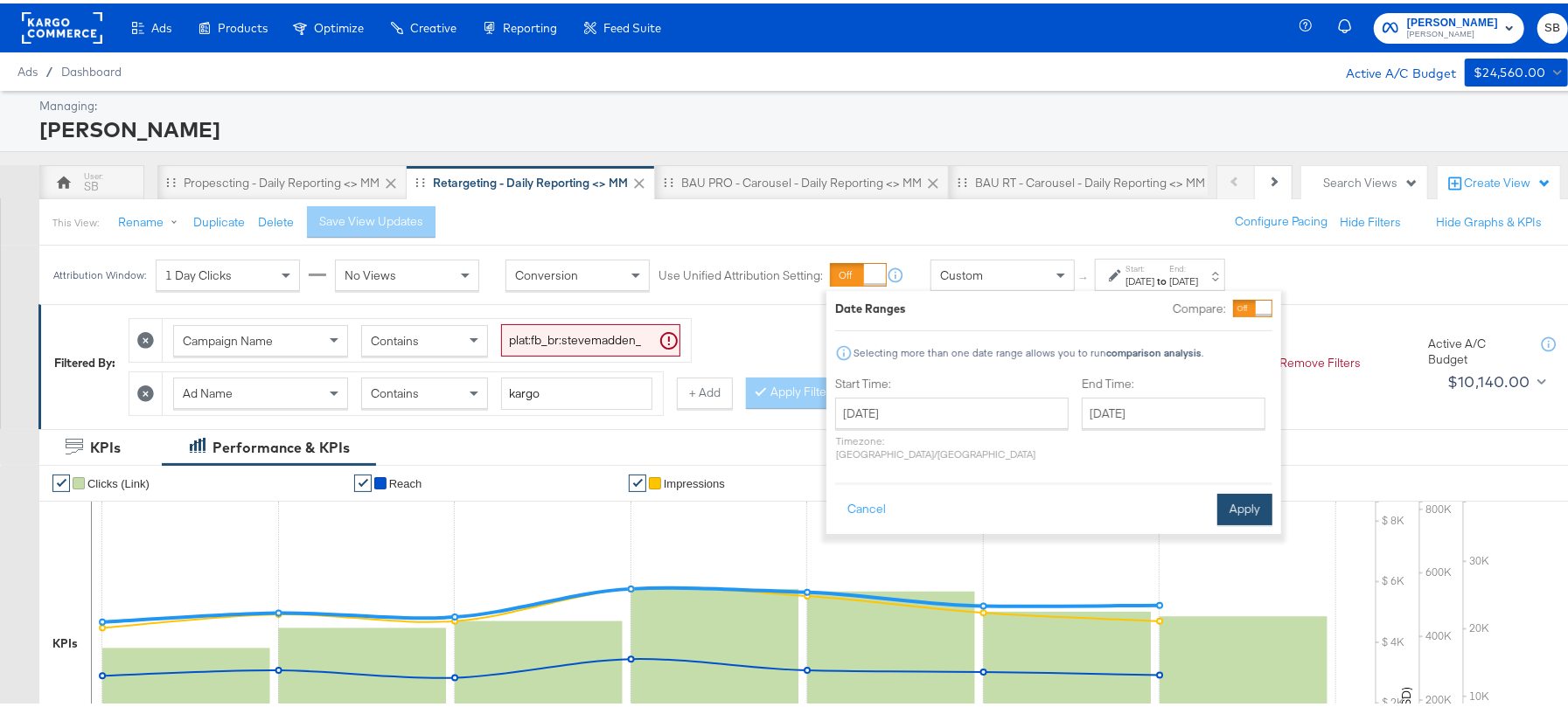 click on "Apply" at bounding box center [1244, 506] 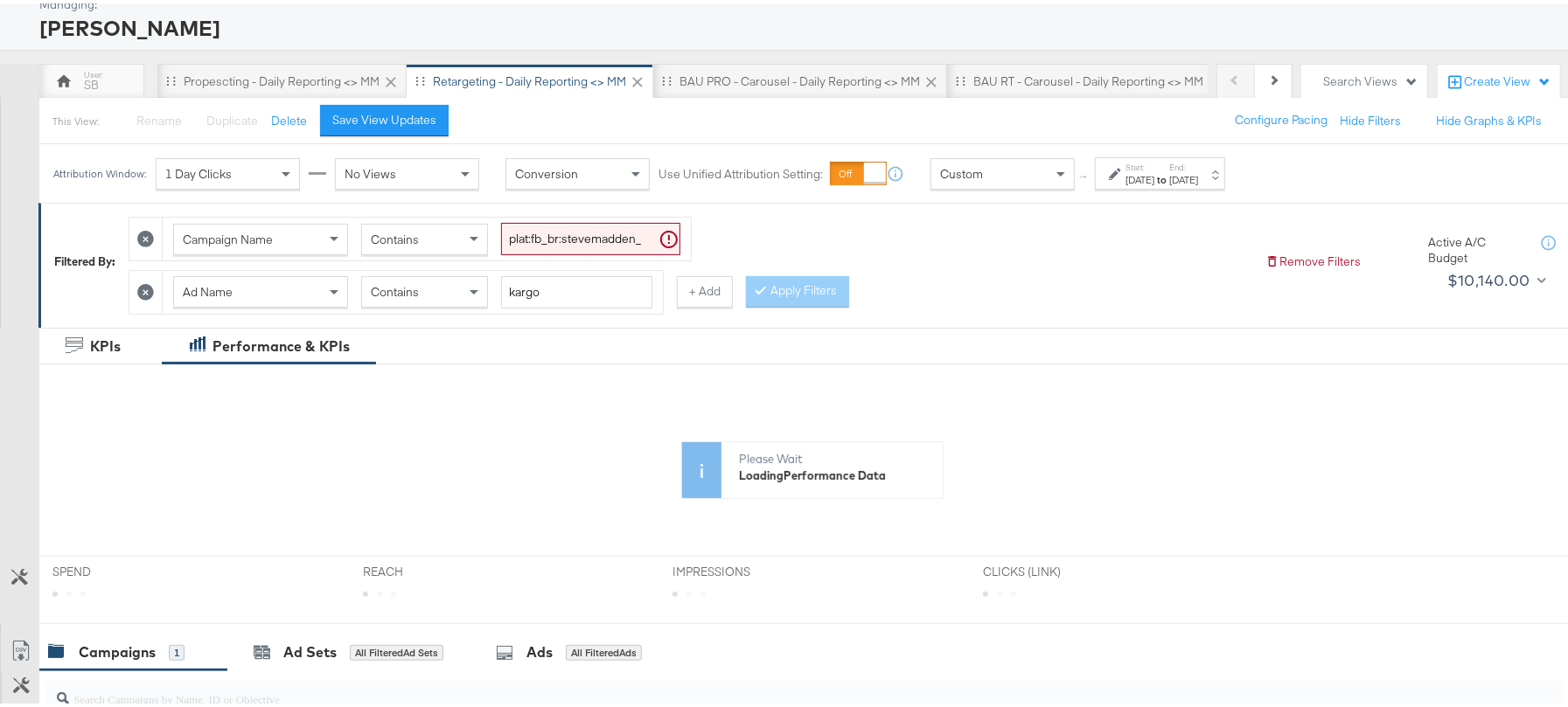 scroll, scrollTop: 232, scrollLeft: 0, axis: vertical 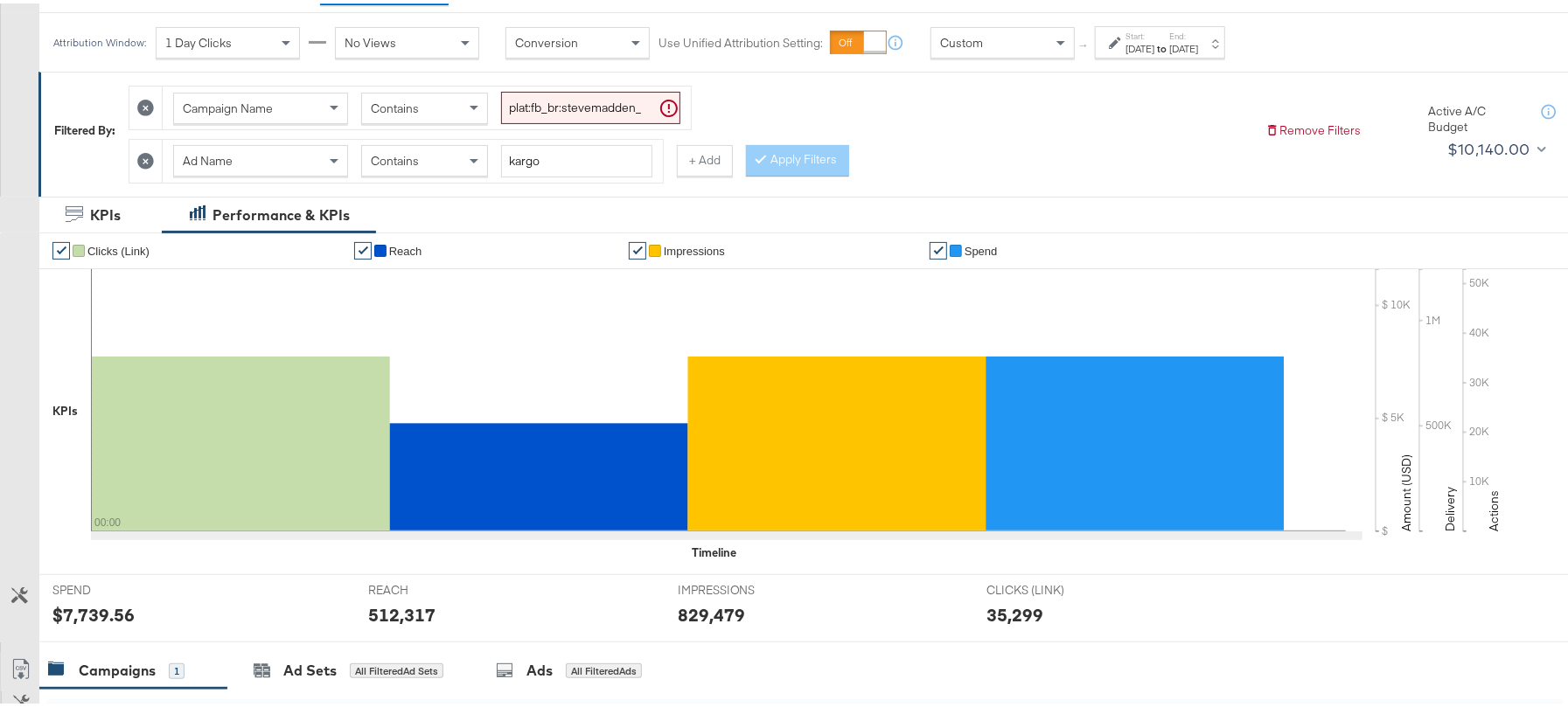 click on "Start:" at bounding box center [1139, 32] 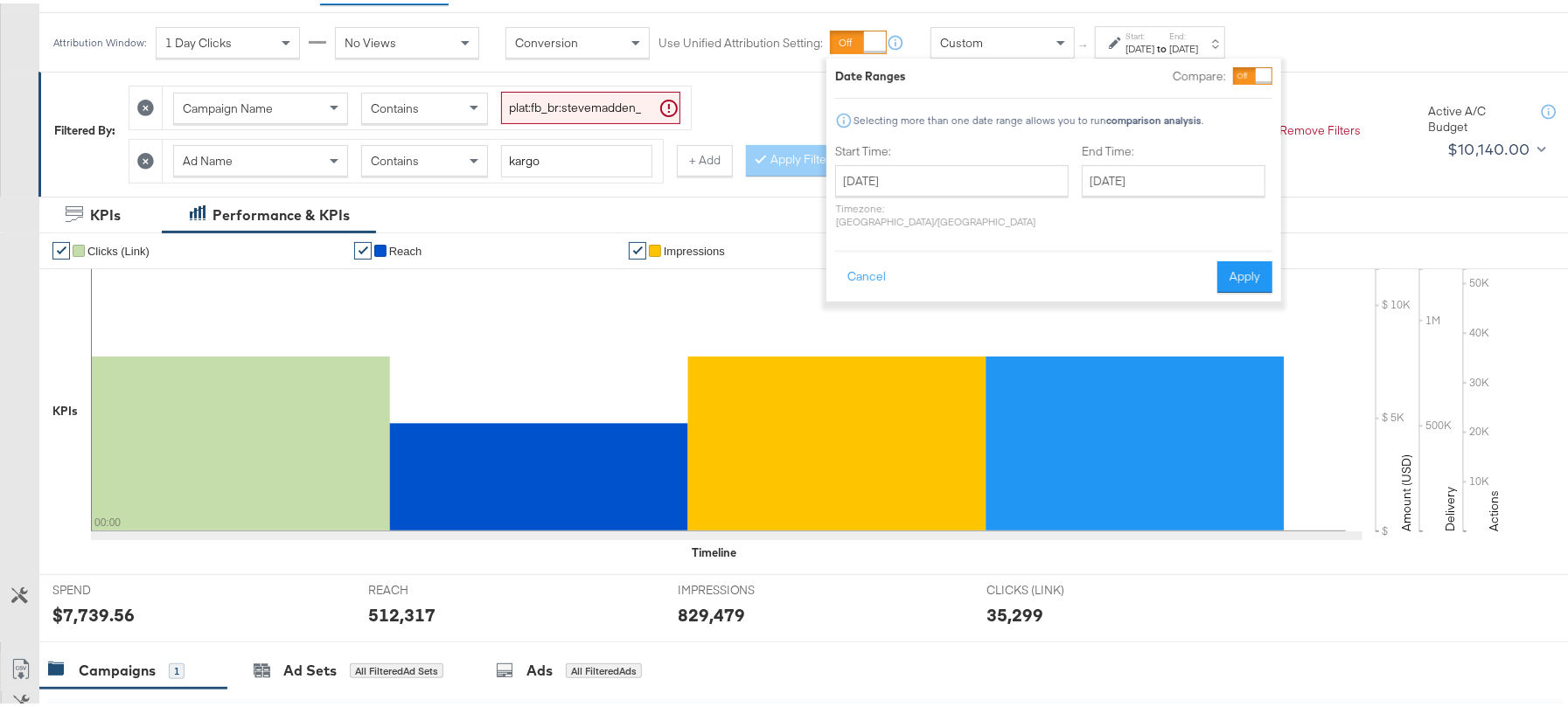 click on "[DATE] ‹ [DATE] › Su Mo Tu We Th Fr Sa 29 30 1 2 3 4 5 6 7 8 9 10 11 12 13 14 15 16 17 18 19 20 21 22 23 24 25 26 27 28 29 30 31 1 2 3 4 5 6 7 8 9 Timezone:  [GEOGRAPHIC_DATA]/[GEOGRAPHIC_DATA]" at bounding box center [951, 193] 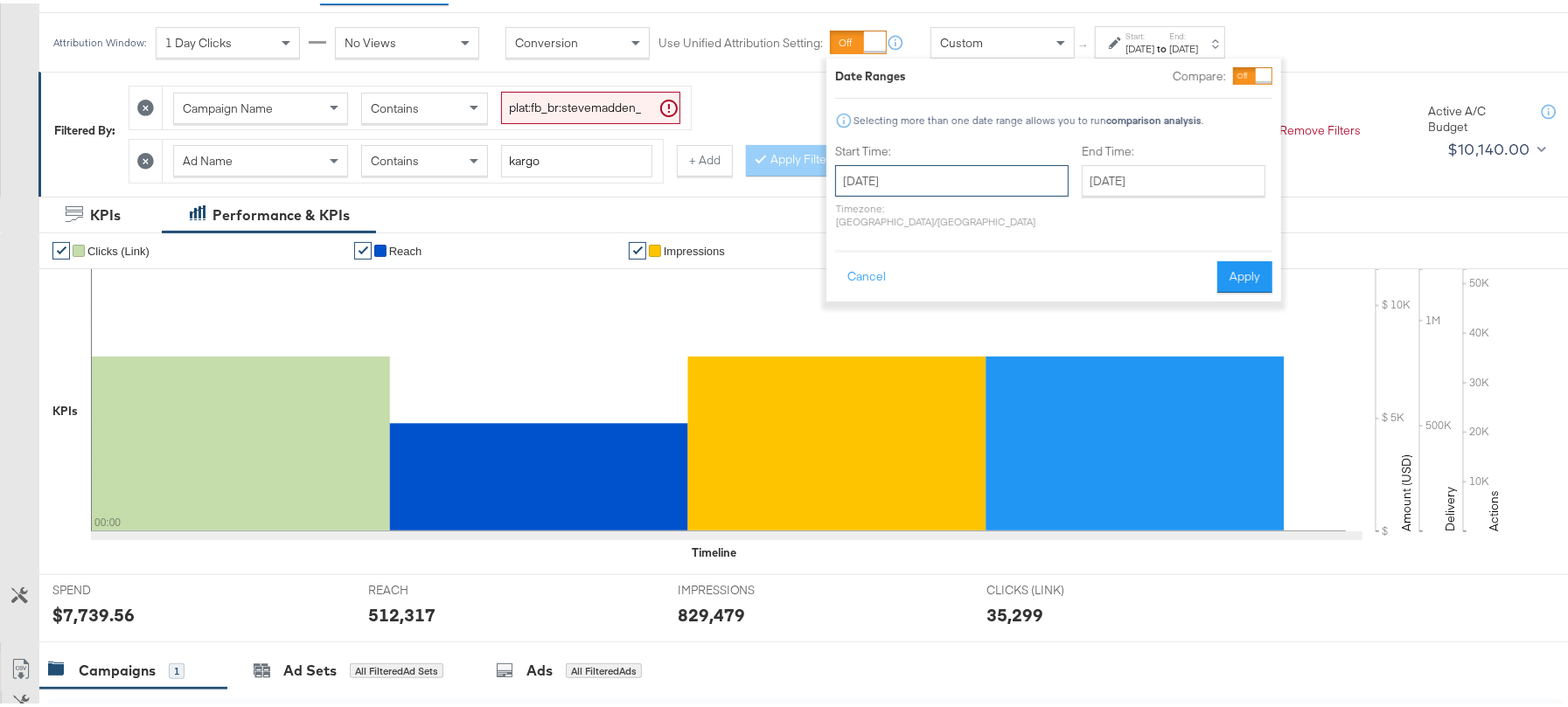 click on "[DATE]" at bounding box center (951, 177) 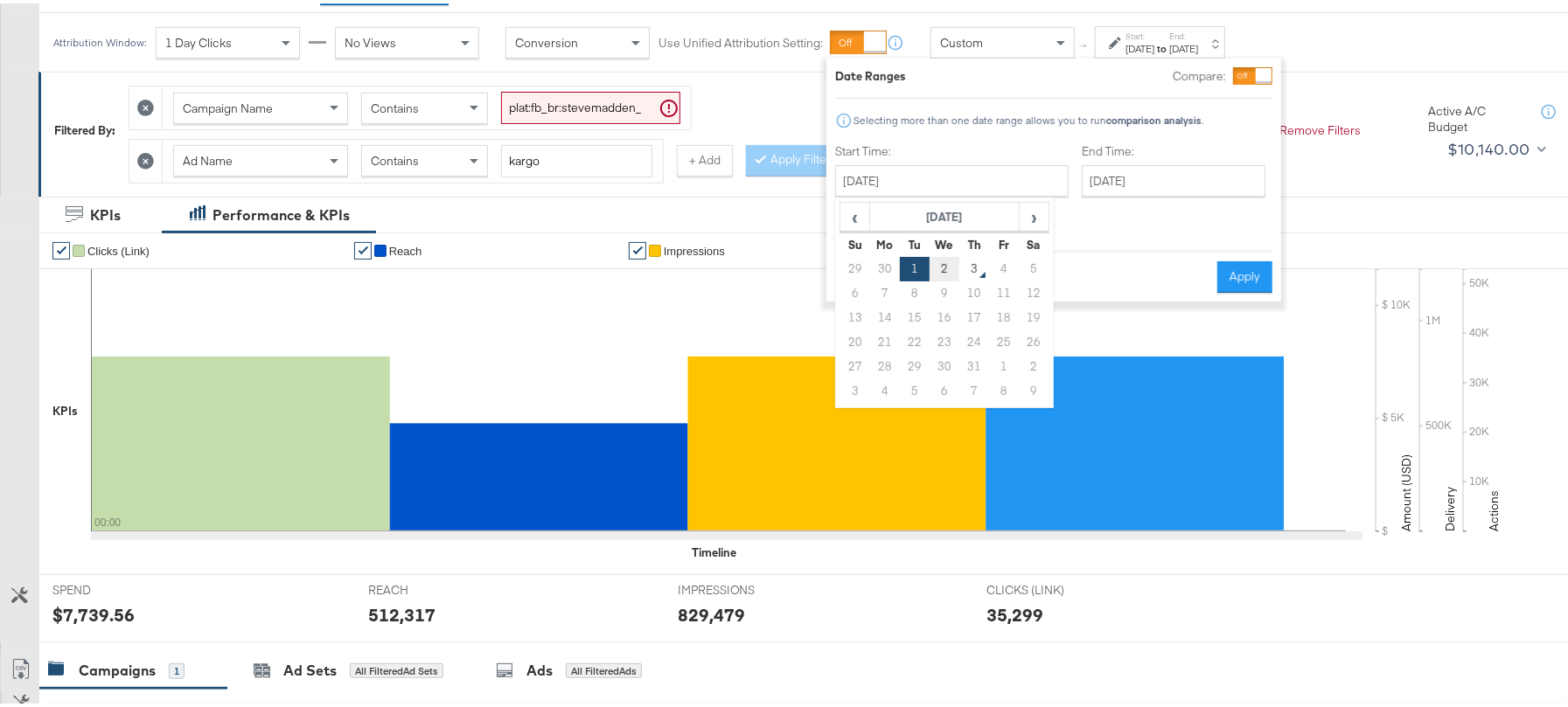 click on "2" at bounding box center [944, 266] 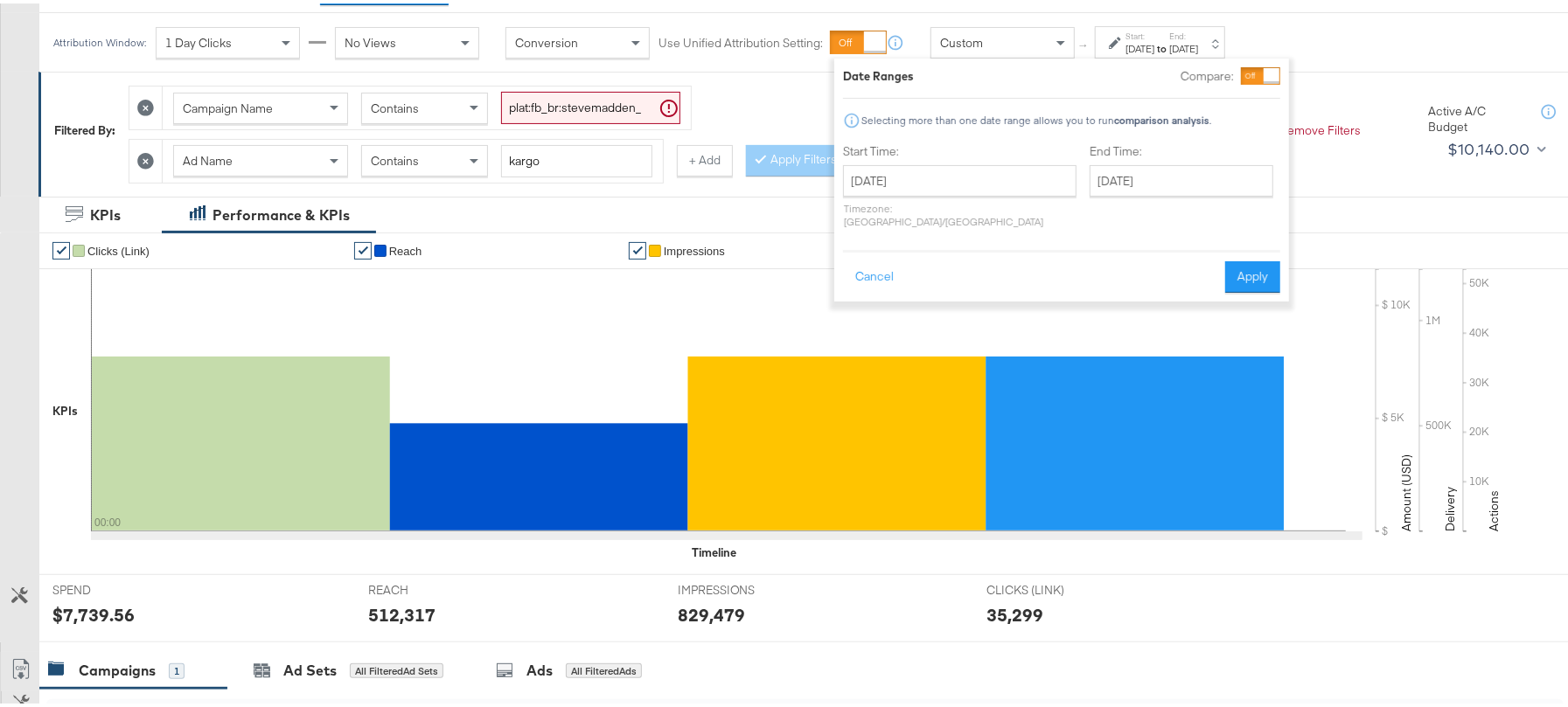type on "[DATE]" 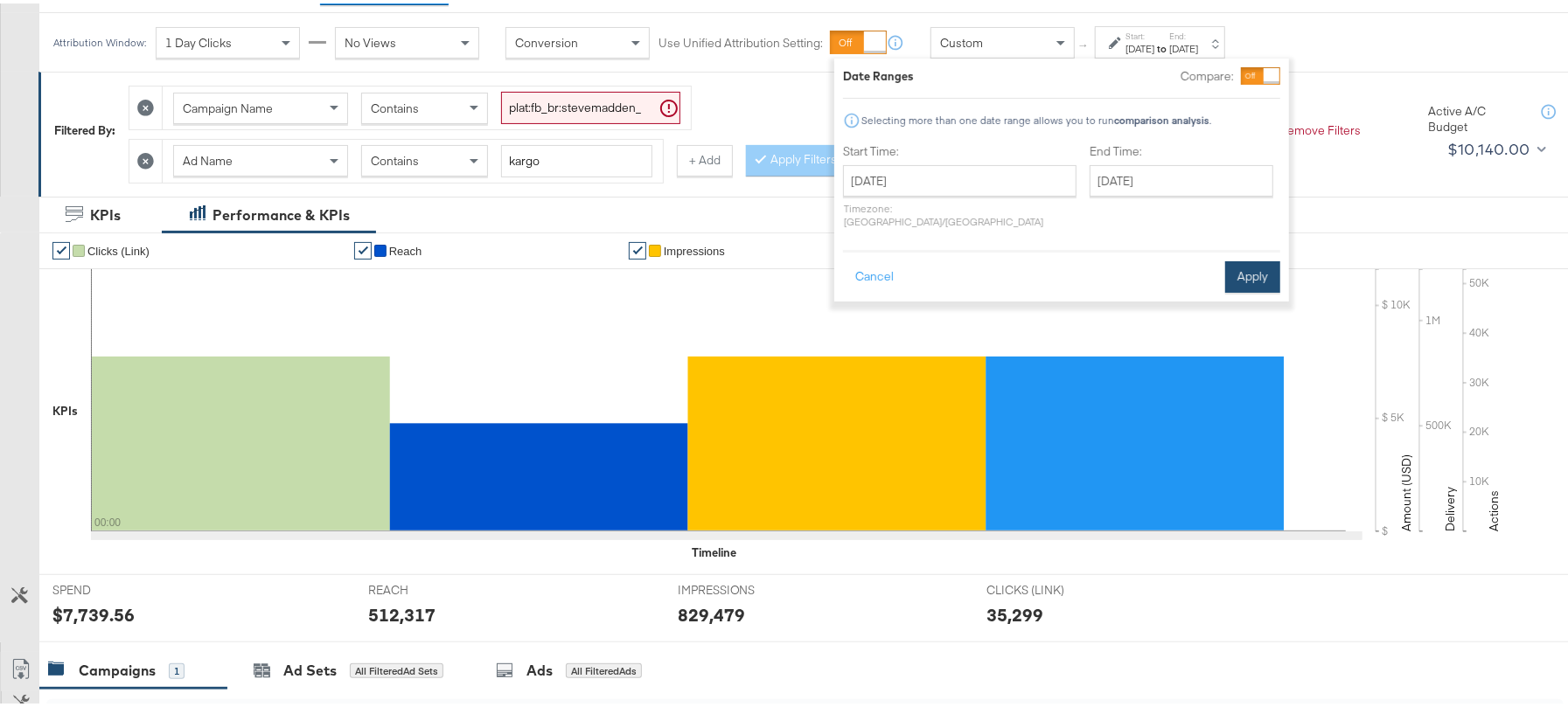click on "Apply" at bounding box center (1252, 274) 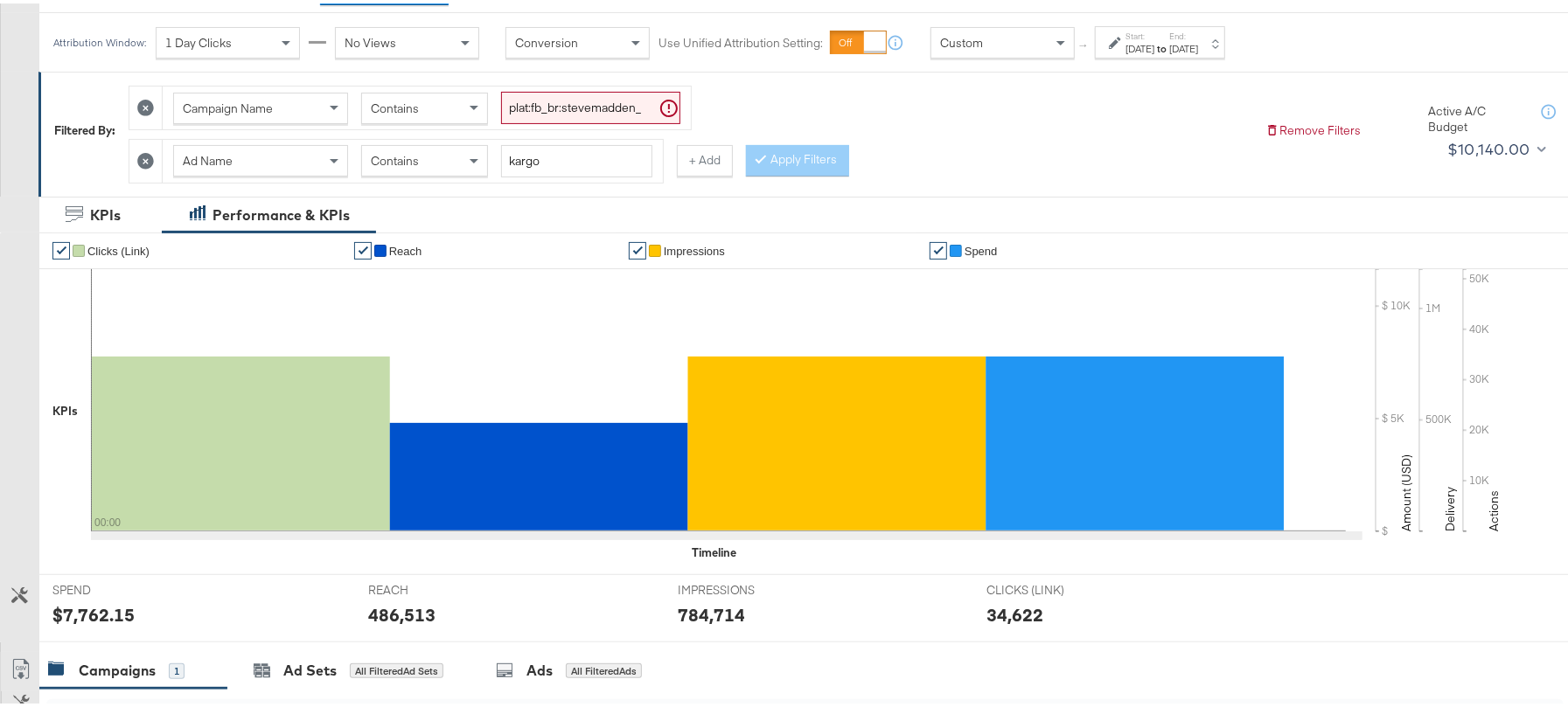 click on "$7,762.15" at bounding box center (94, 611) 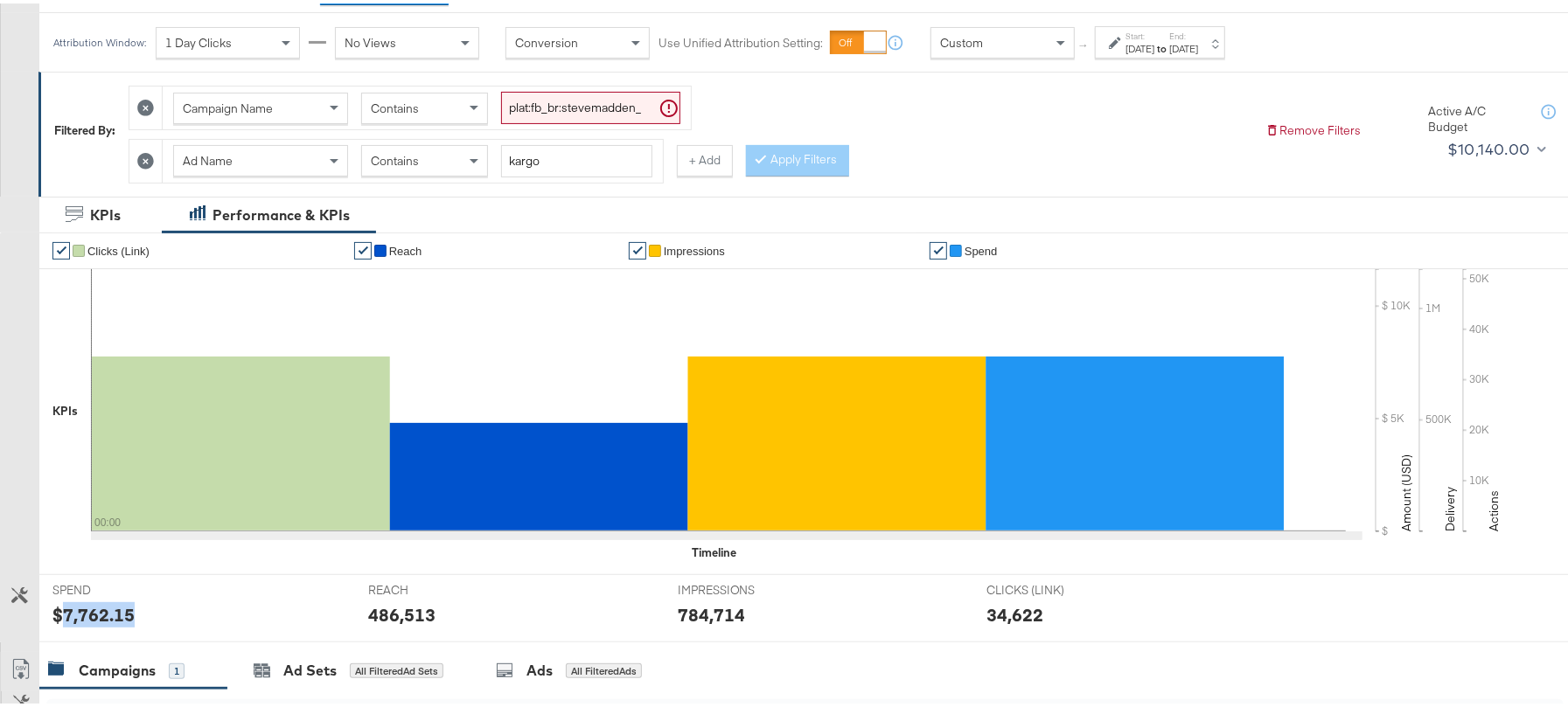click on "$7,762.15" at bounding box center [94, 611] 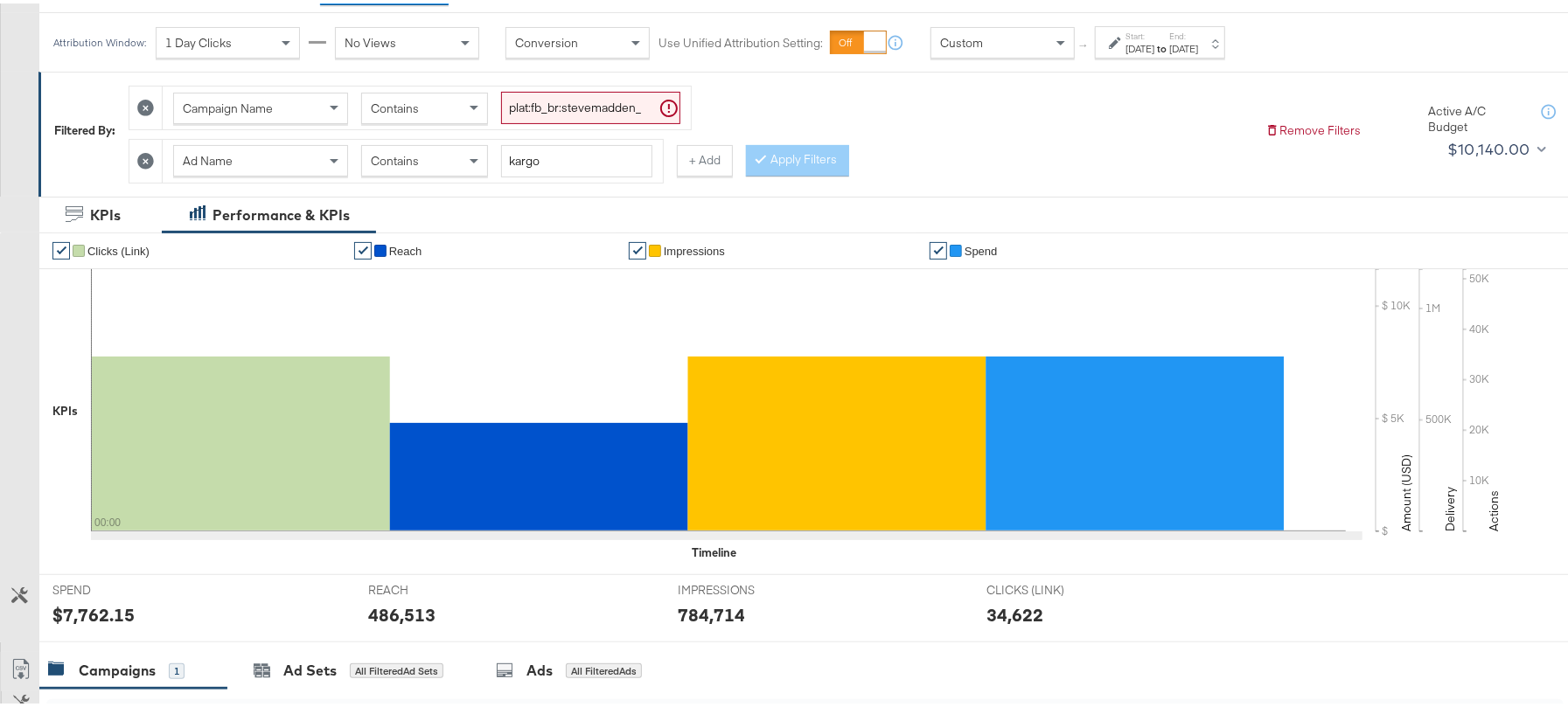 click on "486,513" at bounding box center [401, 611] 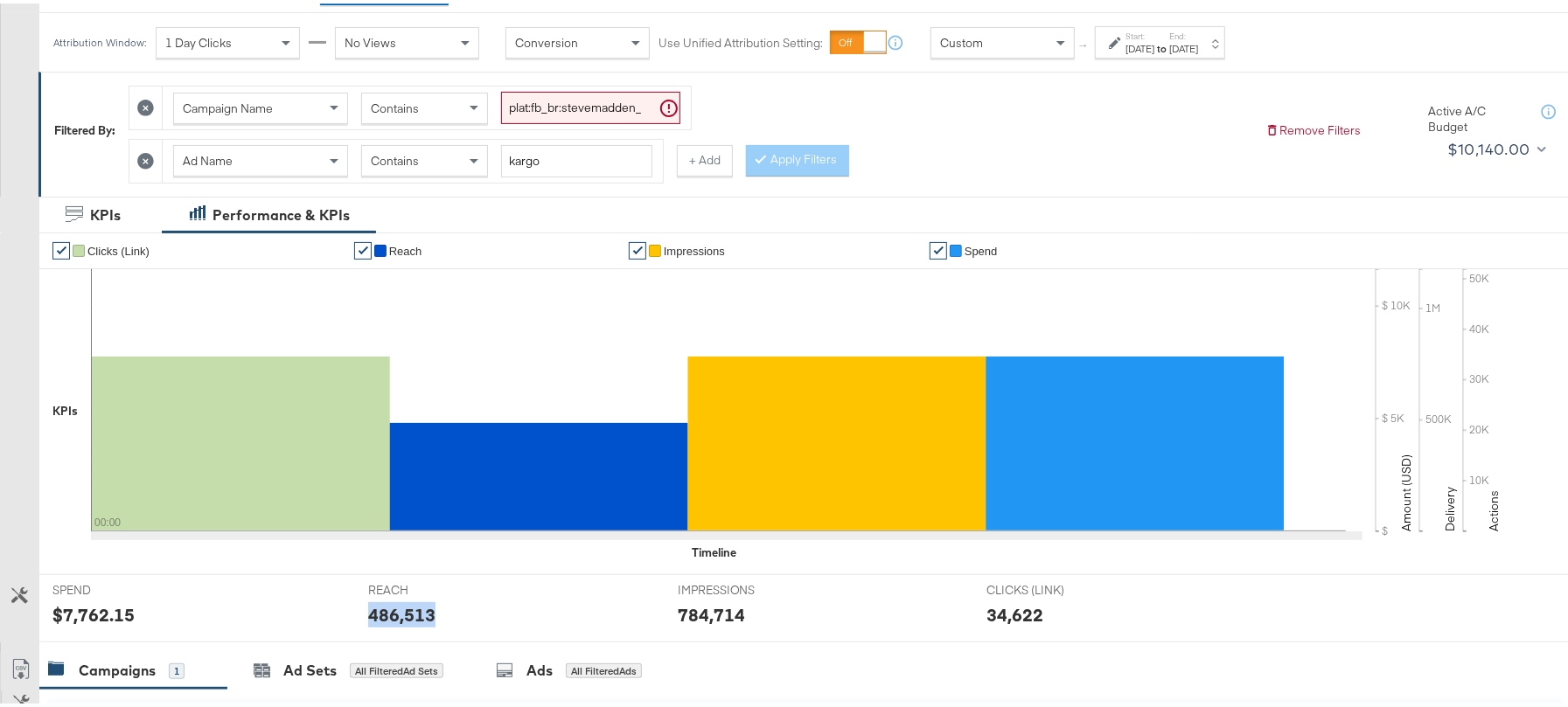 click on "486,513" at bounding box center (401, 611) 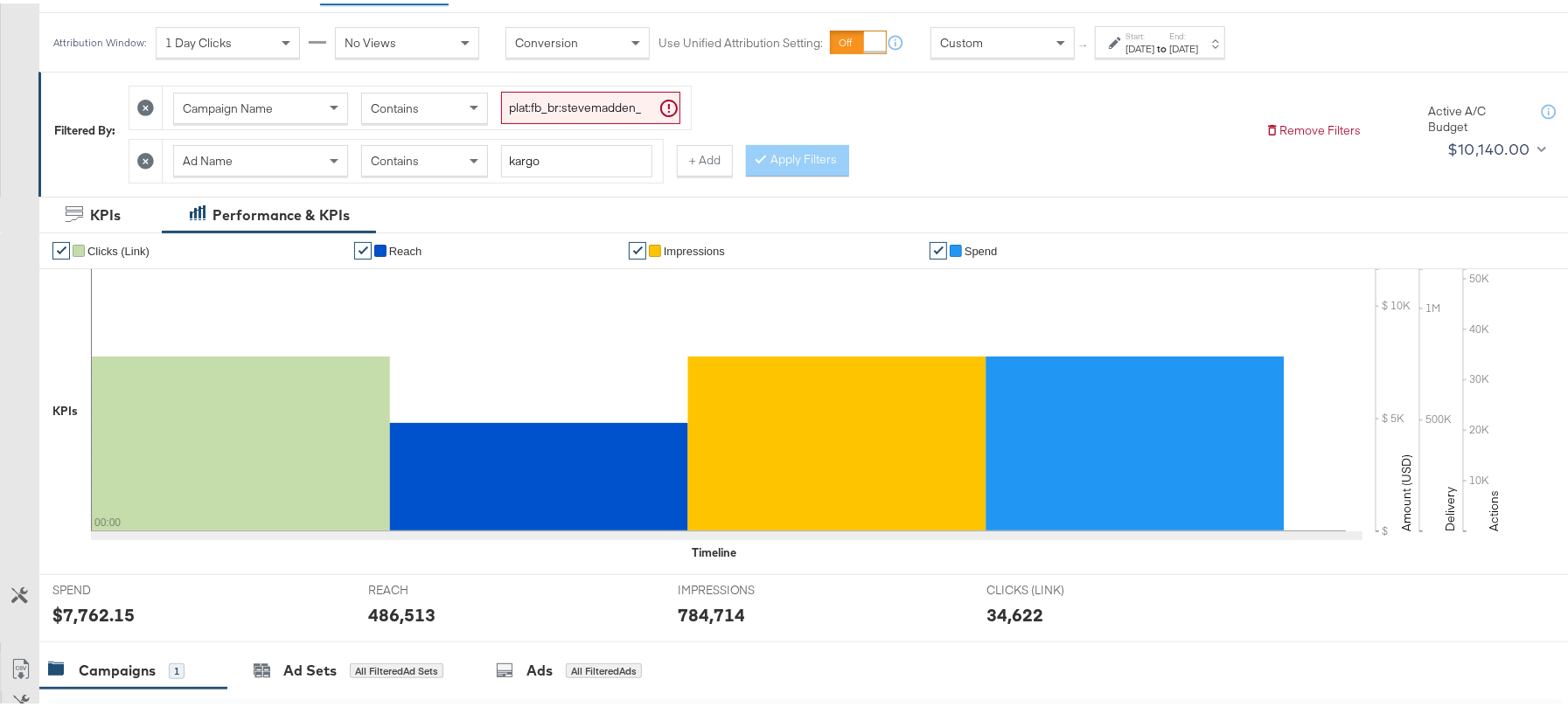 click on "784,714" at bounding box center [711, 611] 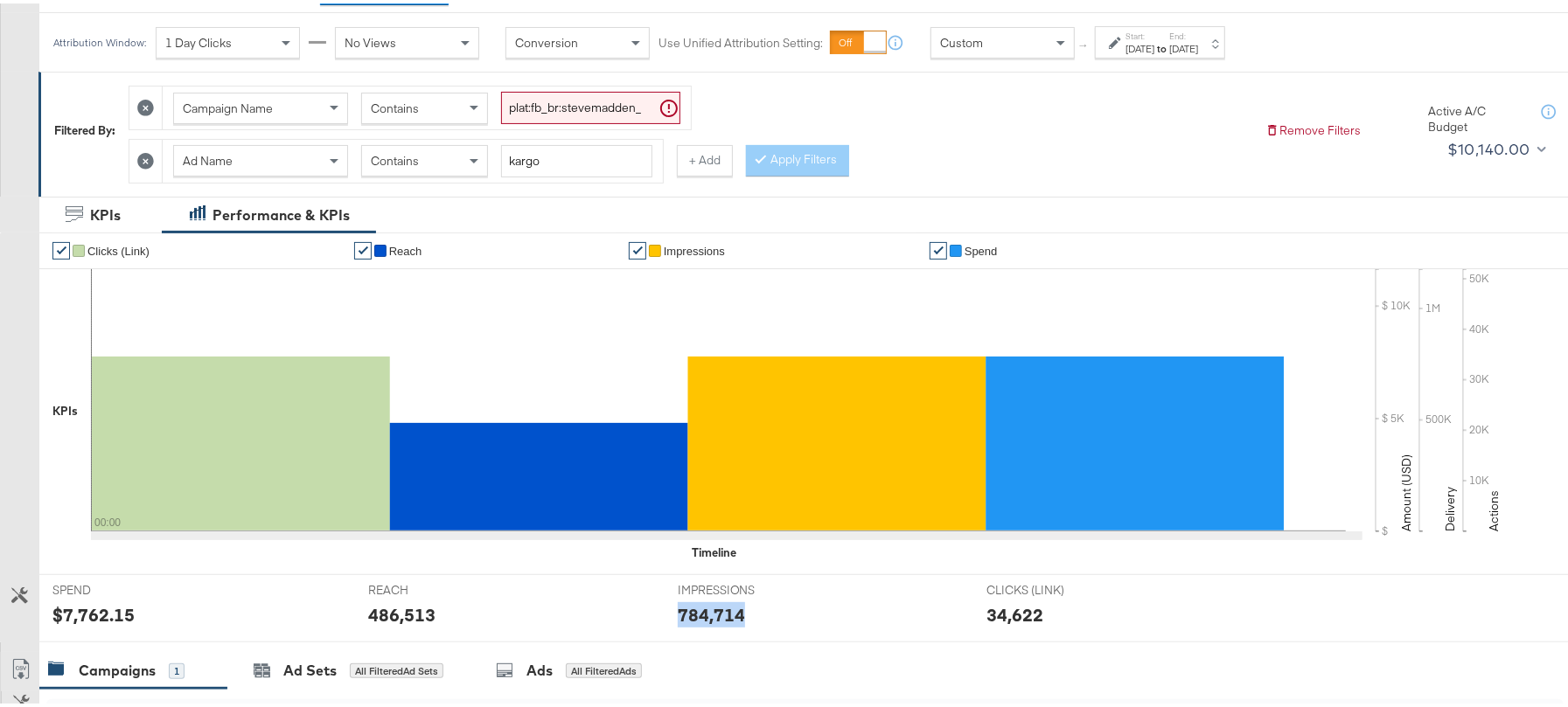 click on "784,714" at bounding box center (711, 611) 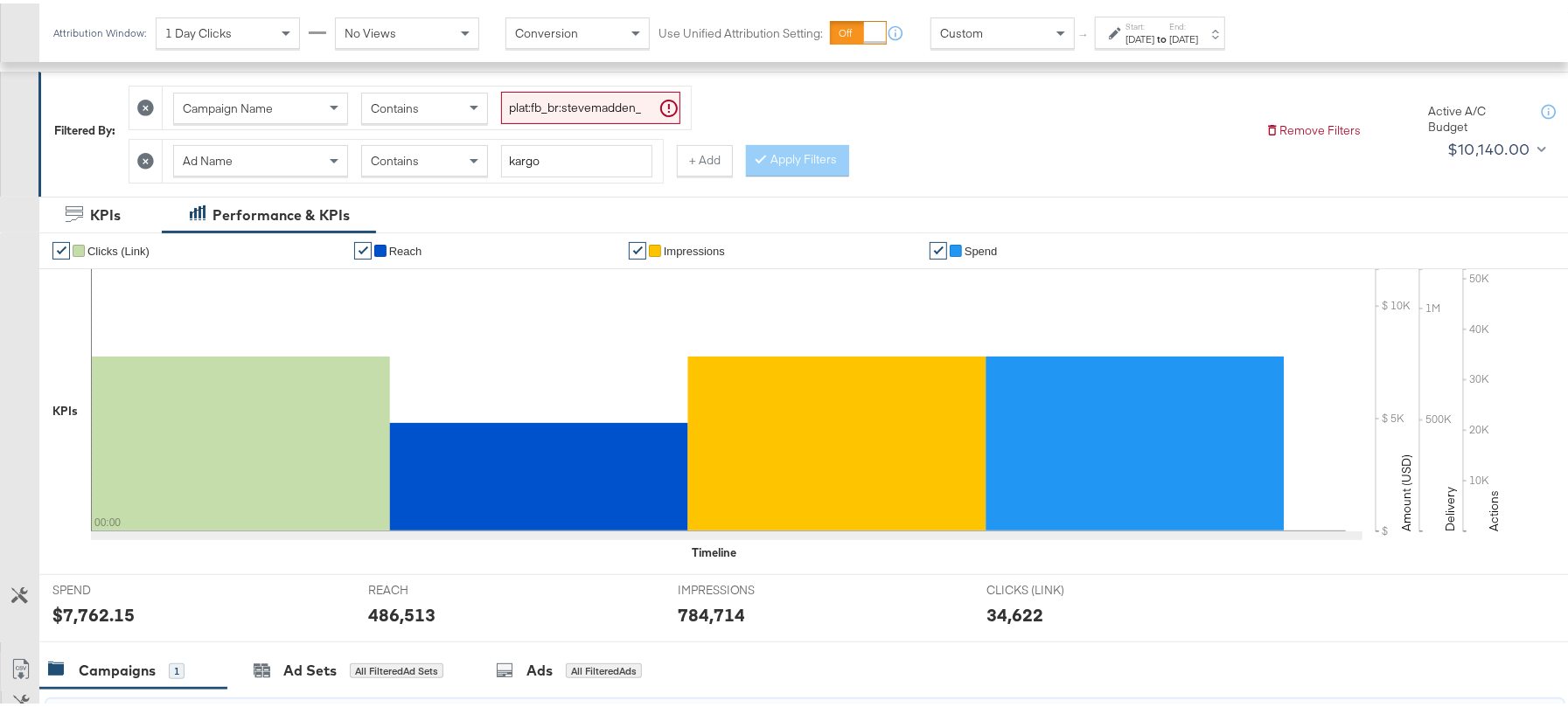 scroll, scrollTop: 253, scrollLeft: 0, axis: vertical 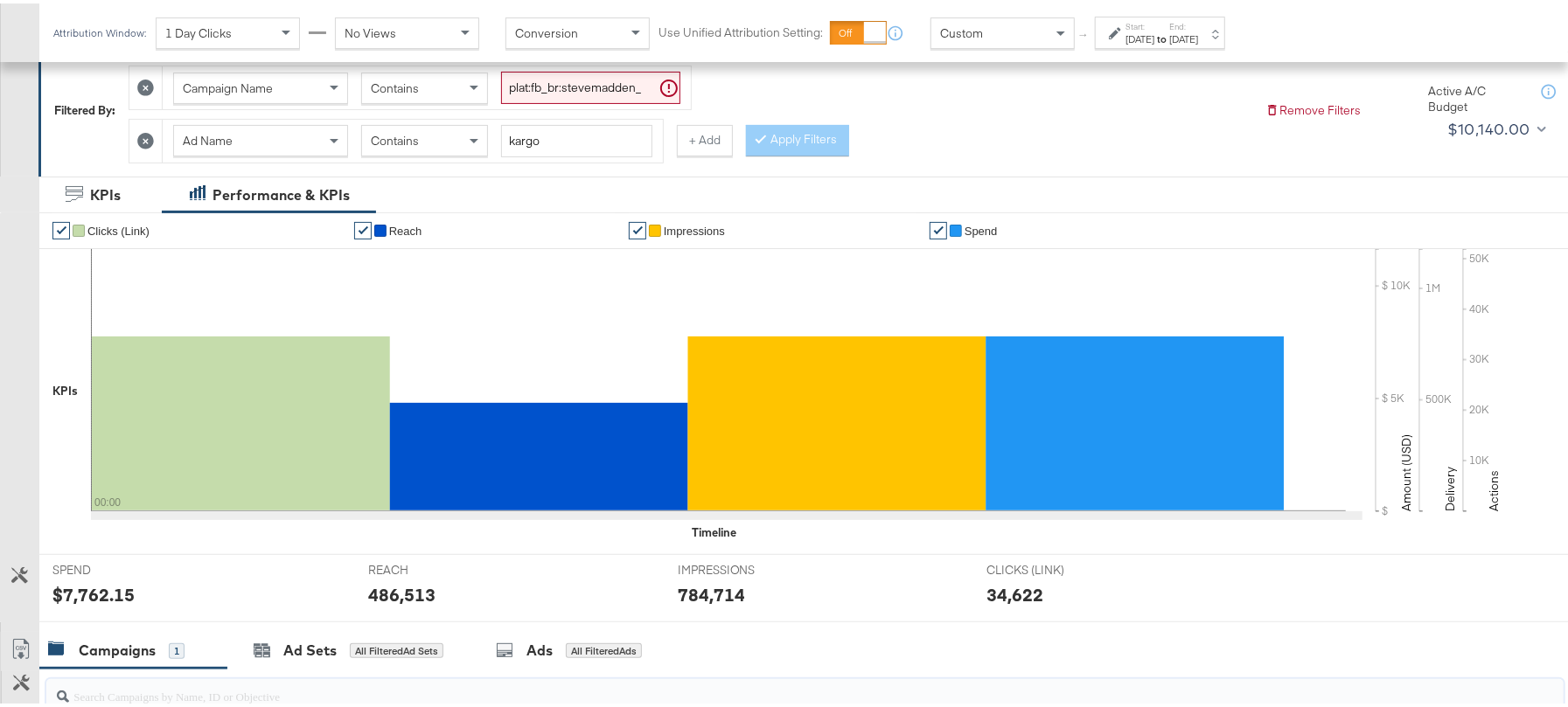 click on "784,714" at bounding box center [711, 591] 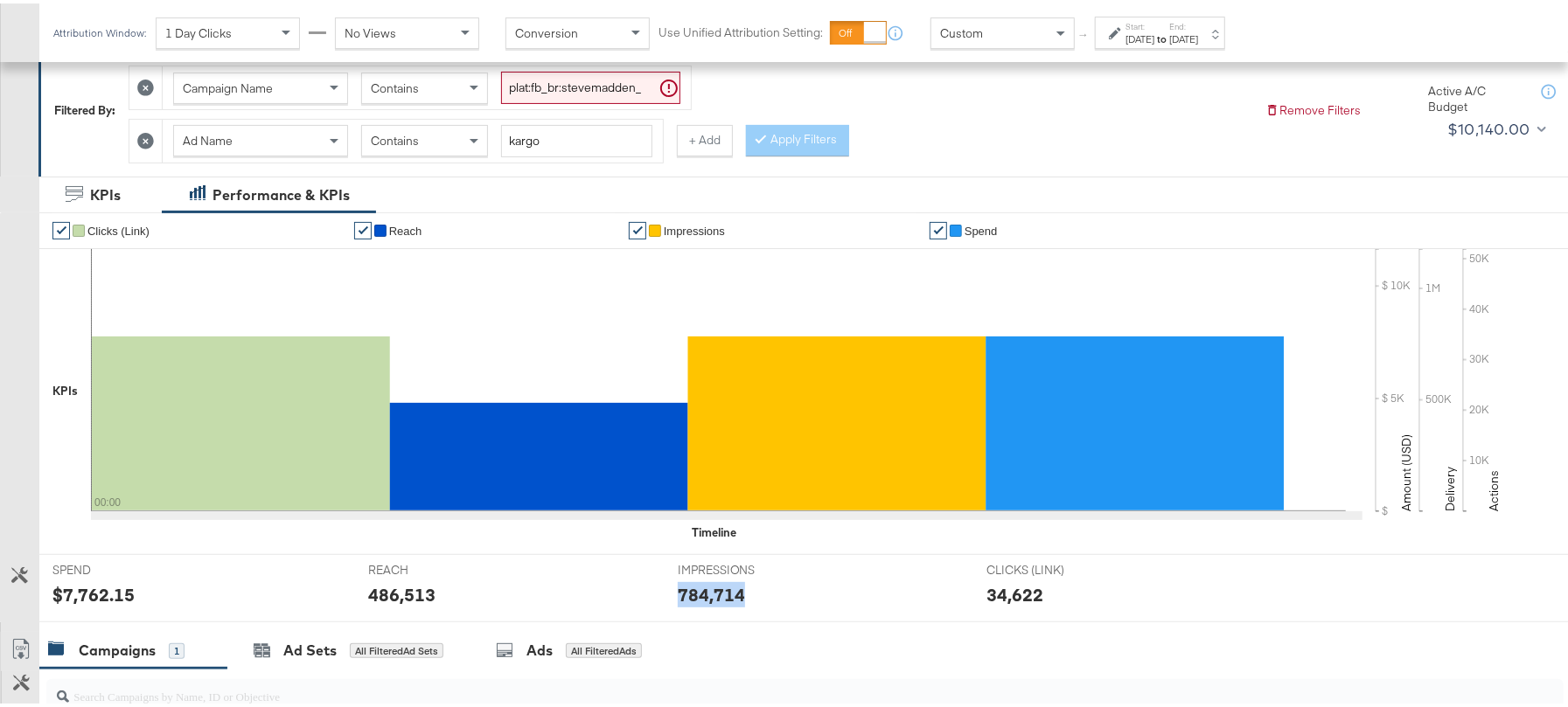 click on "784,714" at bounding box center (711, 591) 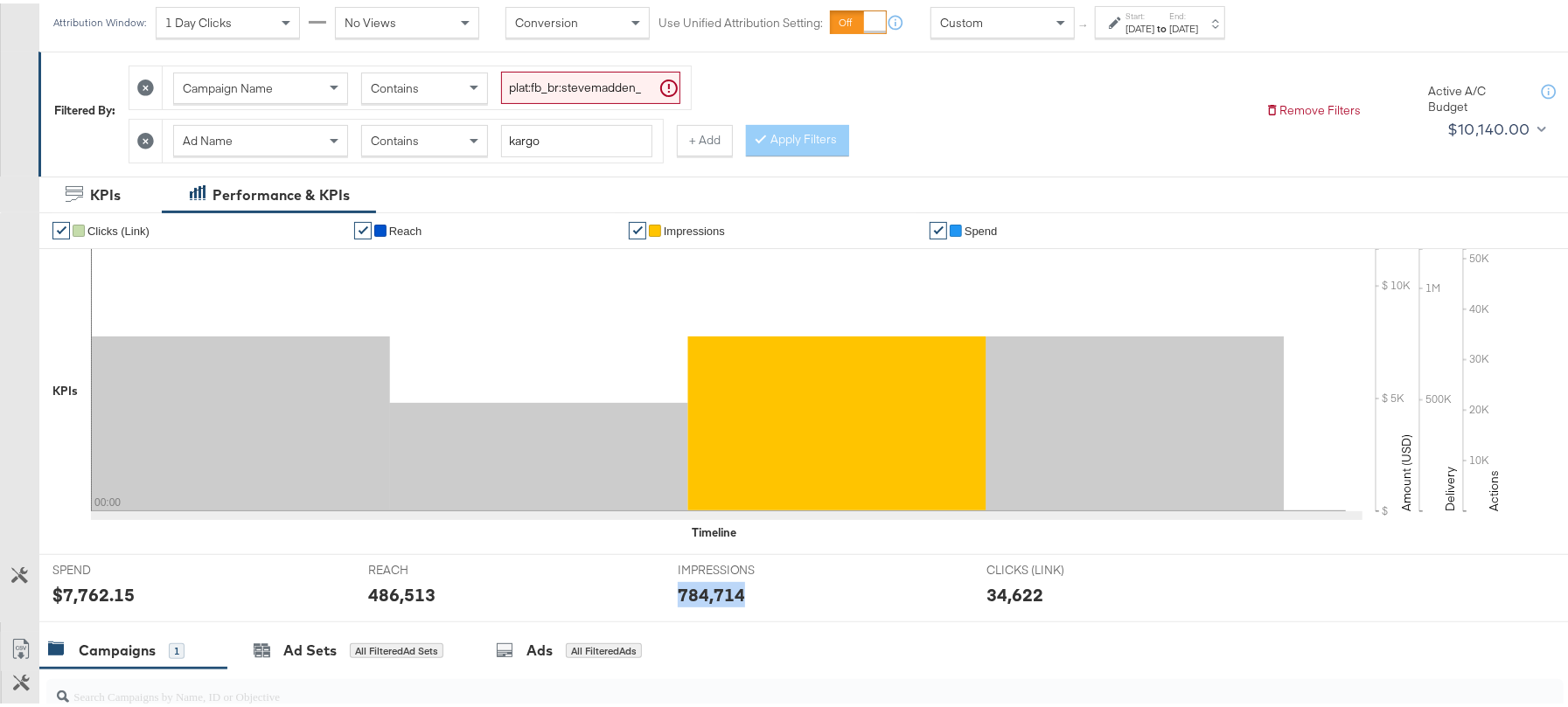 scroll, scrollTop: 0, scrollLeft: 0, axis: both 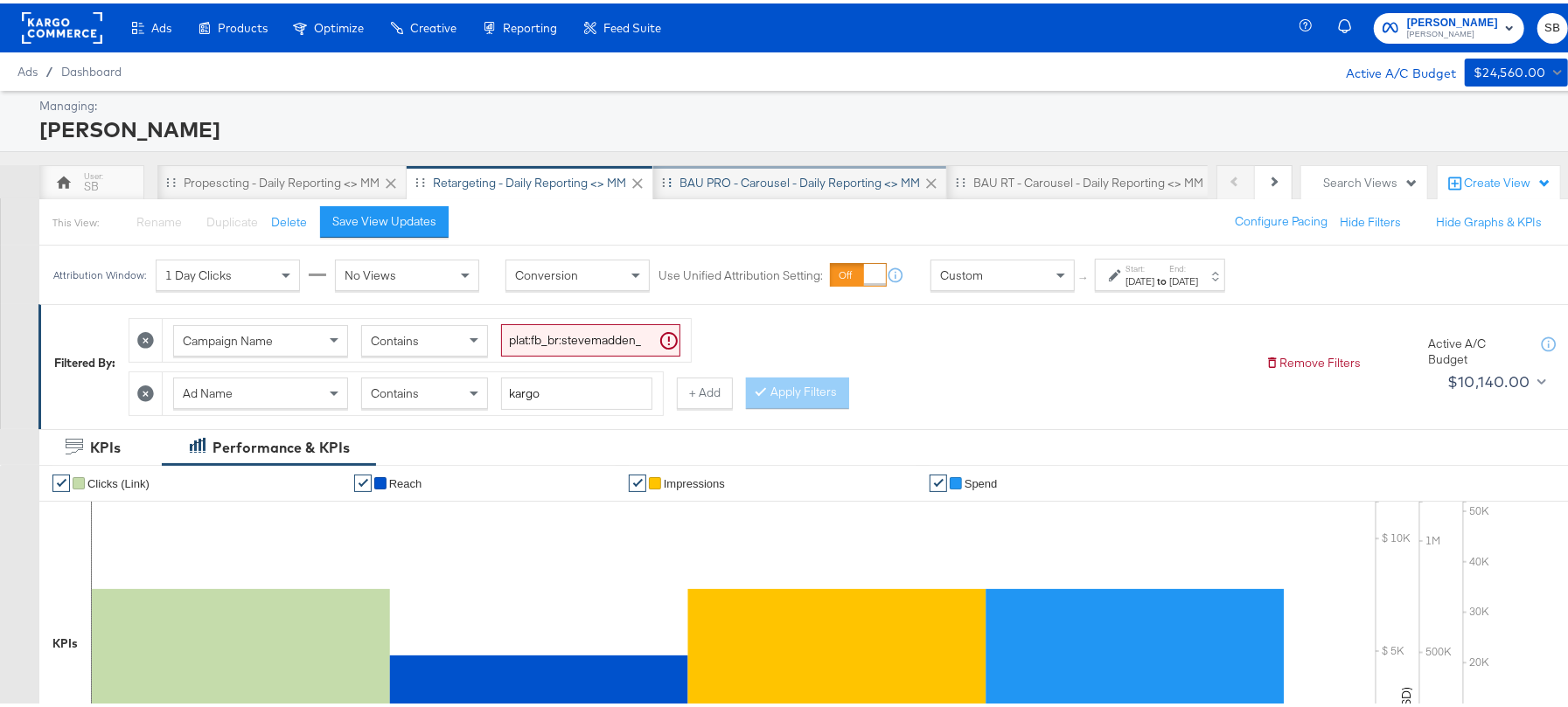 click on "BAU PRO - Carousel - Daily Reporting <> MM" at bounding box center [799, 179] 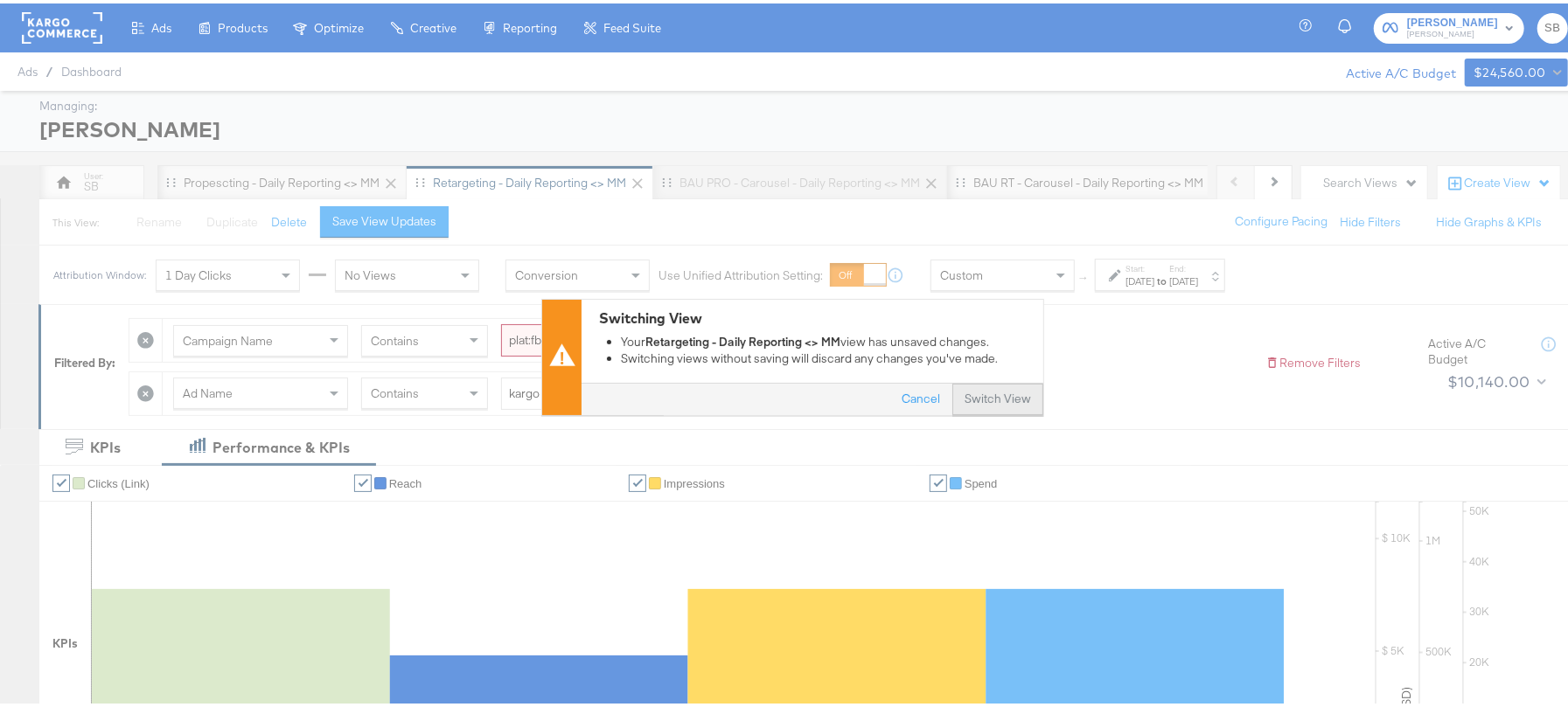 click on "Switch View" at bounding box center (998, 396) 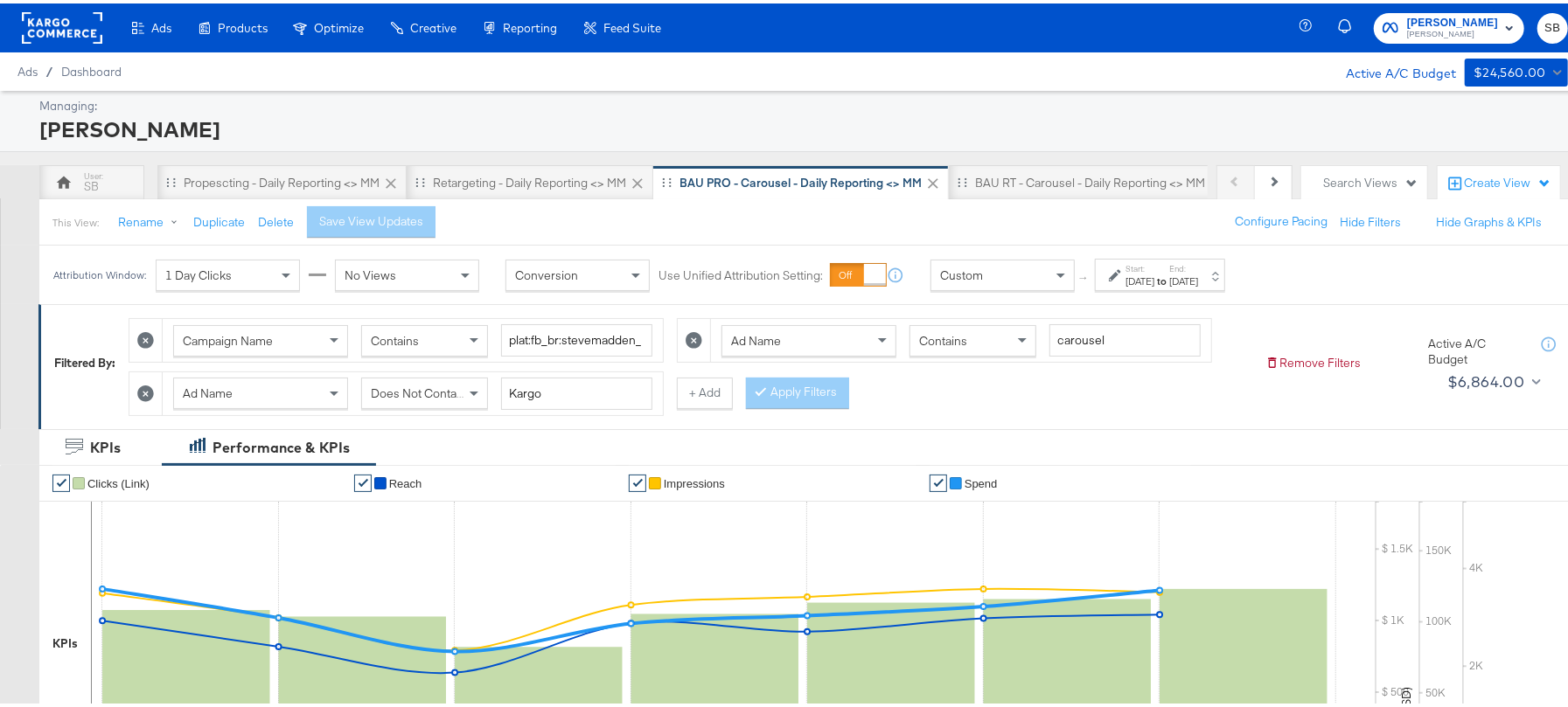 click on "[DATE]" at bounding box center (1139, 278) 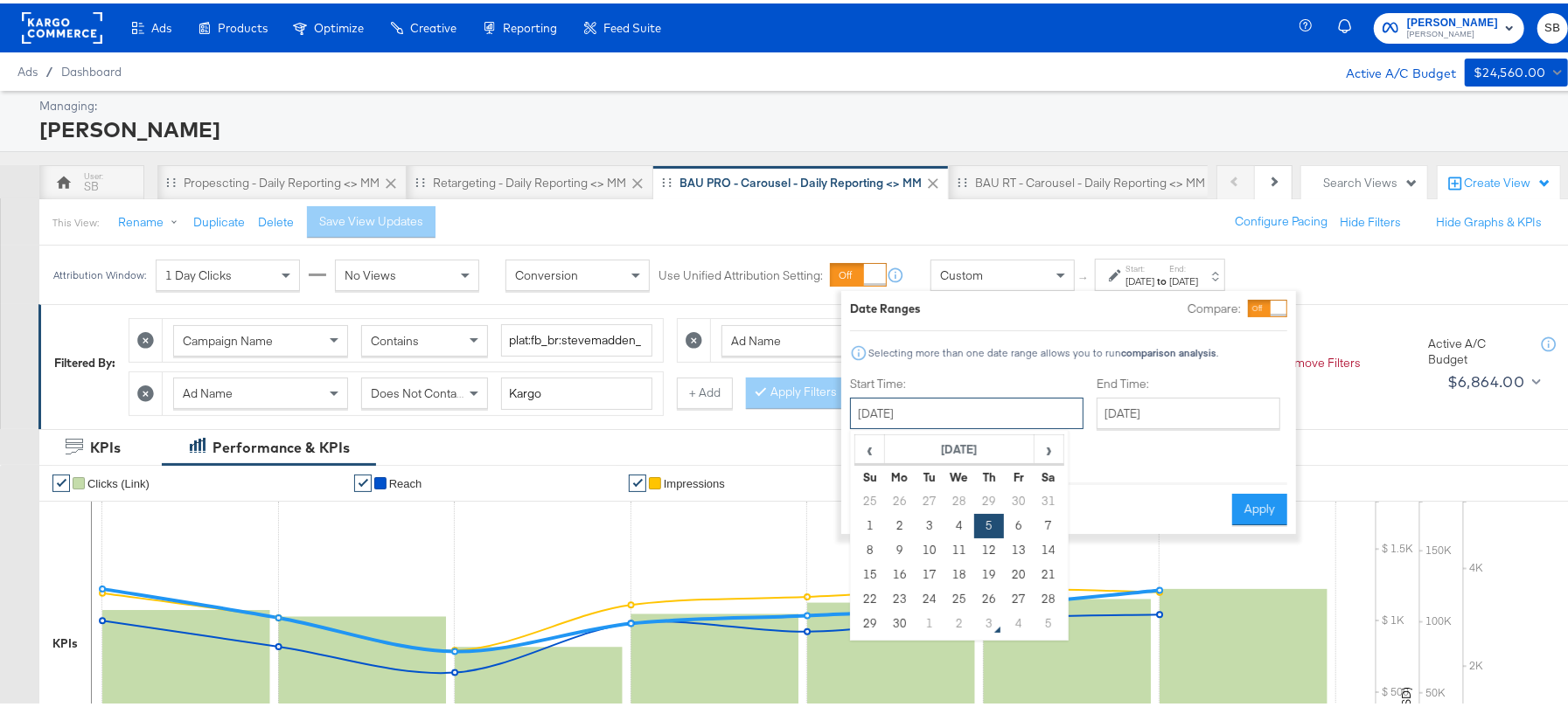 click on "[DATE]" at bounding box center (966, 410) 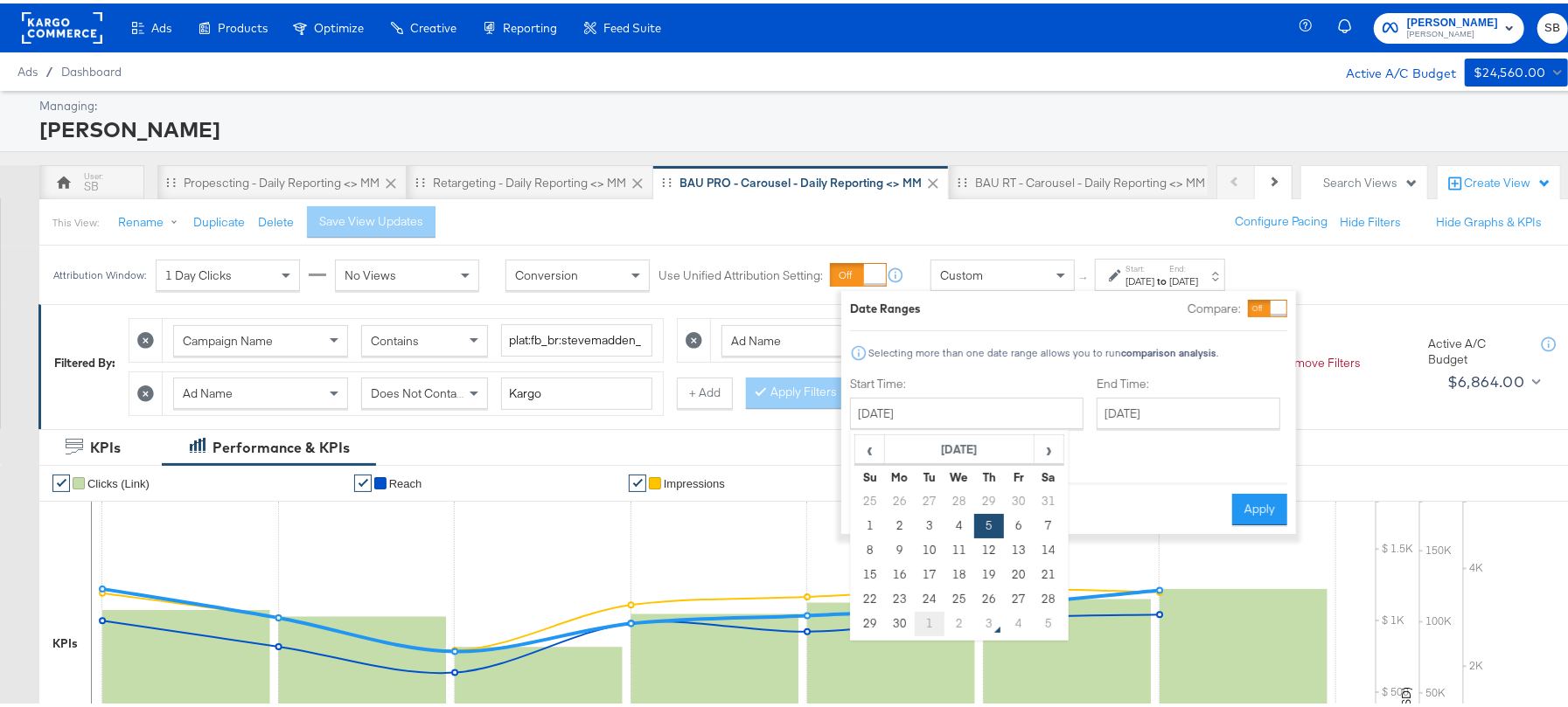 click on "1" at bounding box center (930, 620) 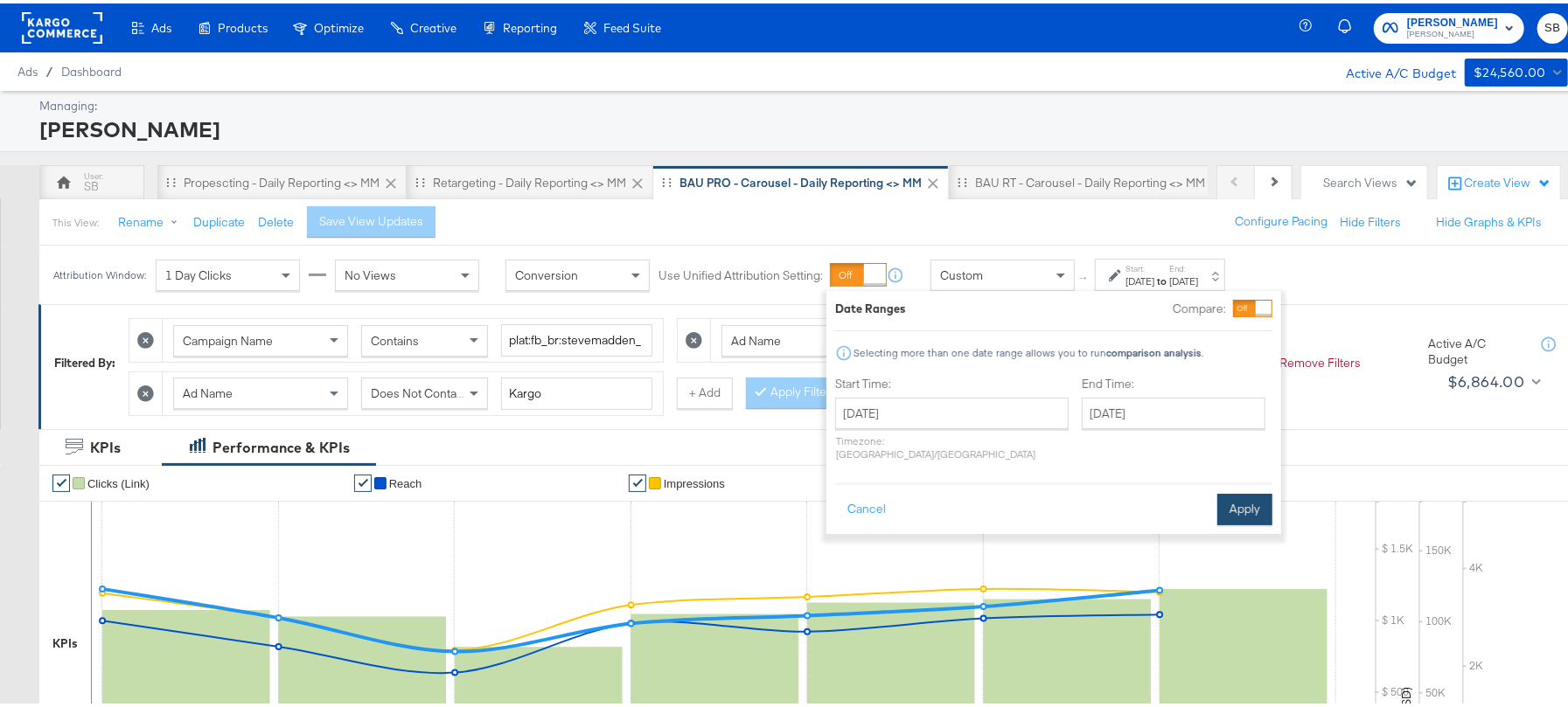 click on "Apply" at bounding box center [1244, 506] 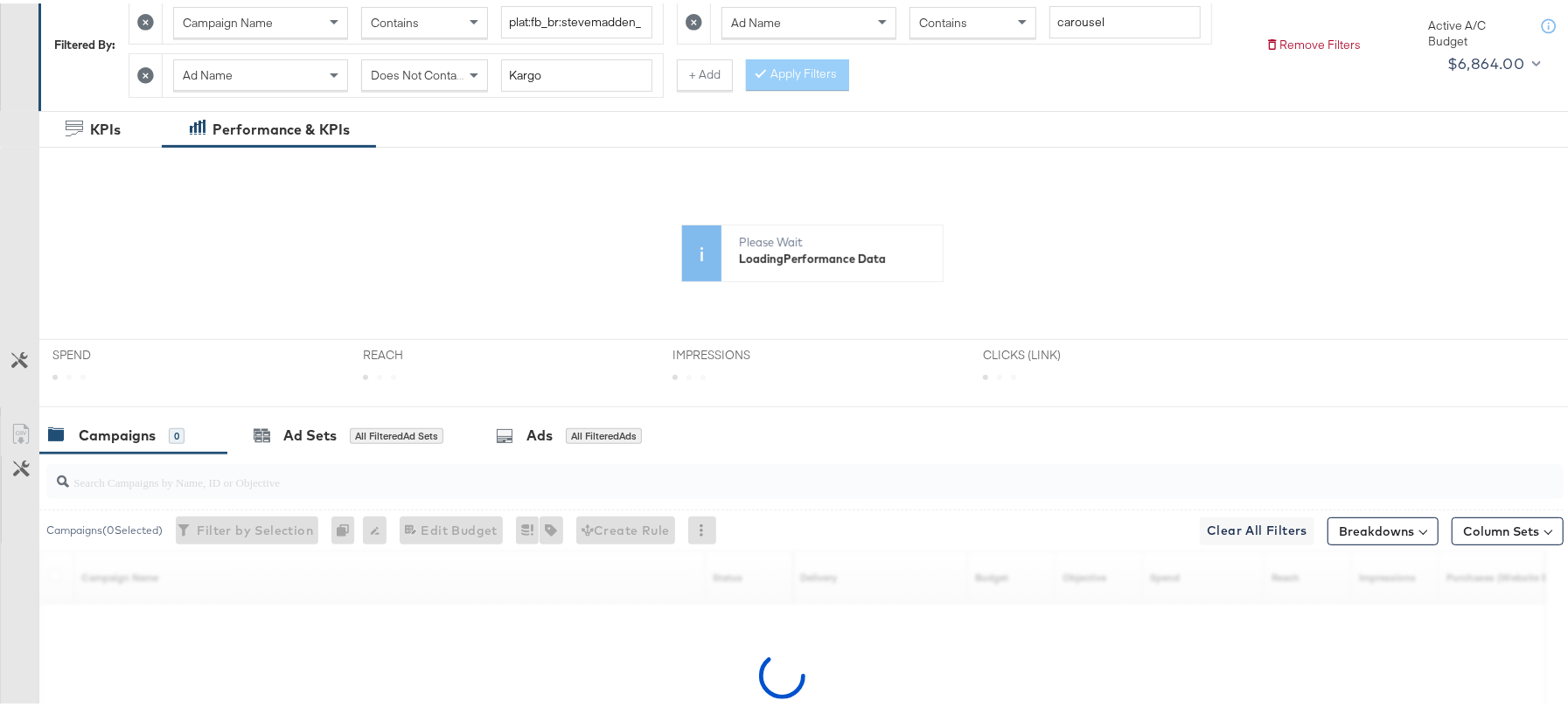 scroll, scrollTop: 350, scrollLeft: 0, axis: vertical 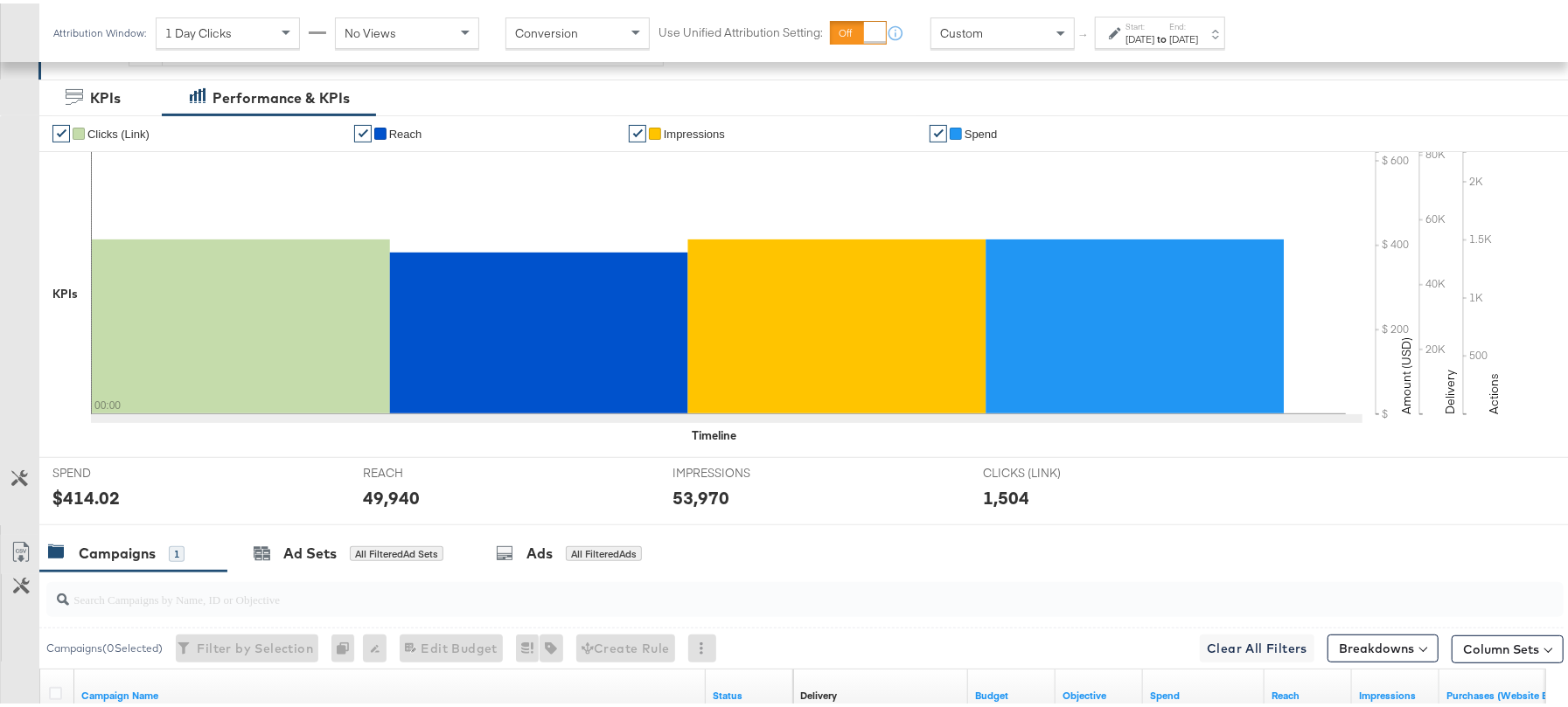 click on "[DATE]" at bounding box center [1183, 36] 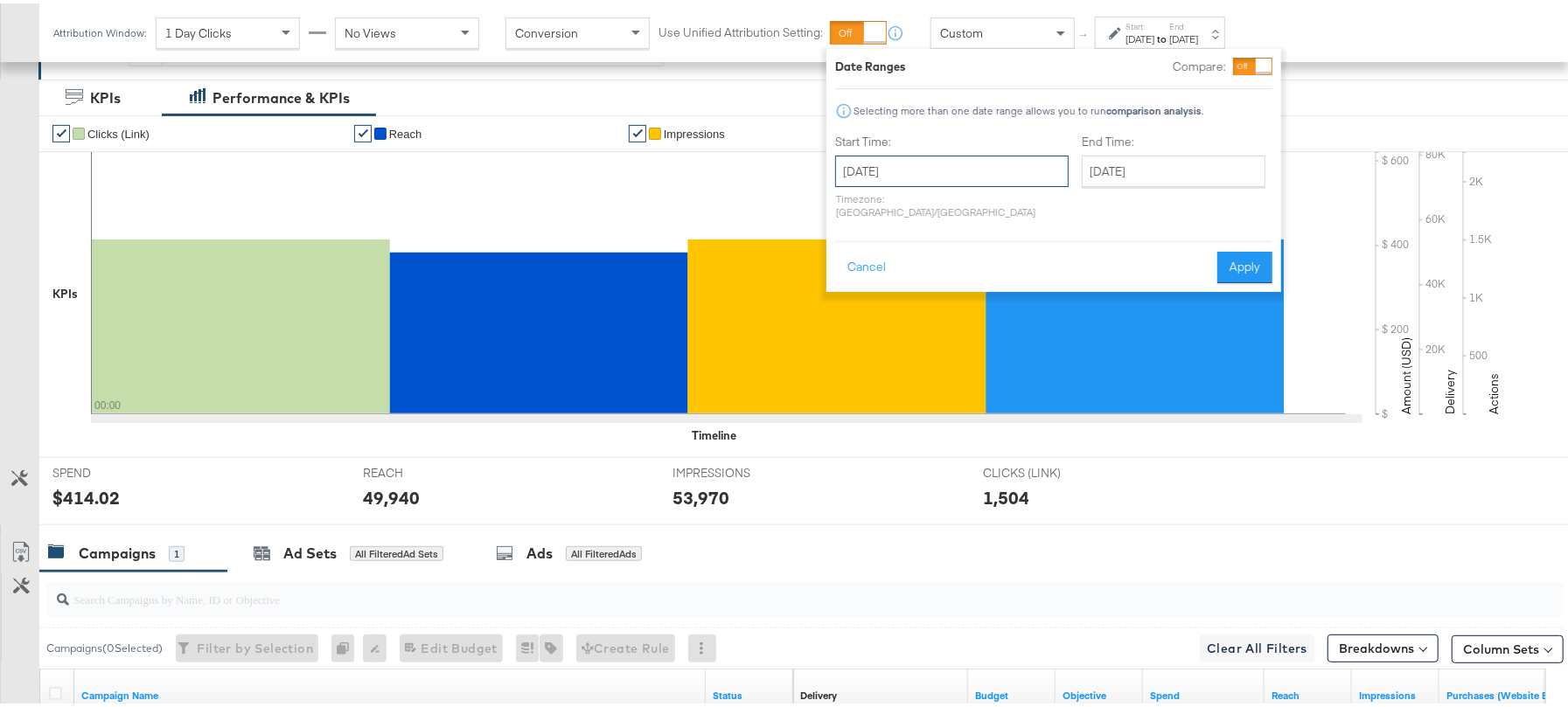 click on "[DATE]" at bounding box center (951, 168) 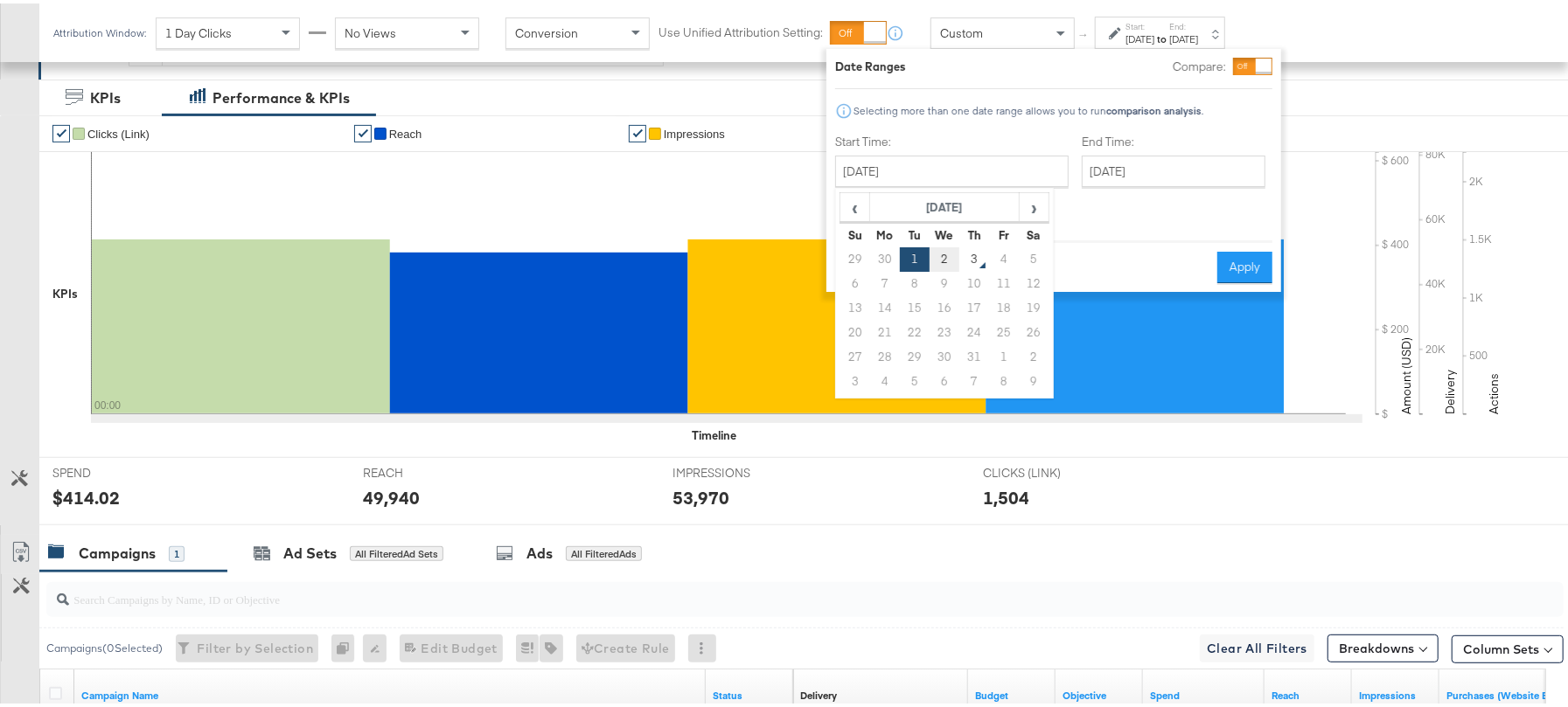 click on "2" at bounding box center (944, 256) 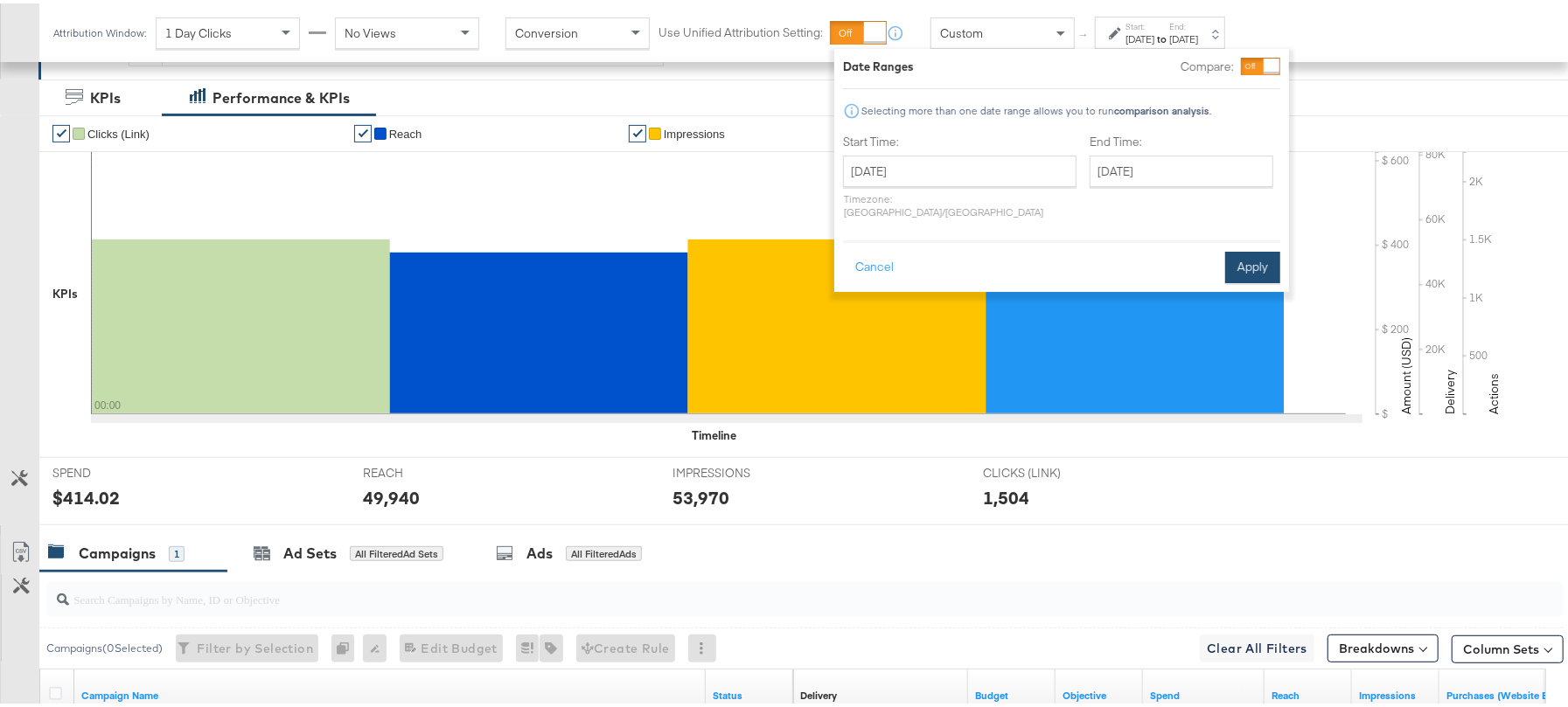 click on "Apply" at bounding box center (1252, 264) 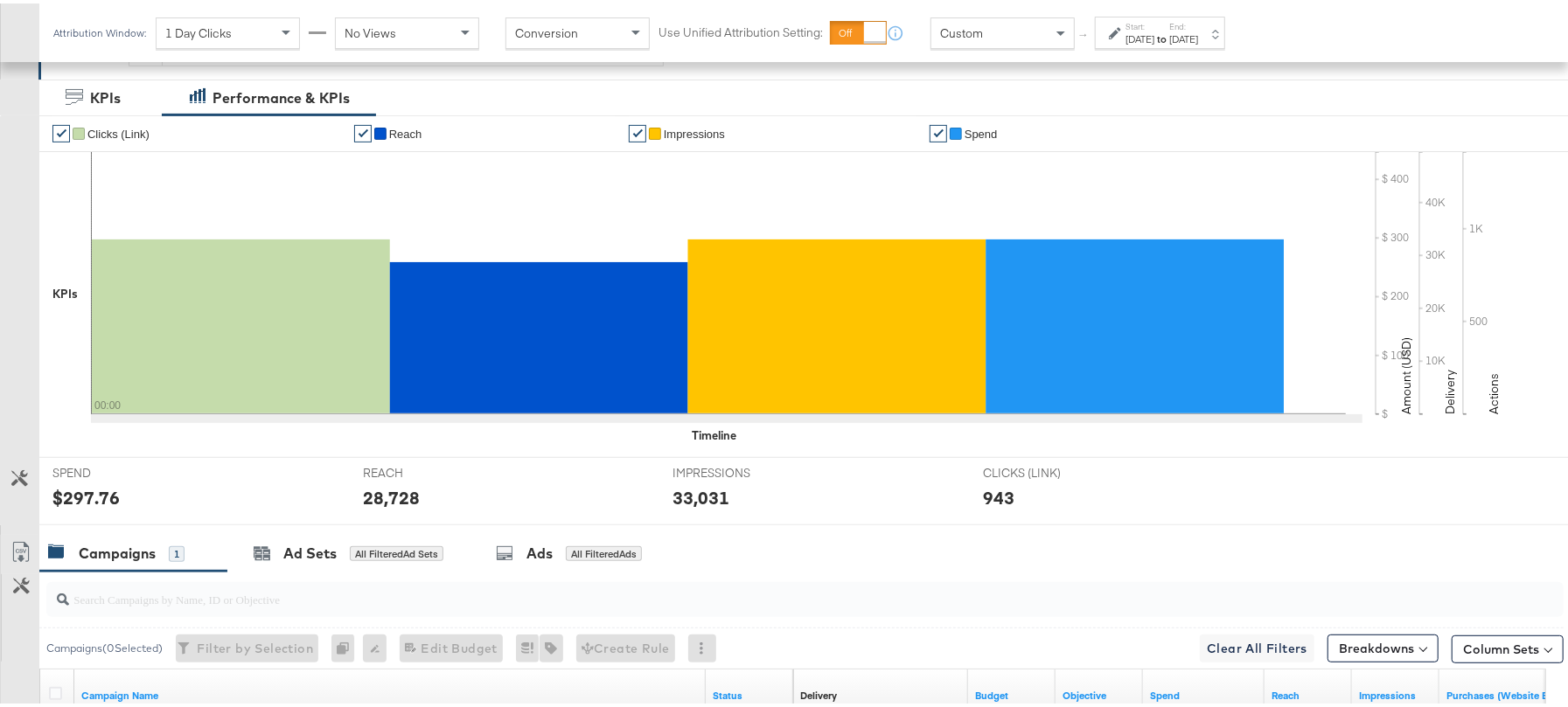 click on "$297.76" at bounding box center (86, 494) 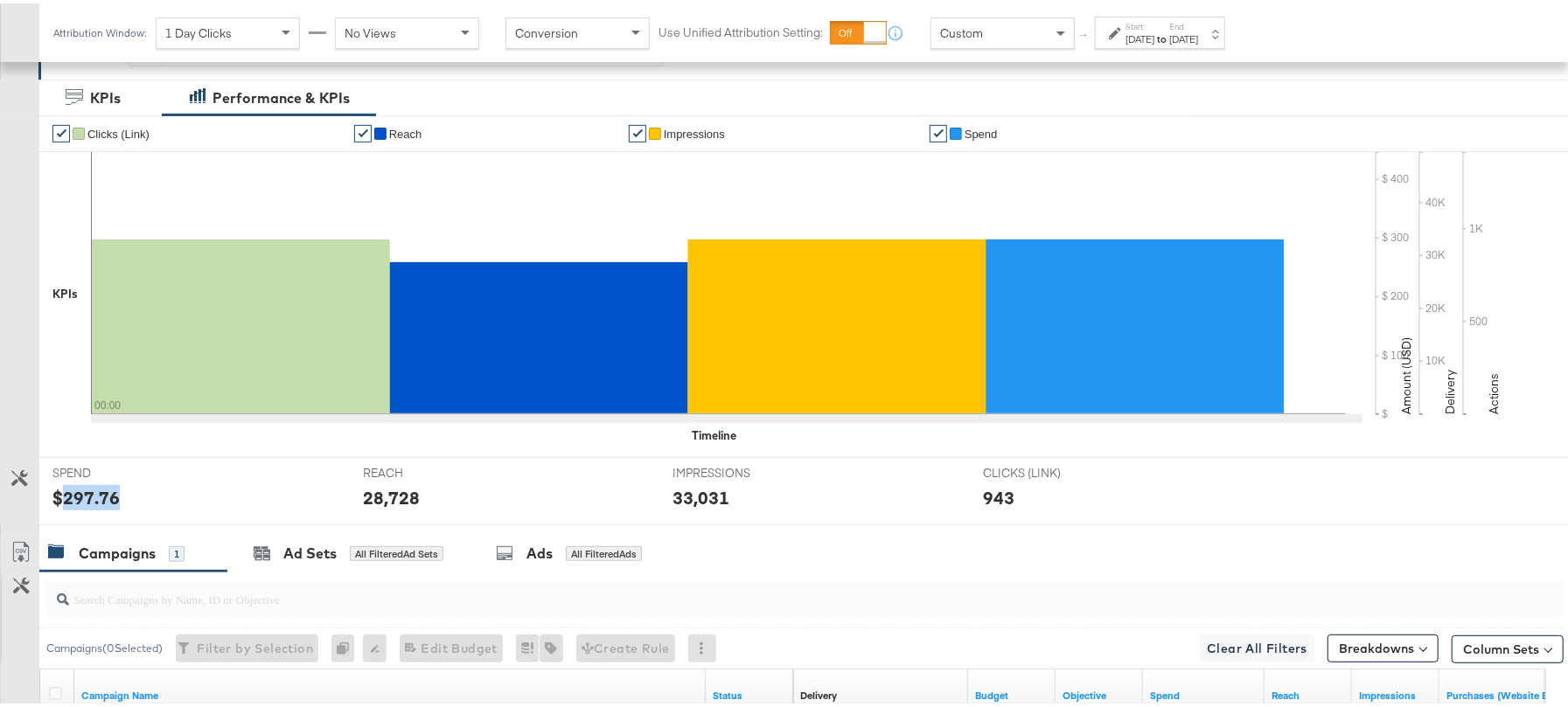 click on "$297.76" at bounding box center [86, 494] 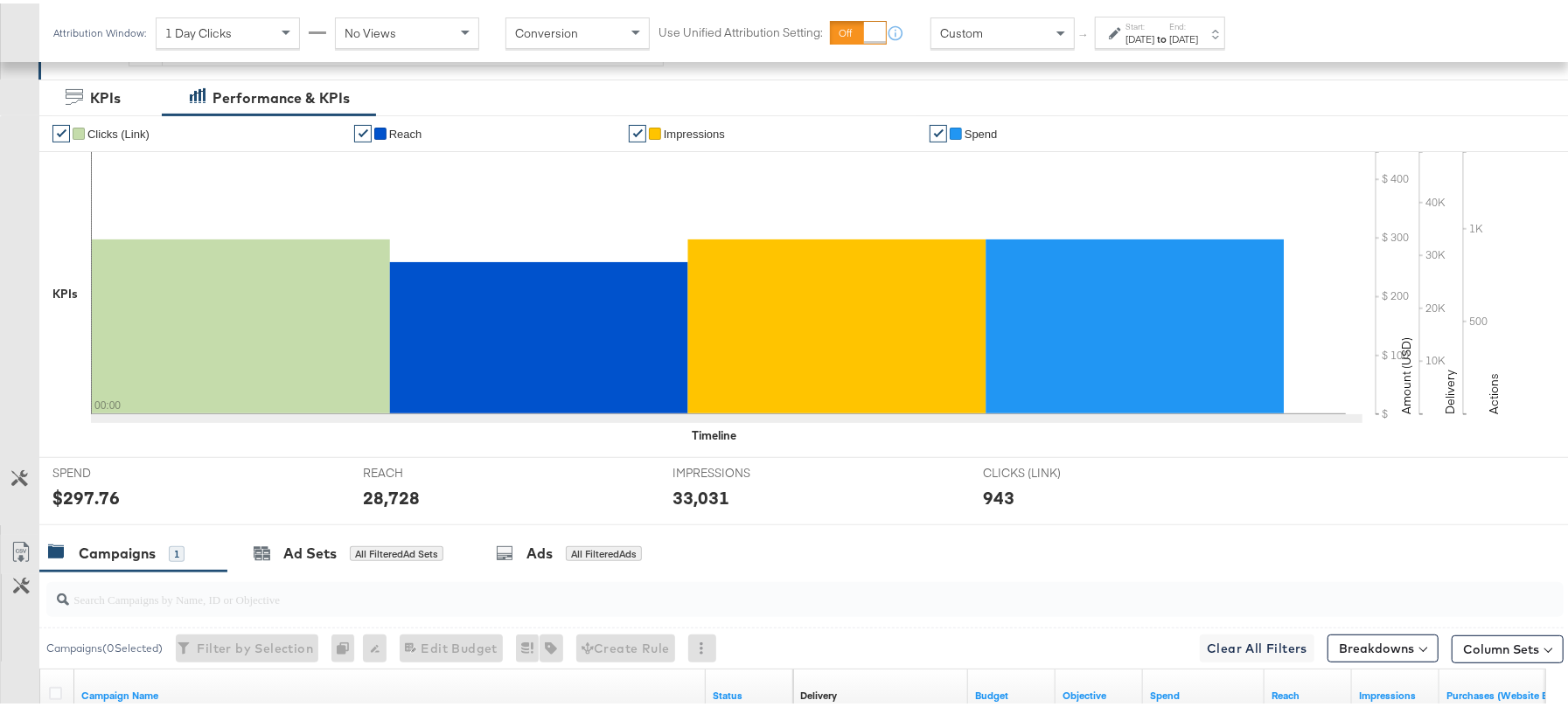 click on "28,728" at bounding box center (391, 494) 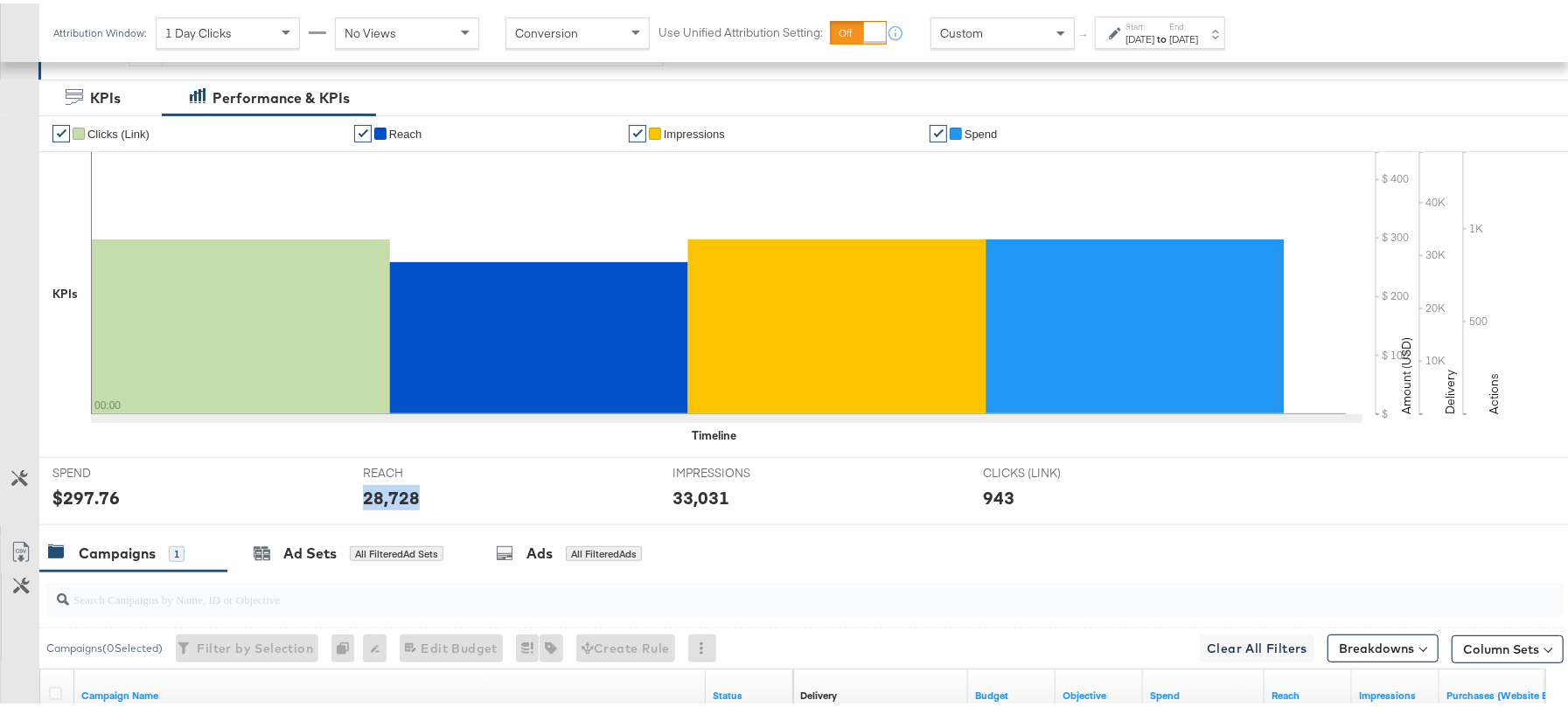 click on "28,728" at bounding box center (391, 494) 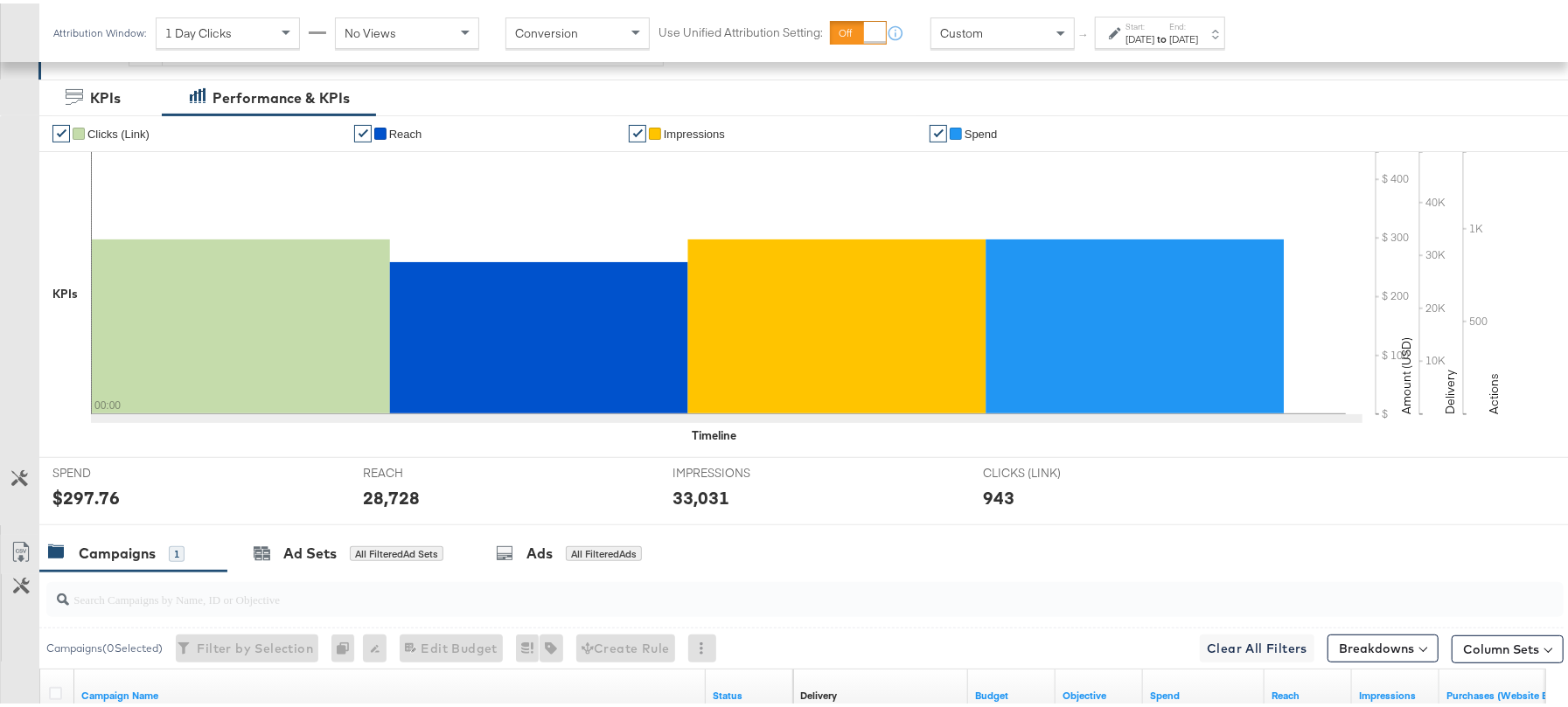 click on "33,031" at bounding box center [700, 494] 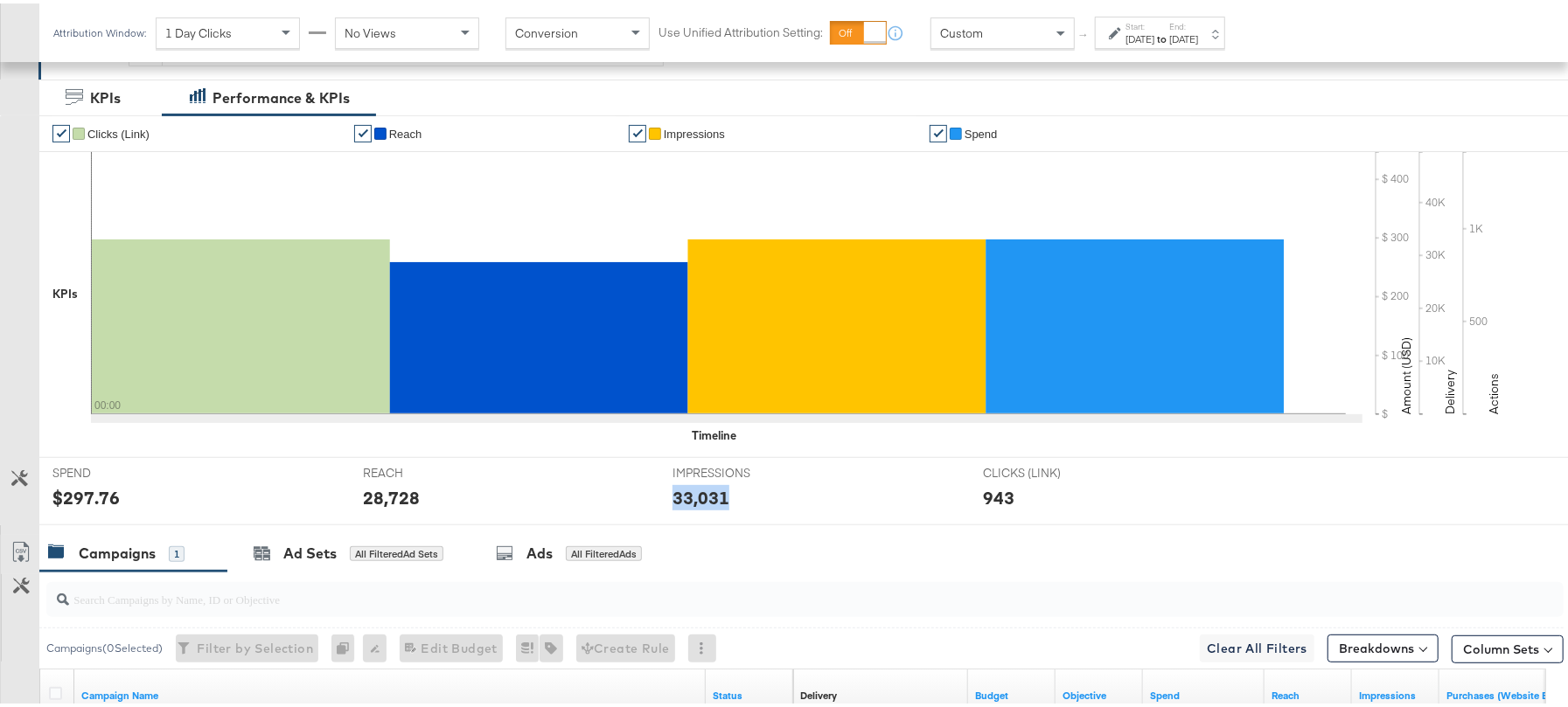 click on "33,031" at bounding box center [700, 494] 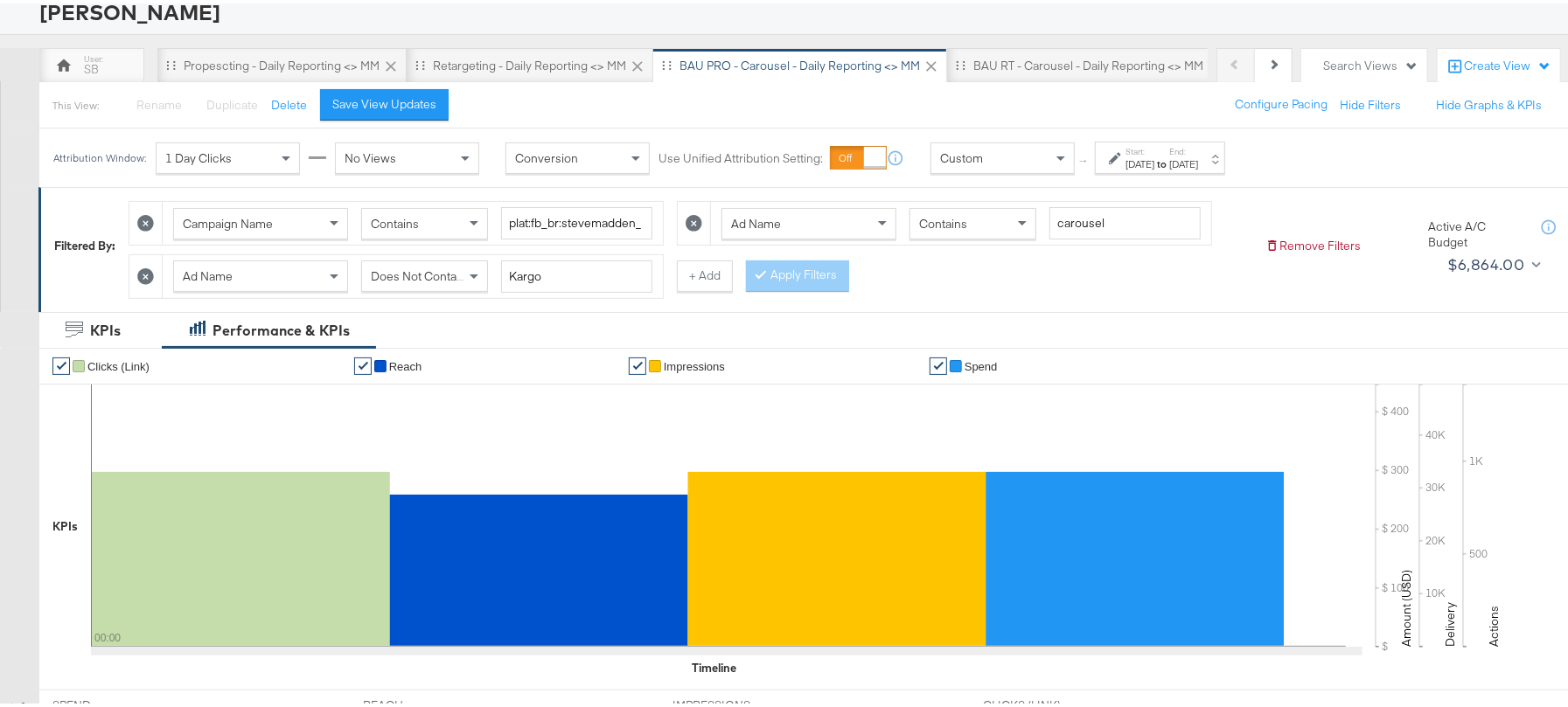 scroll, scrollTop: 0, scrollLeft: 0, axis: both 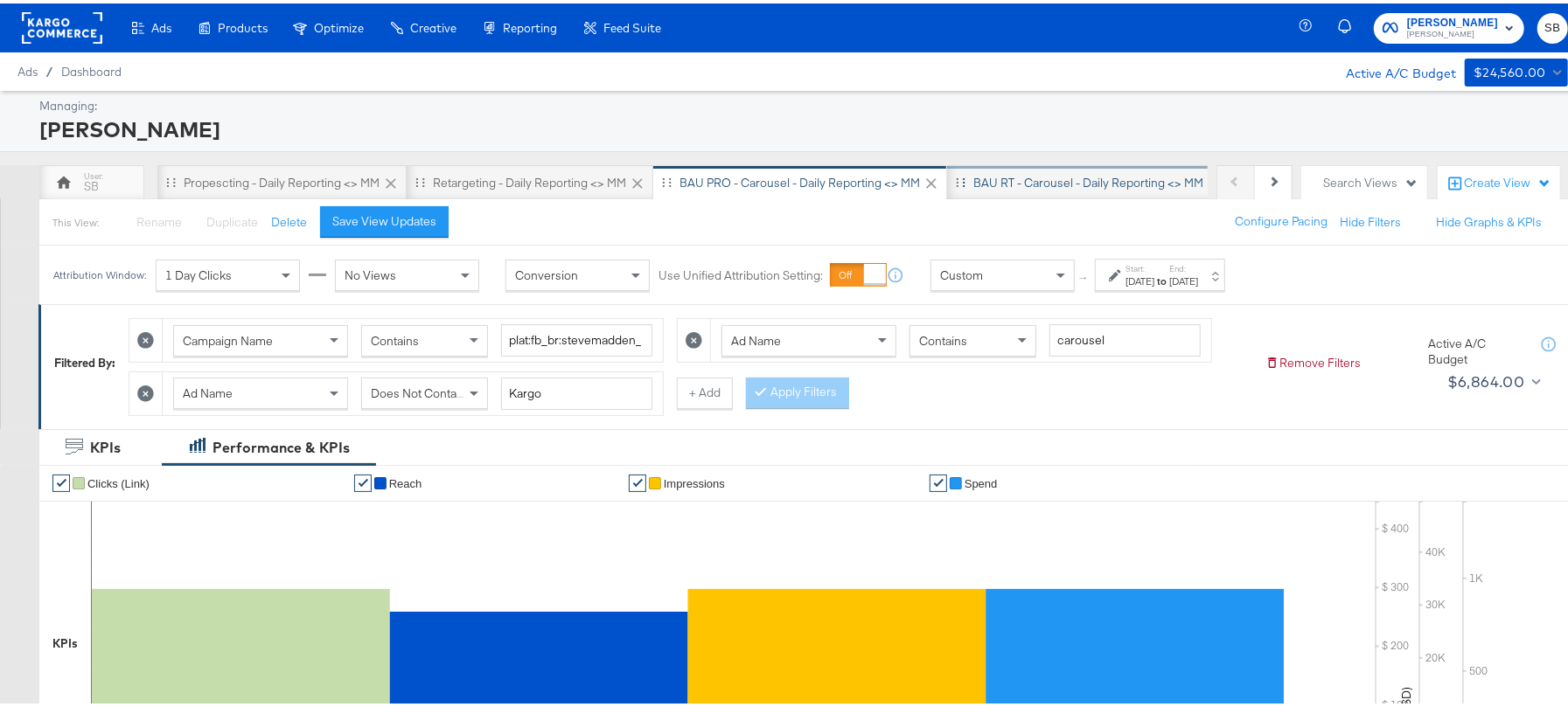 click on "BAU RT - Carousel - Daily Reporting <> MM" at bounding box center [1088, 179] 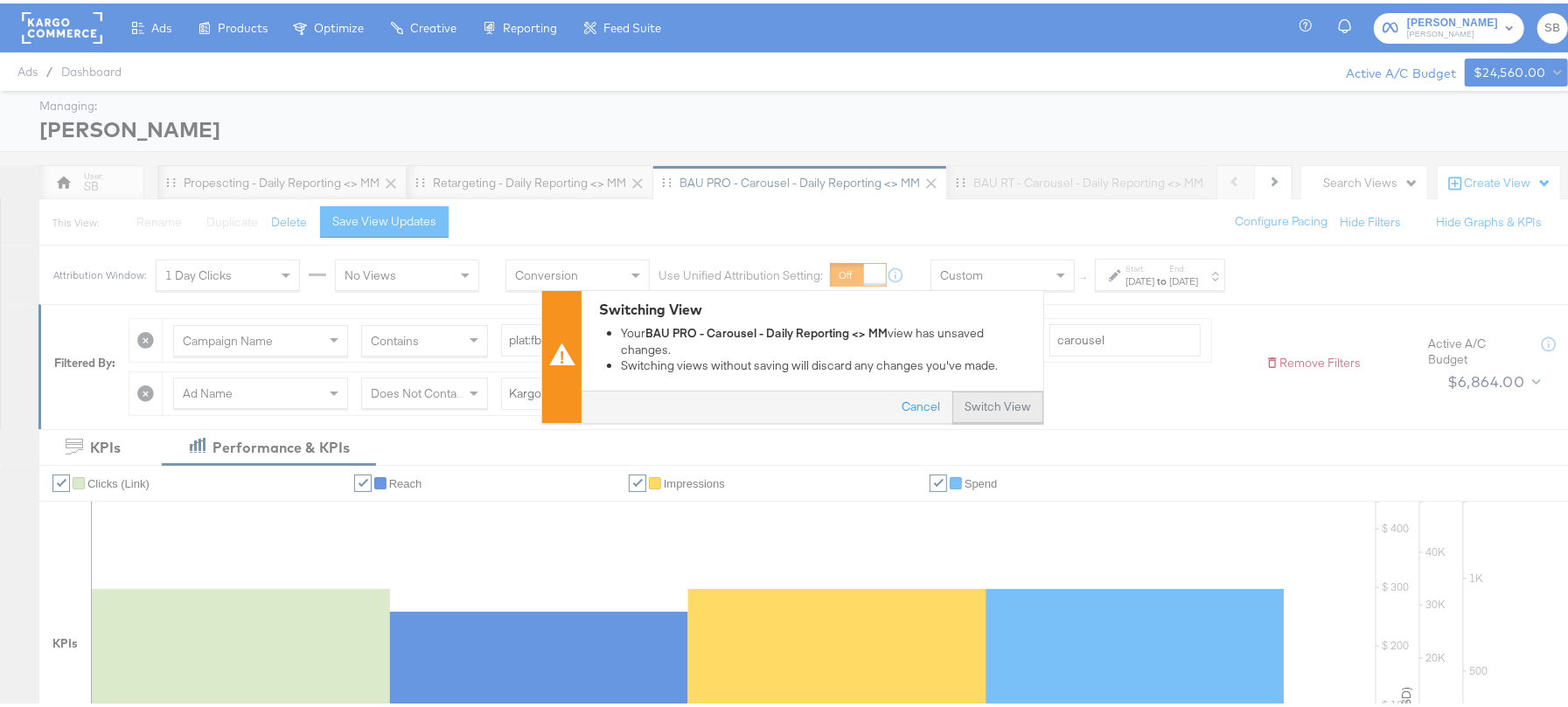 click on "Switch View" at bounding box center (998, 405) 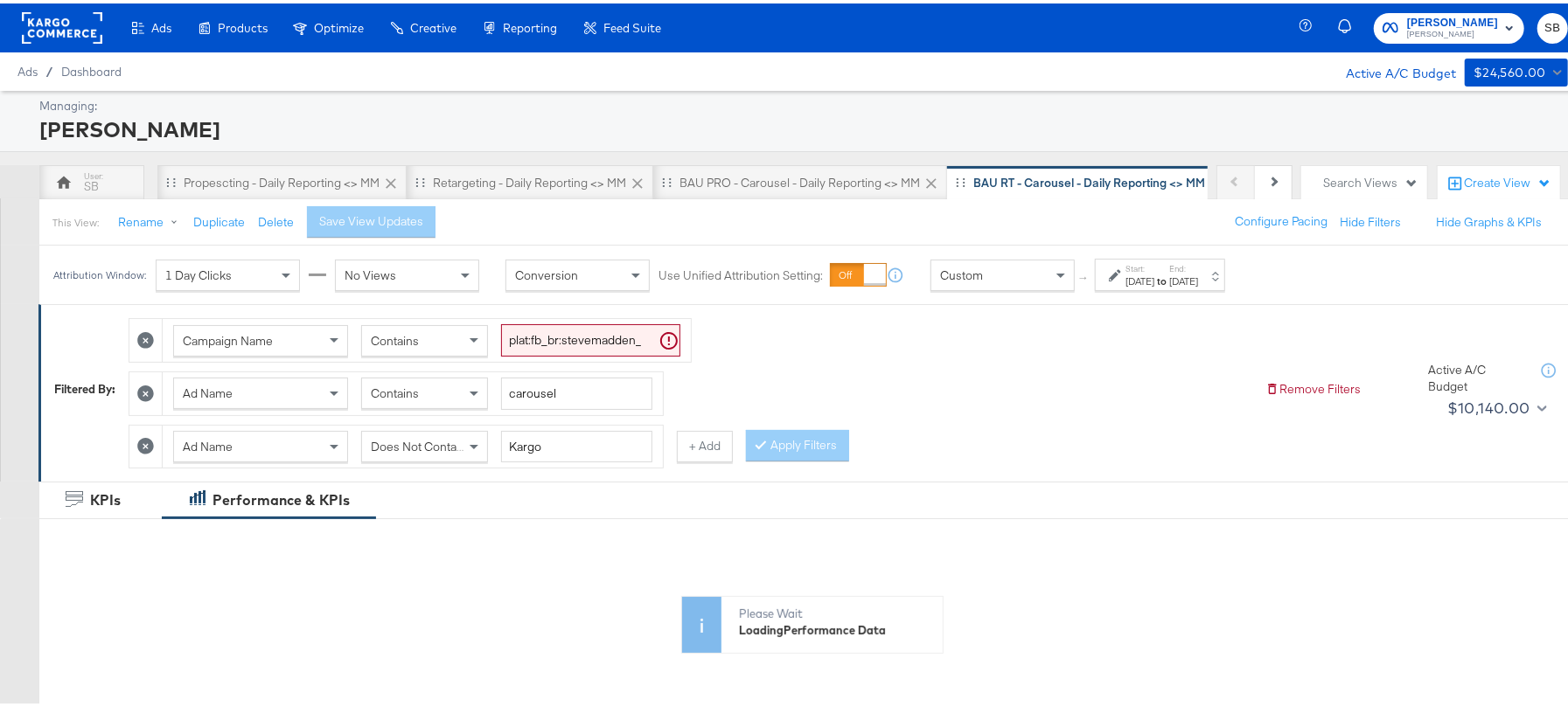 click on "[DATE]" at bounding box center [1183, 278] 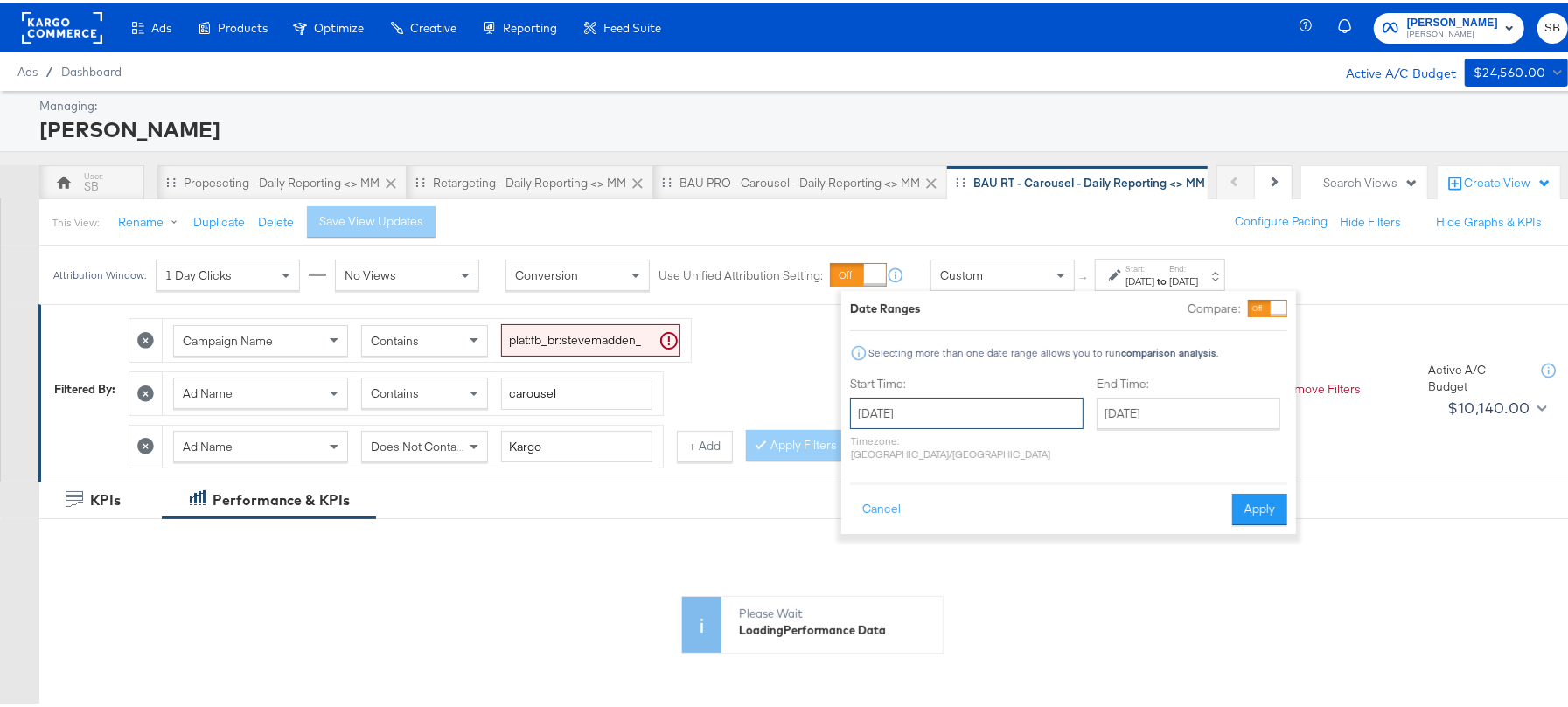 click on "[DATE]" at bounding box center [966, 410] 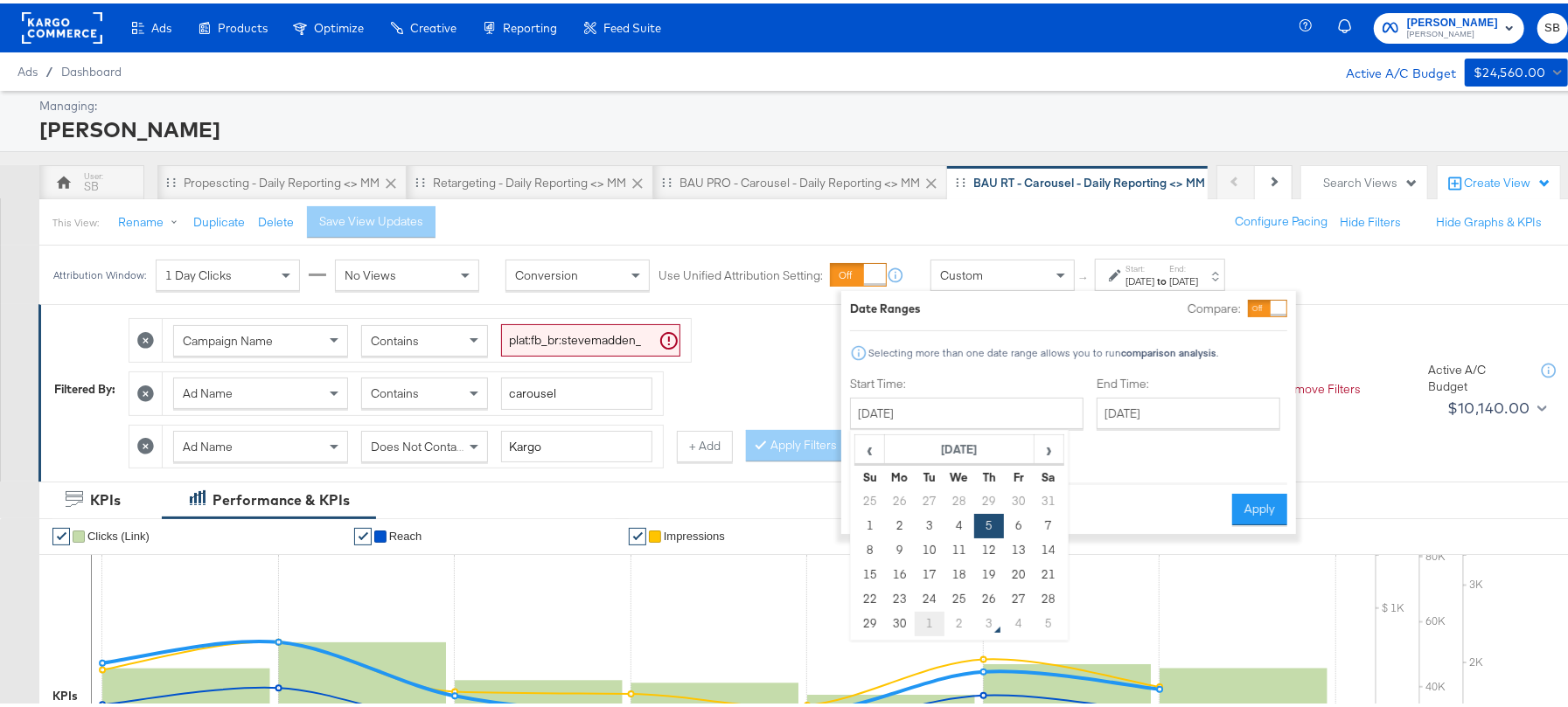 click on "1" at bounding box center [930, 620] 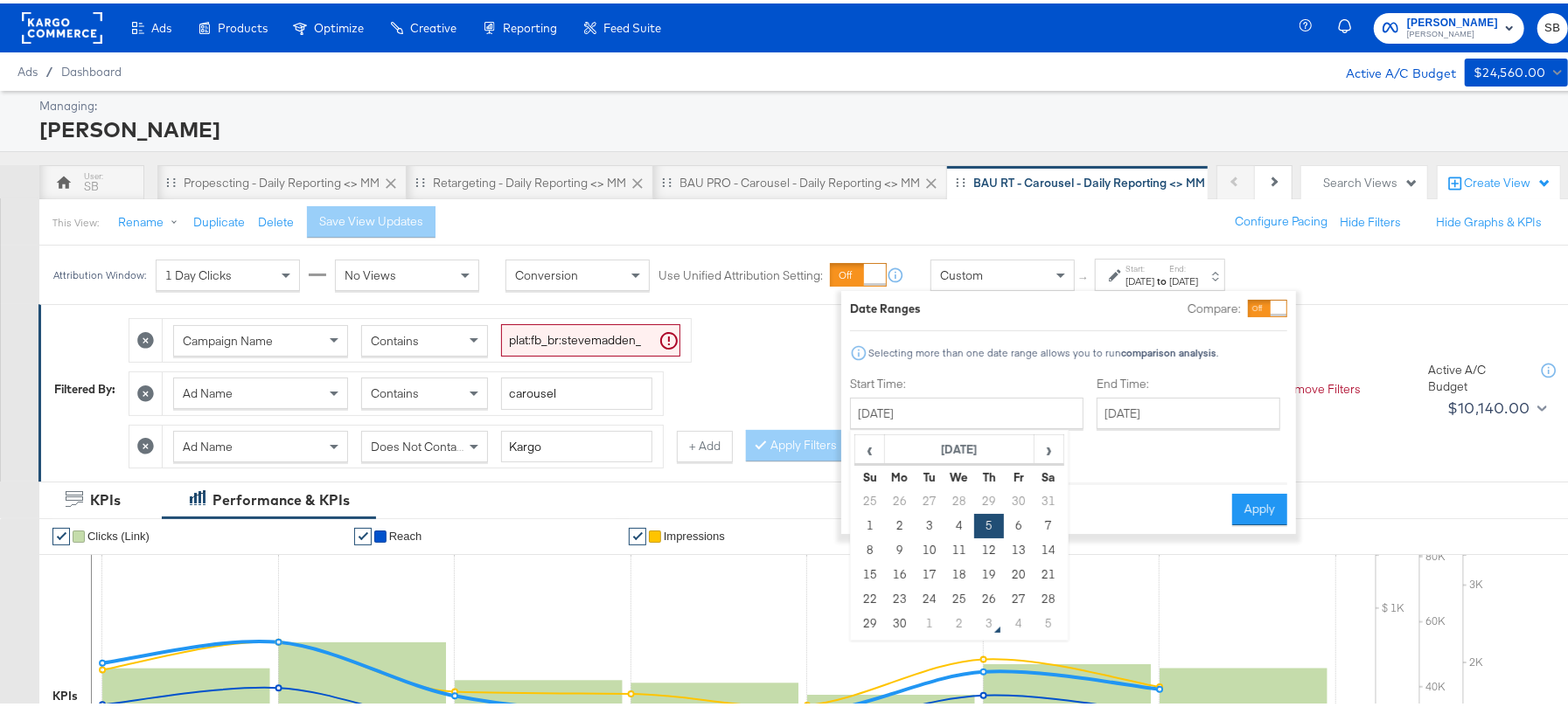 type on "[DATE]" 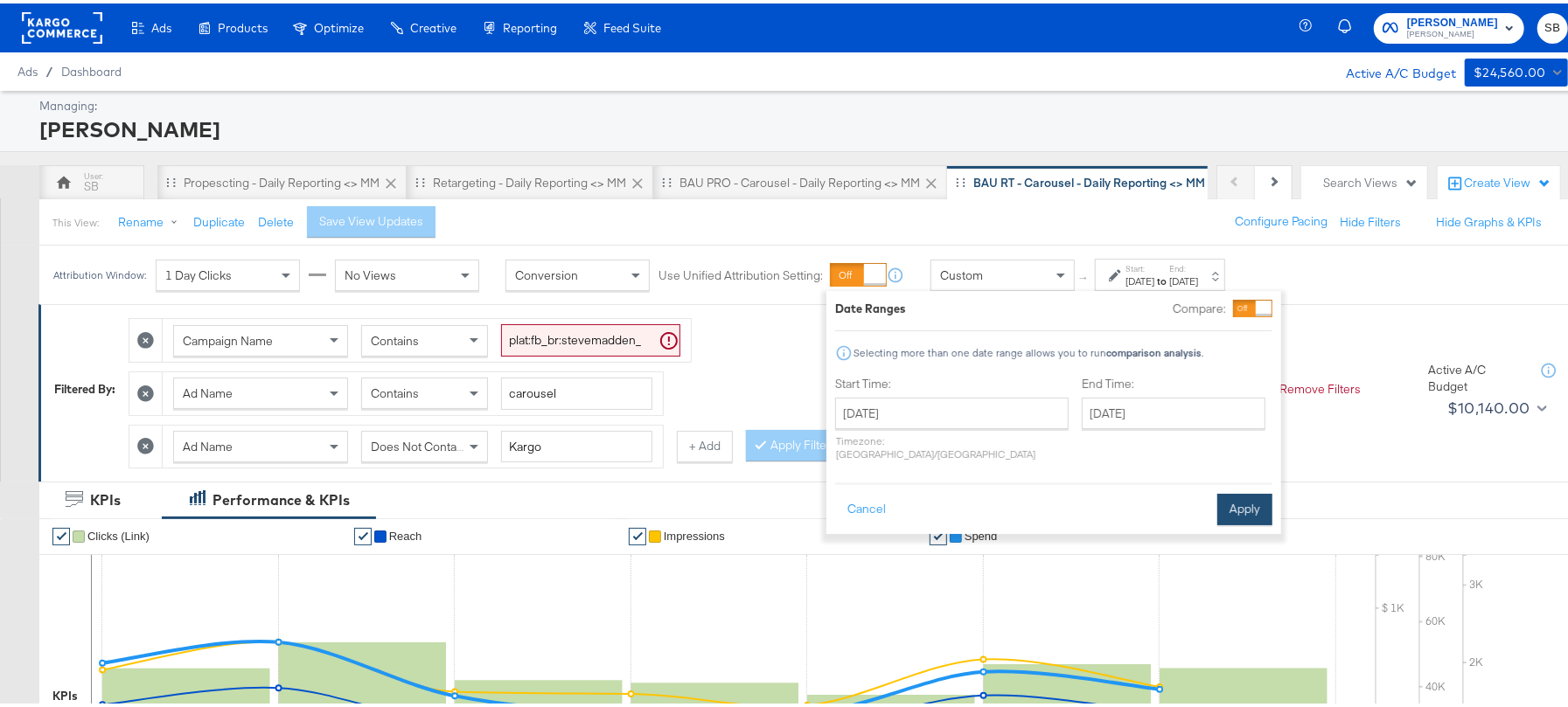 click on "Apply" at bounding box center [1244, 506] 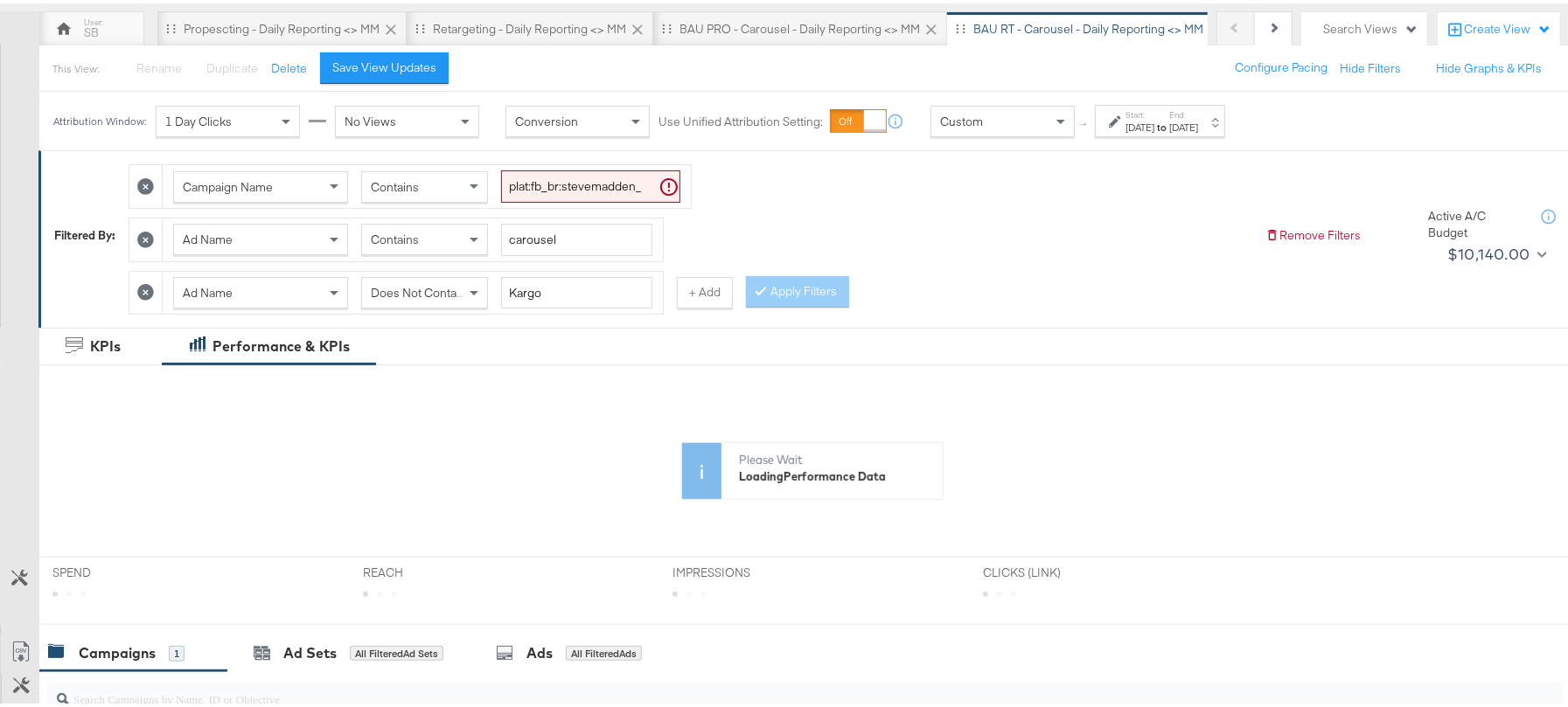 scroll, scrollTop: 232, scrollLeft: 0, axis: vertical 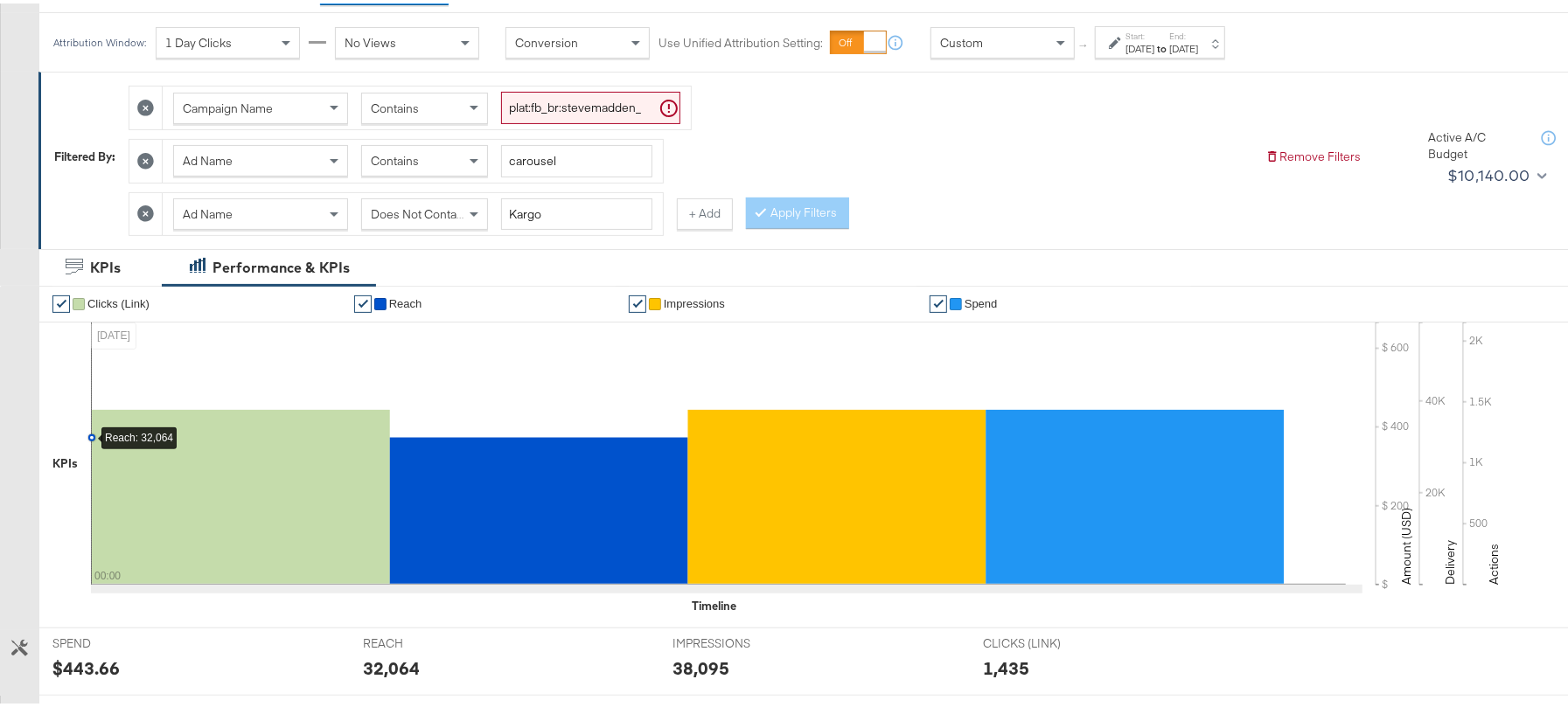 click on "[DATE]" at bounding box center (1183, 45) 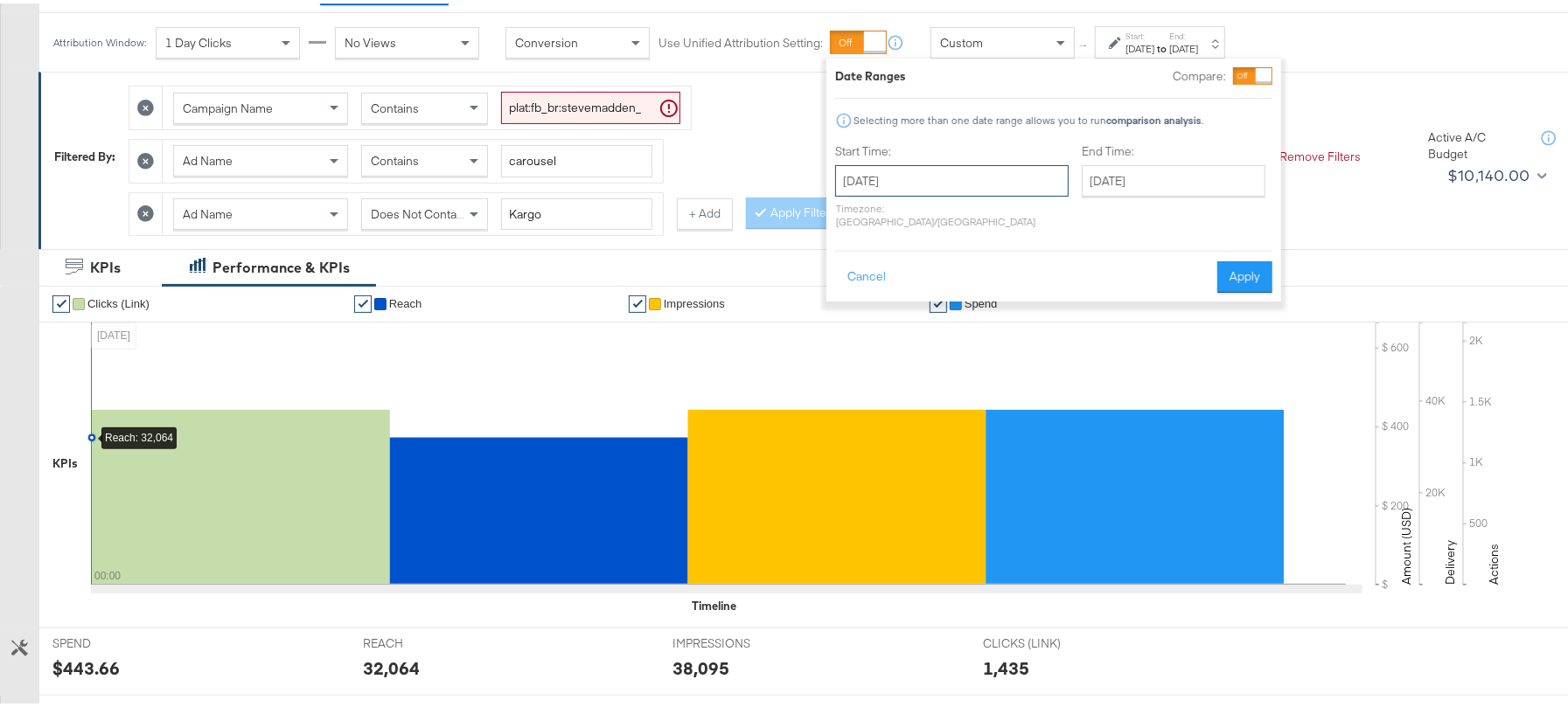 click on "[DATE]" at bounding box center [951, 177] 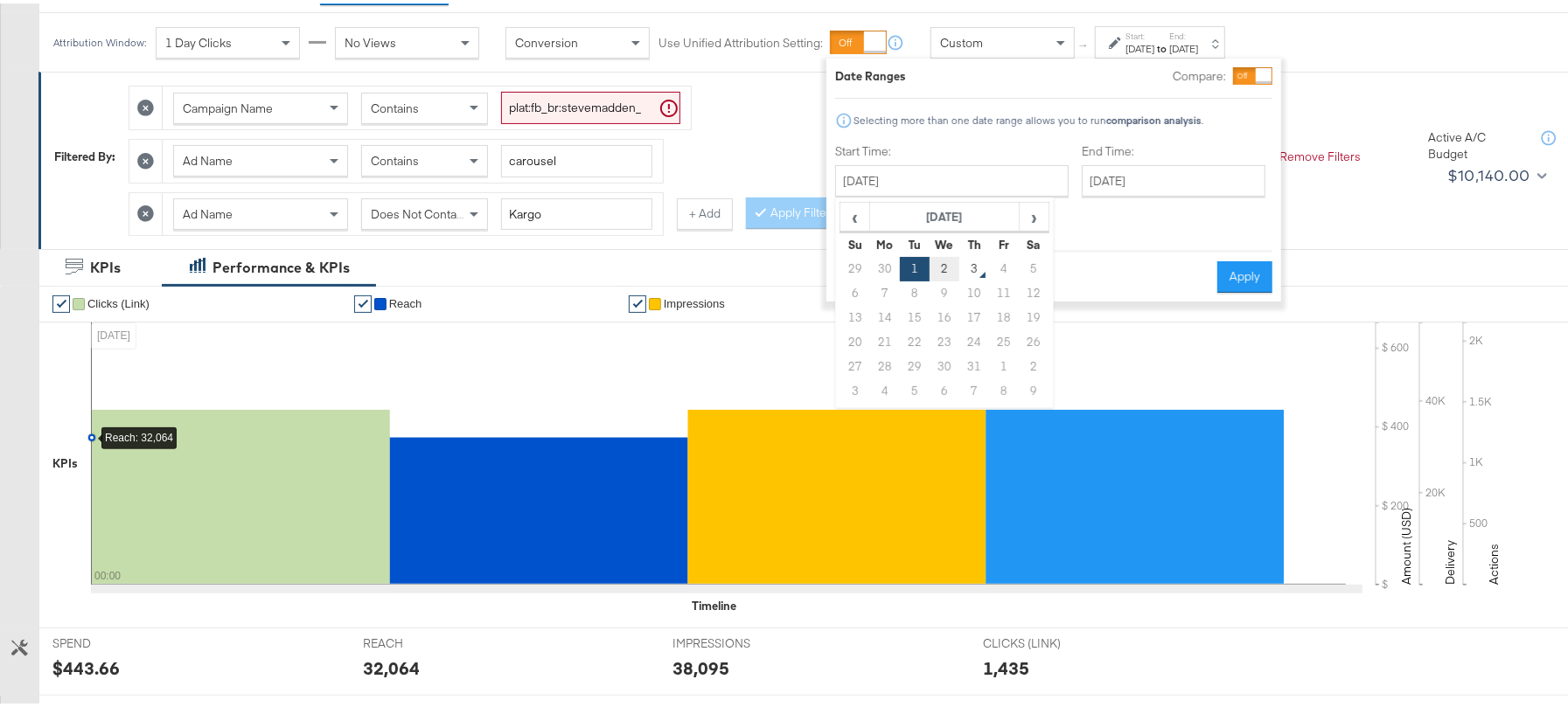 click on "2" at bounding box center [944, 266] 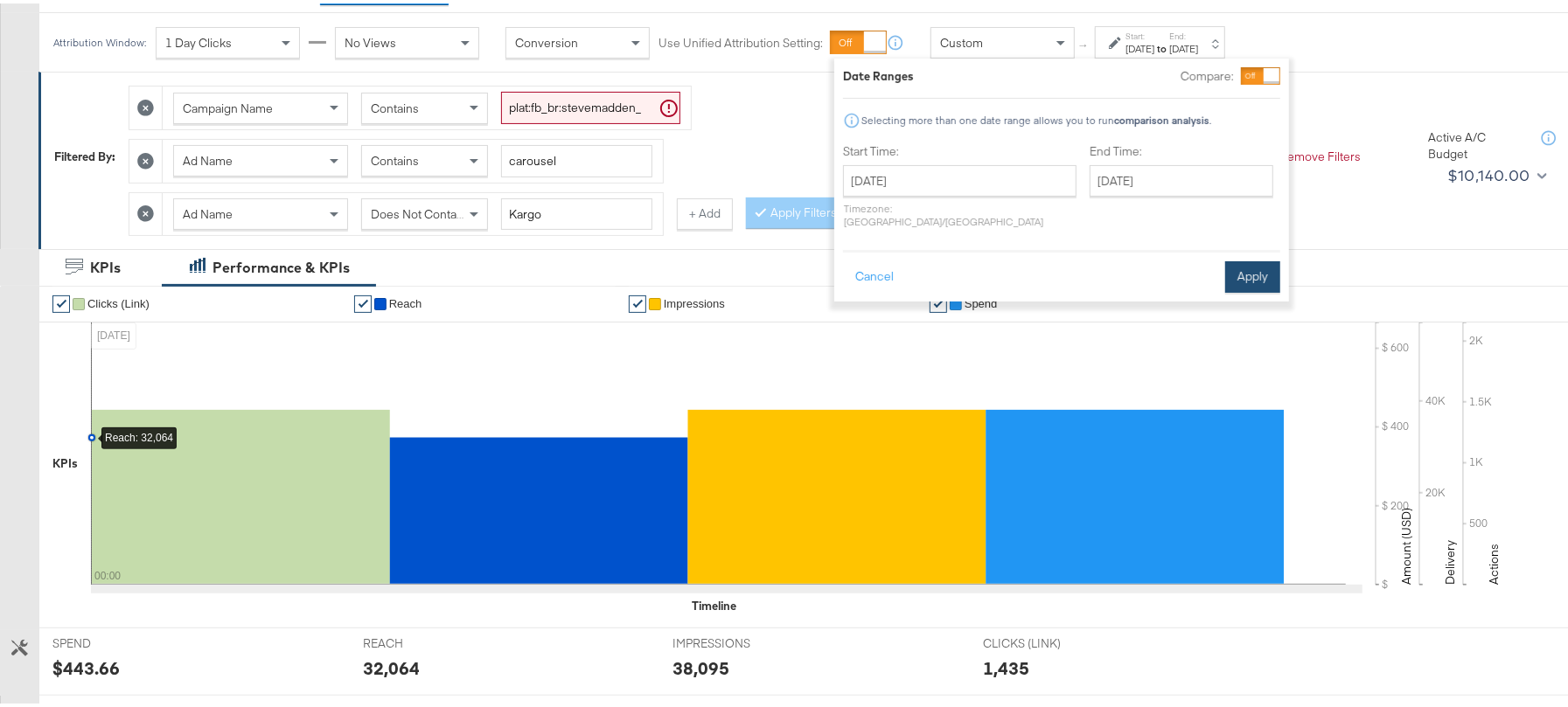 click on "Apply" at bounding box center (1252, 274) 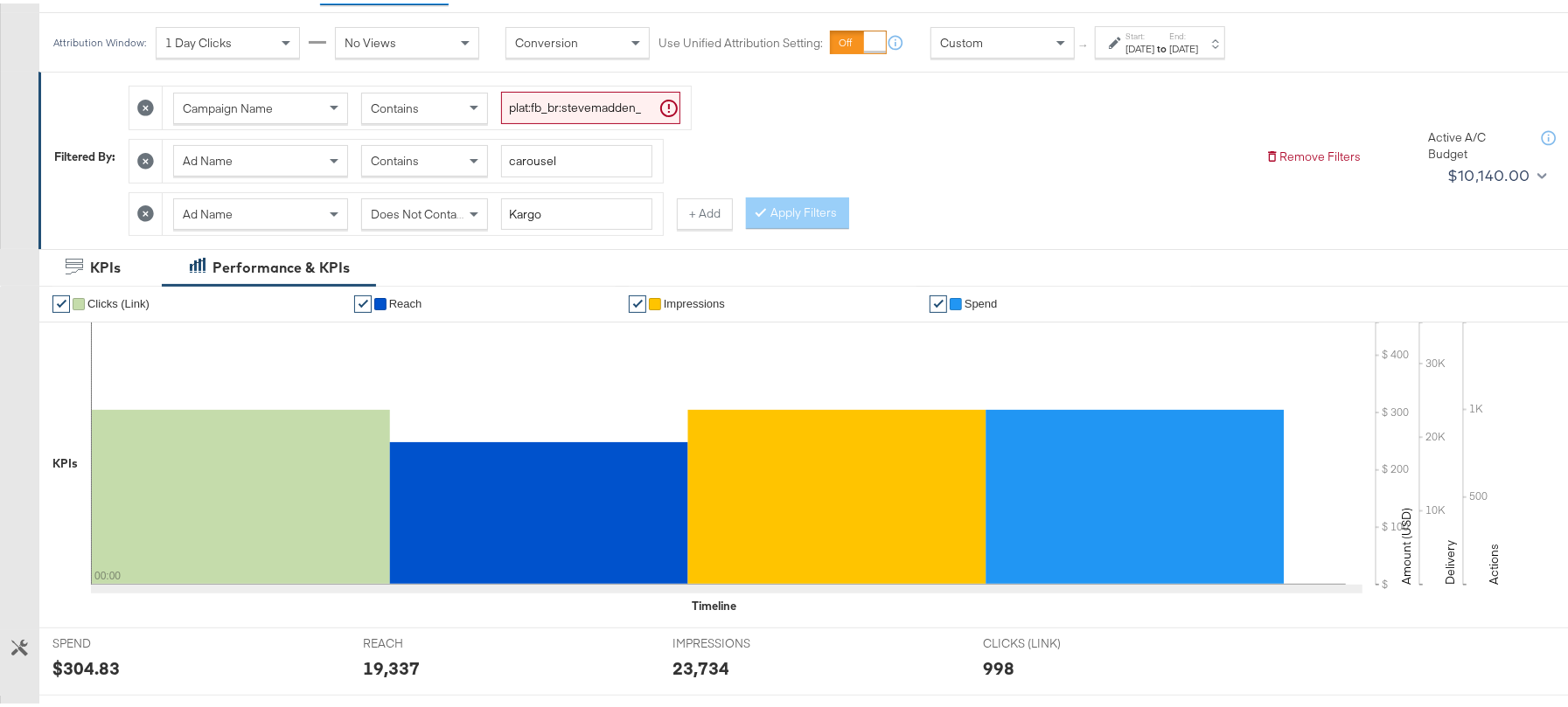 click on "$304.83" at bounding box center [86, 664] 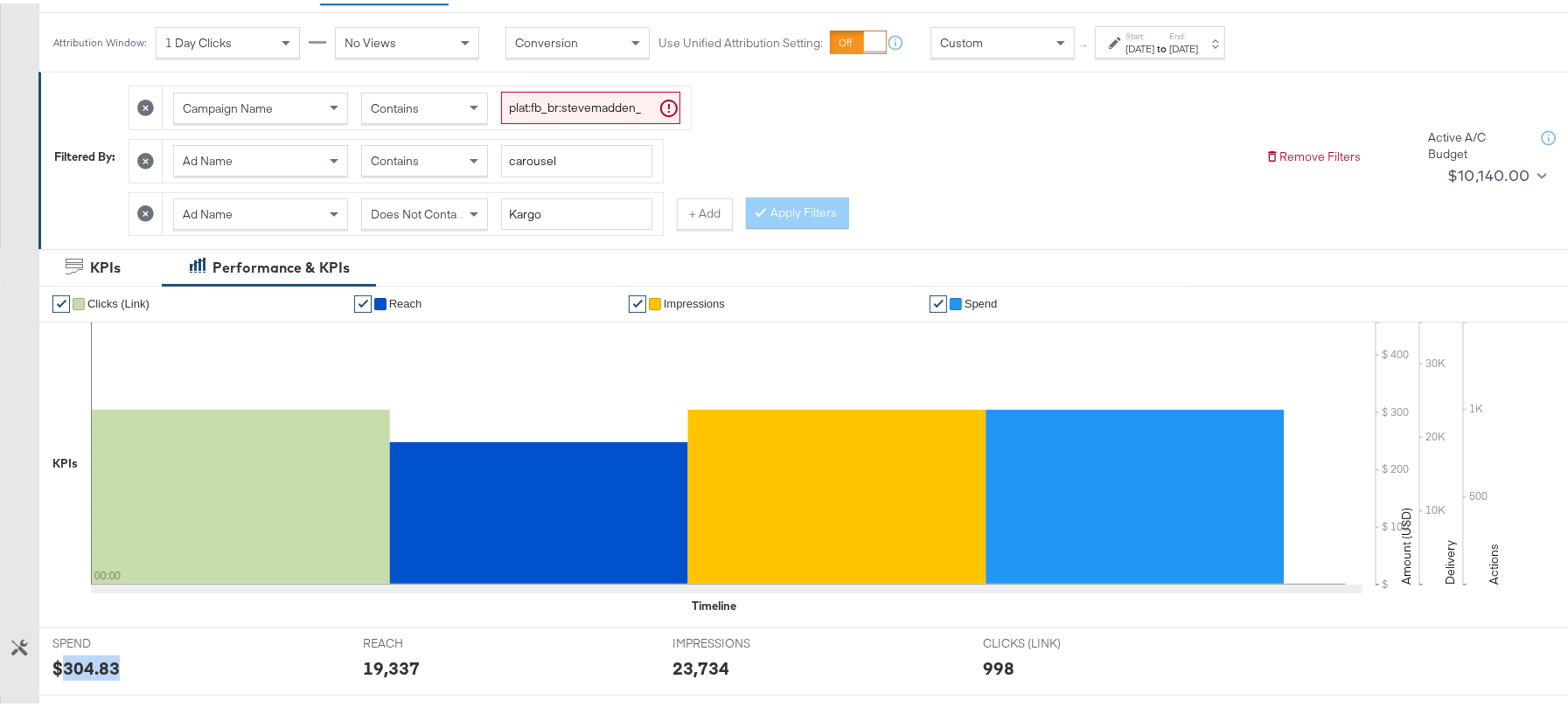 click on "$304.83" at bounding box center [86, 664] 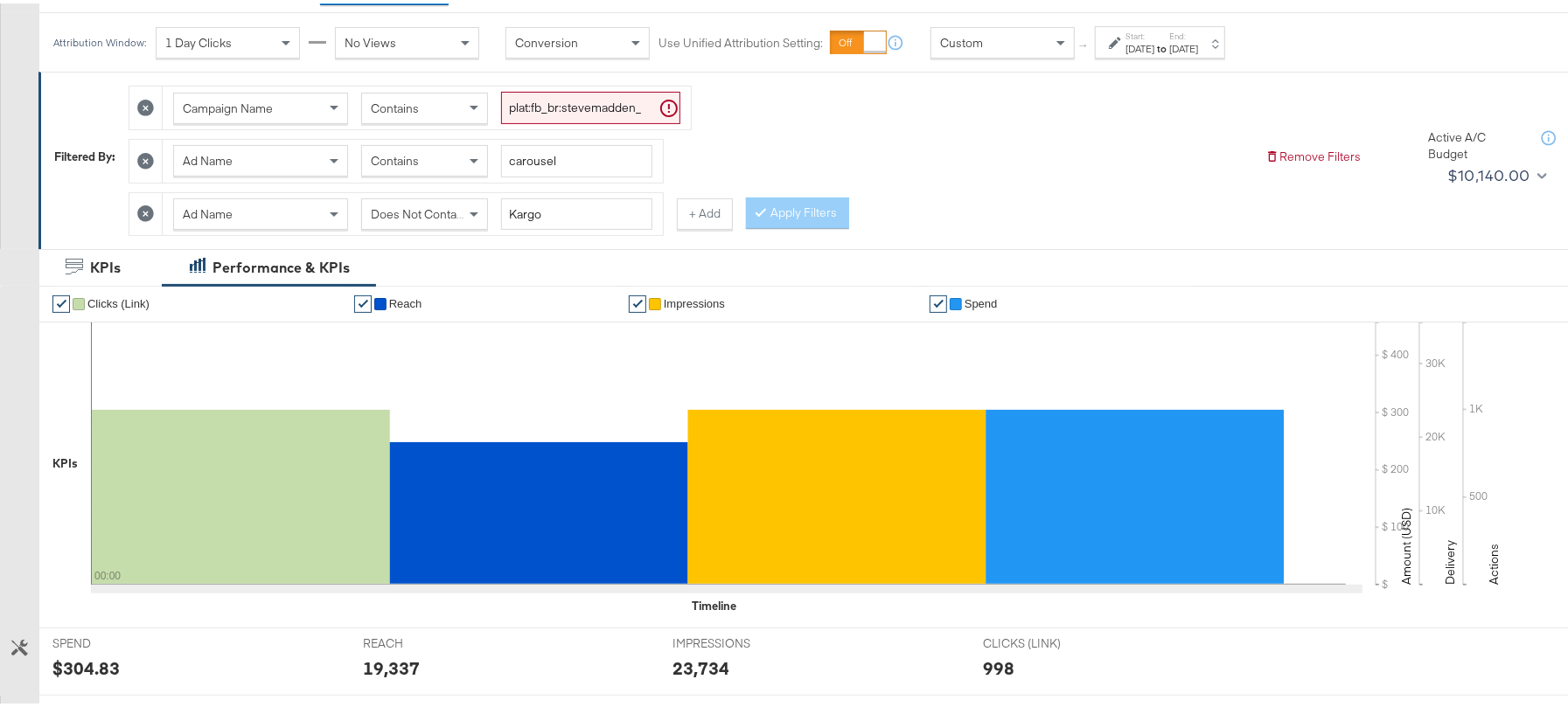 click on "19,337" at bounding box center [391, 664] 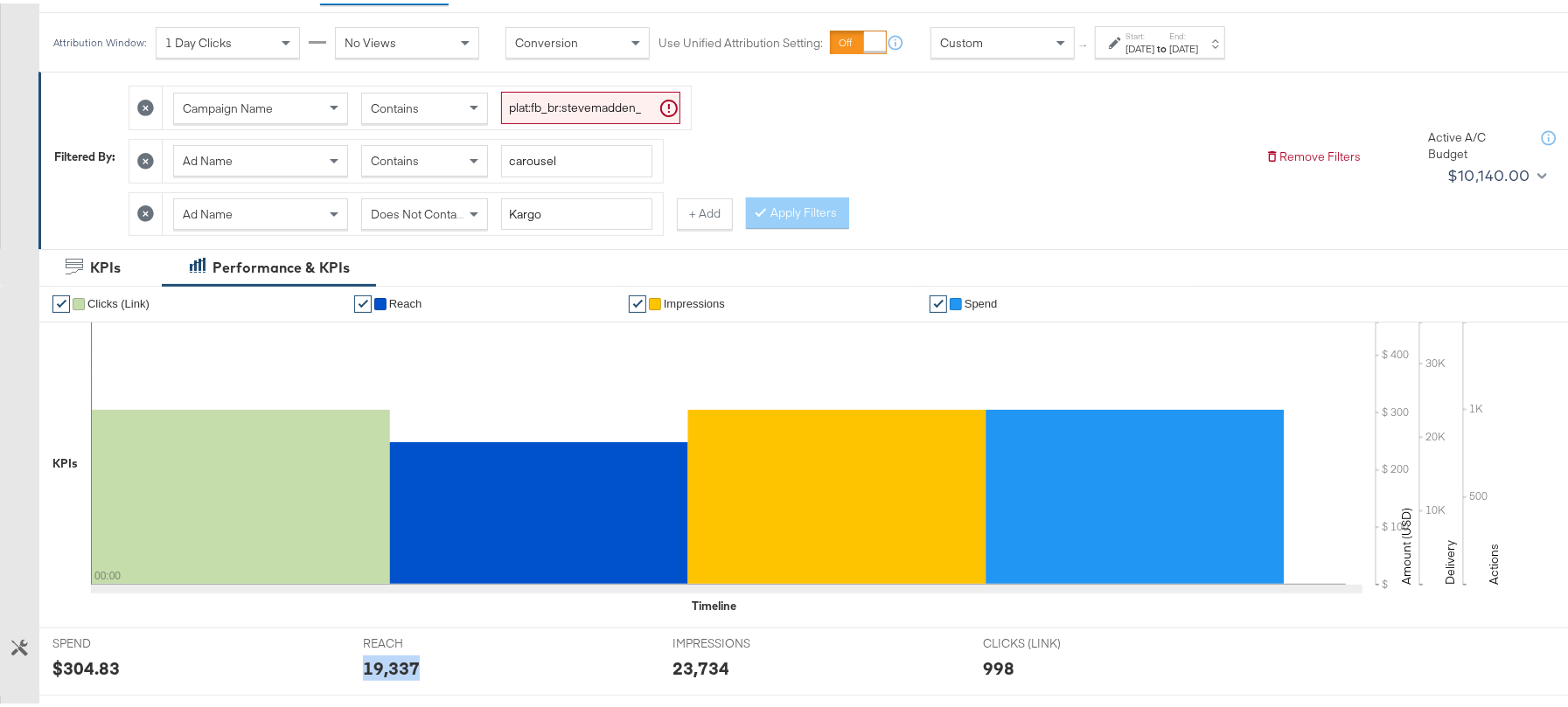 click on "19,337" at bounding box center (391, 664) 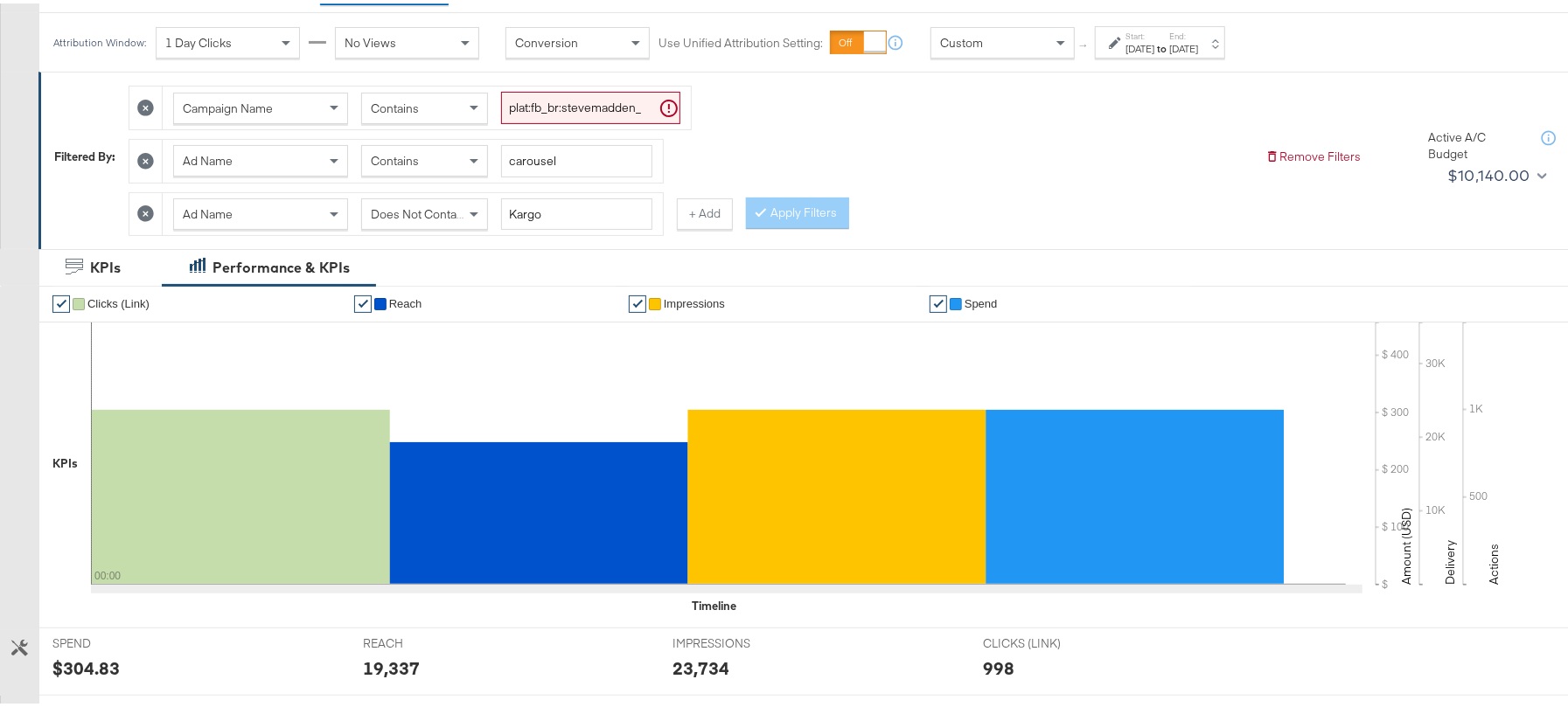 click on "23,734" at bounding box center [700, 664] 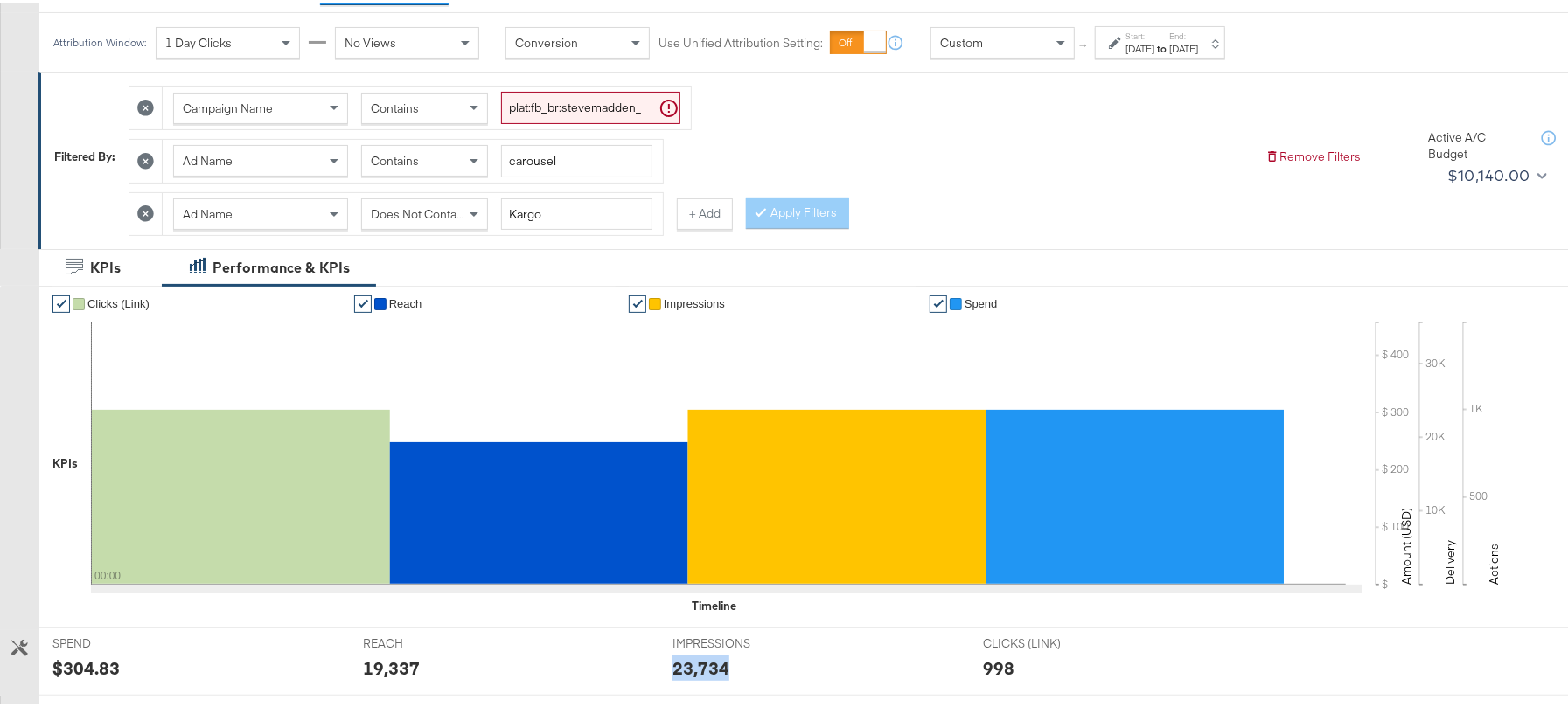 click on "23,734" at bounding box center [700, 664] 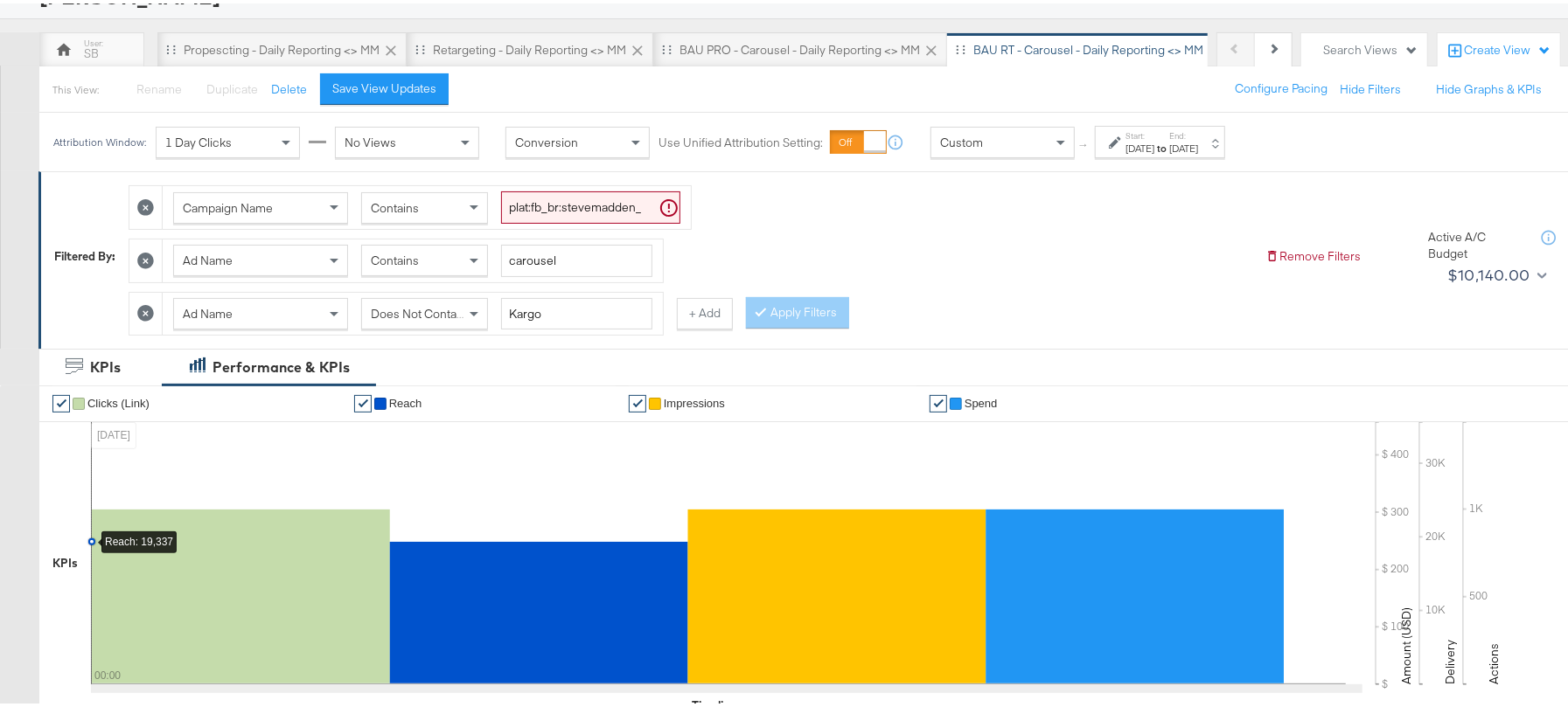 scroll, scrollTop: 116, scrollLeft: 0, axis: vertical 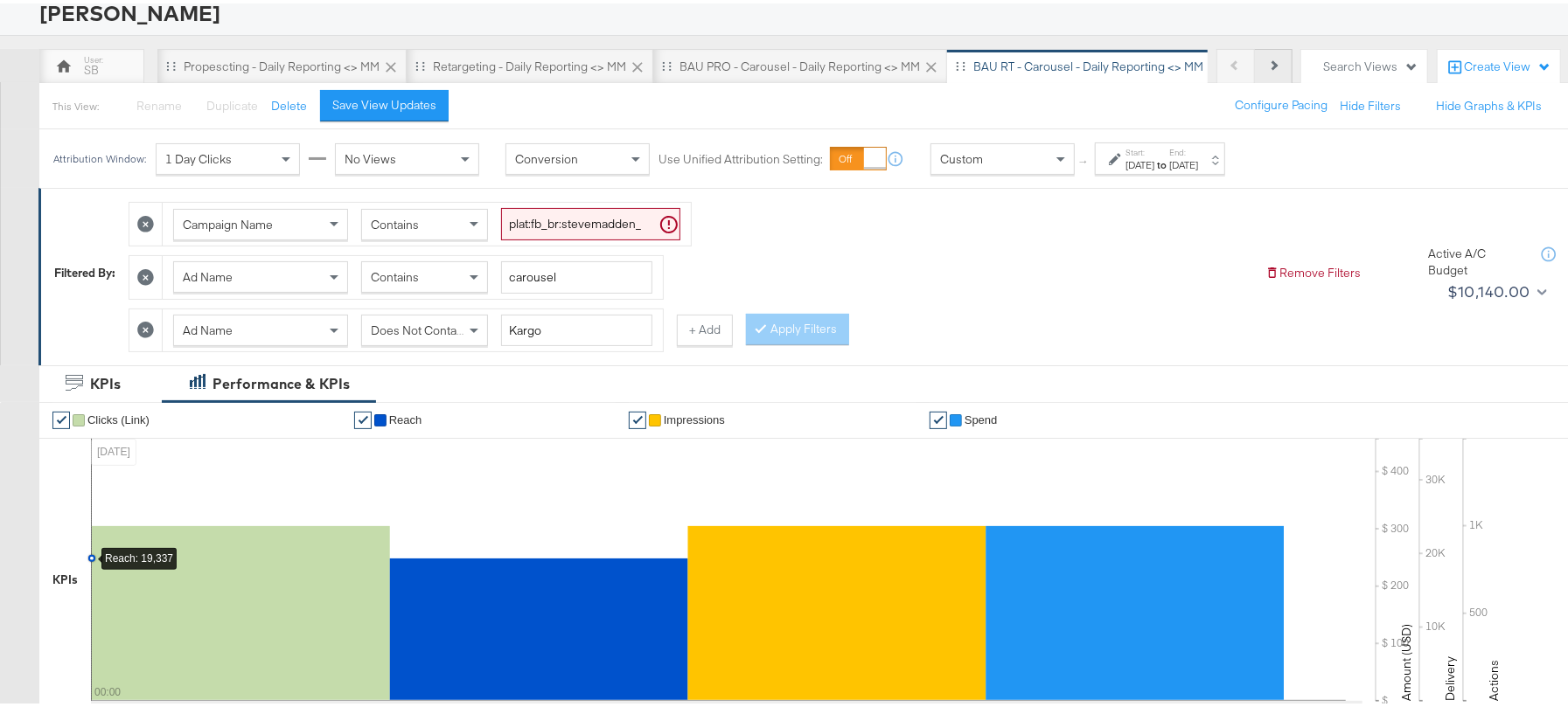 click on "Next" at bounding box center [1273, 63] 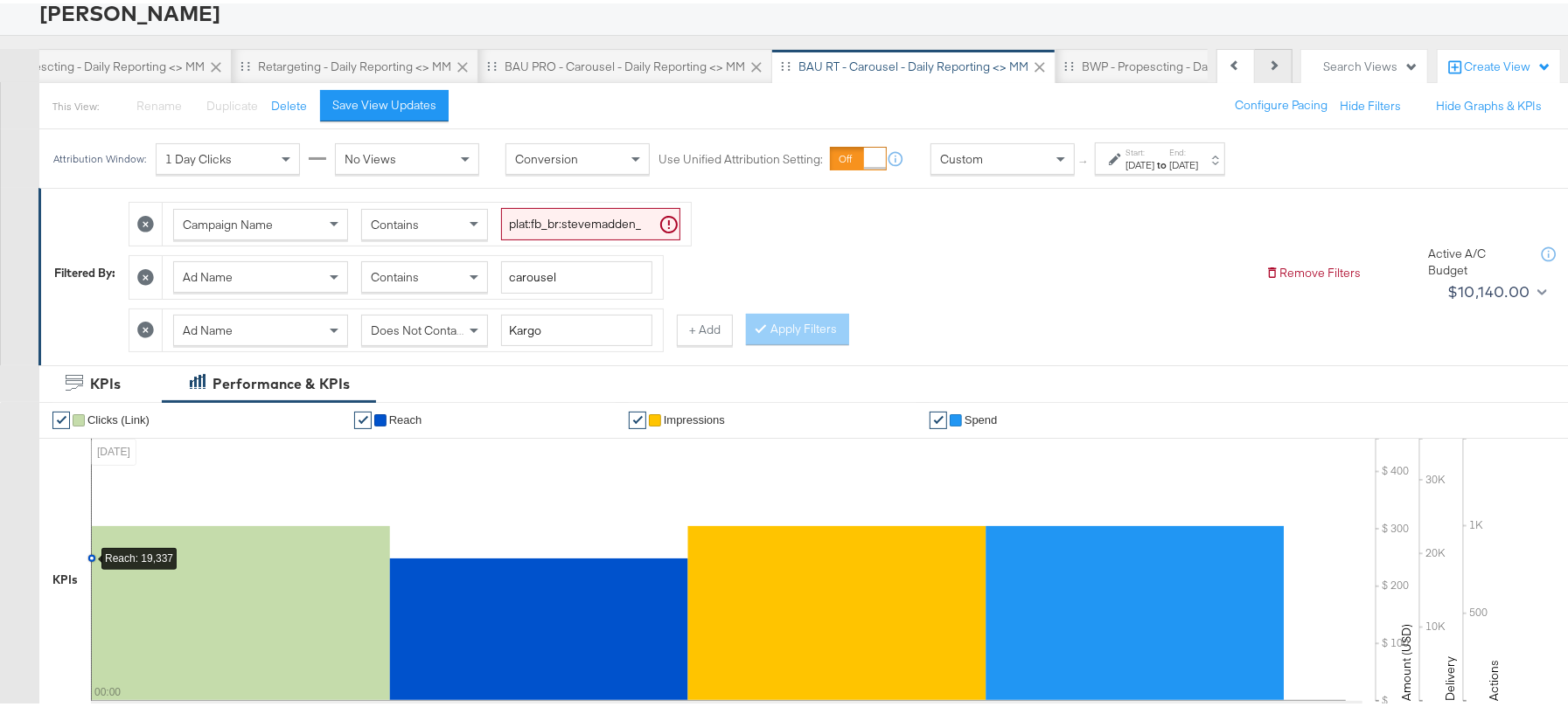 click on "Next" at bounding box center (1273, 63) 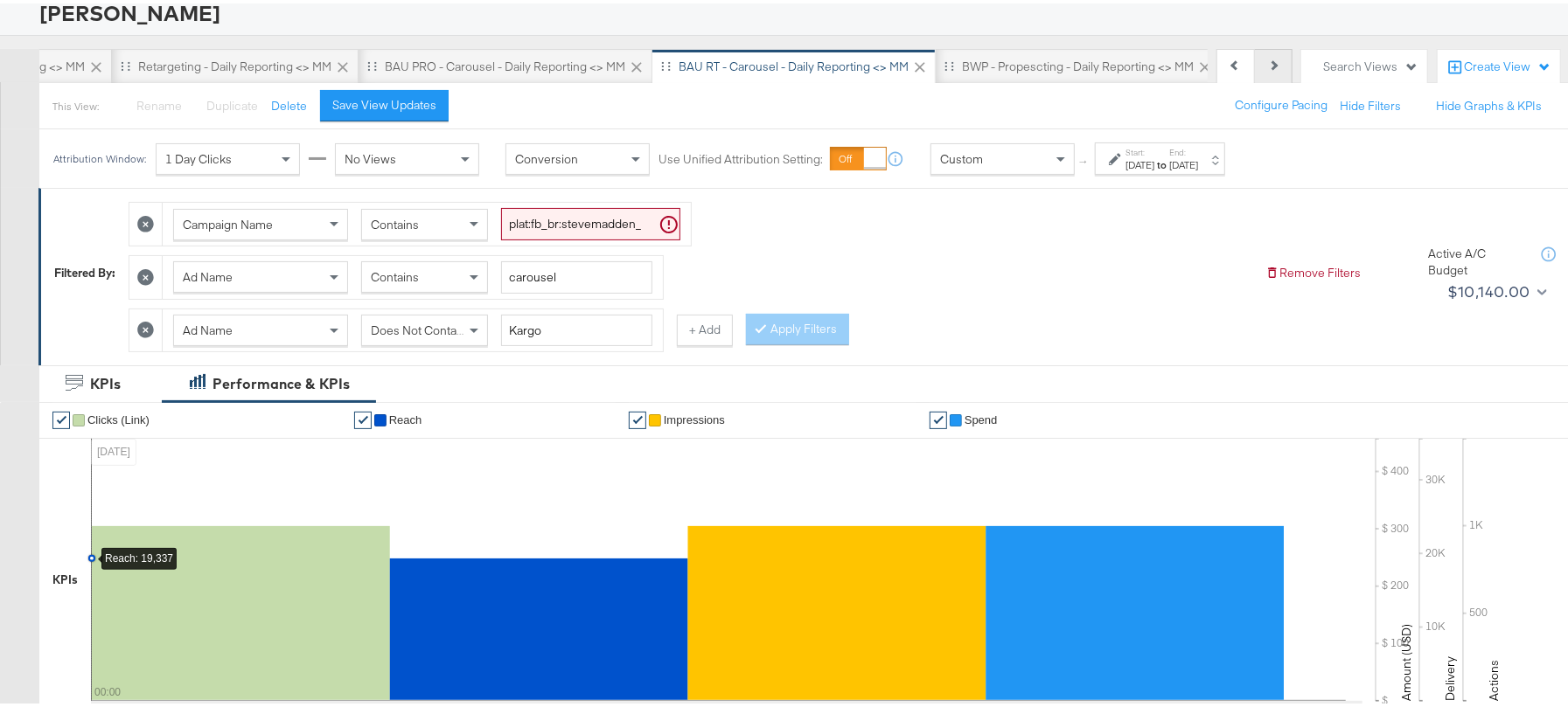 click on "Next" at bounding box center [1273, 63] 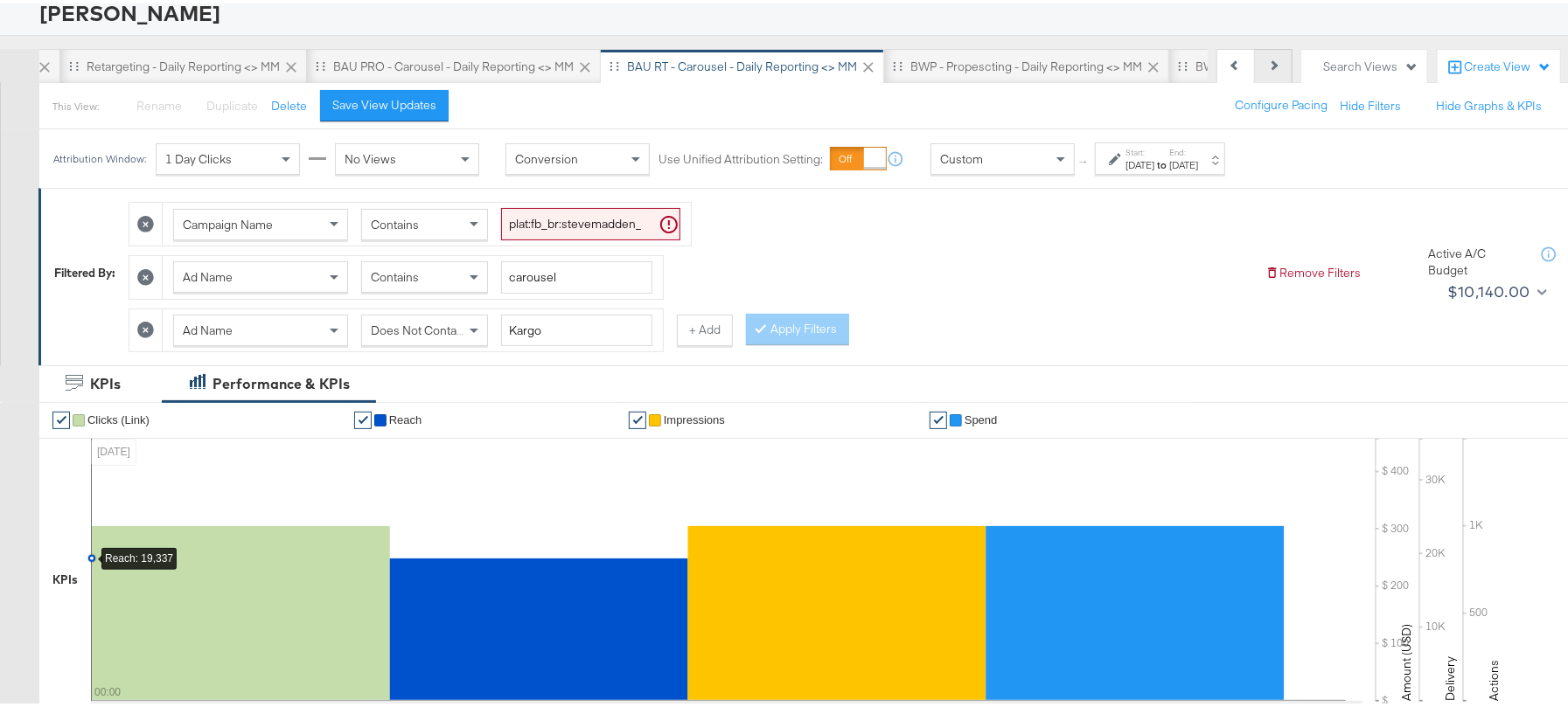 click on "Next" at bounding box center (1273, 63) 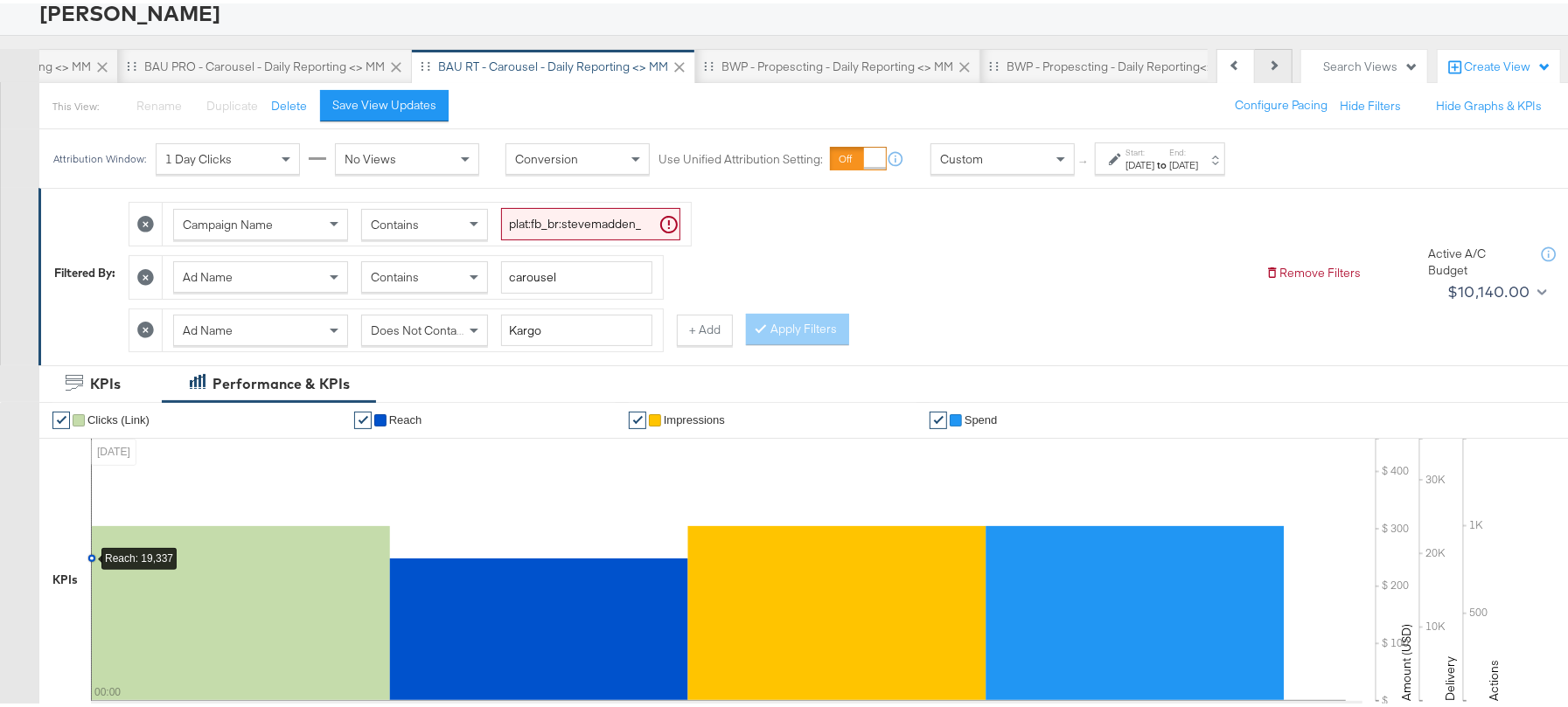 click on "Next" at bounding box center (1273, 63) 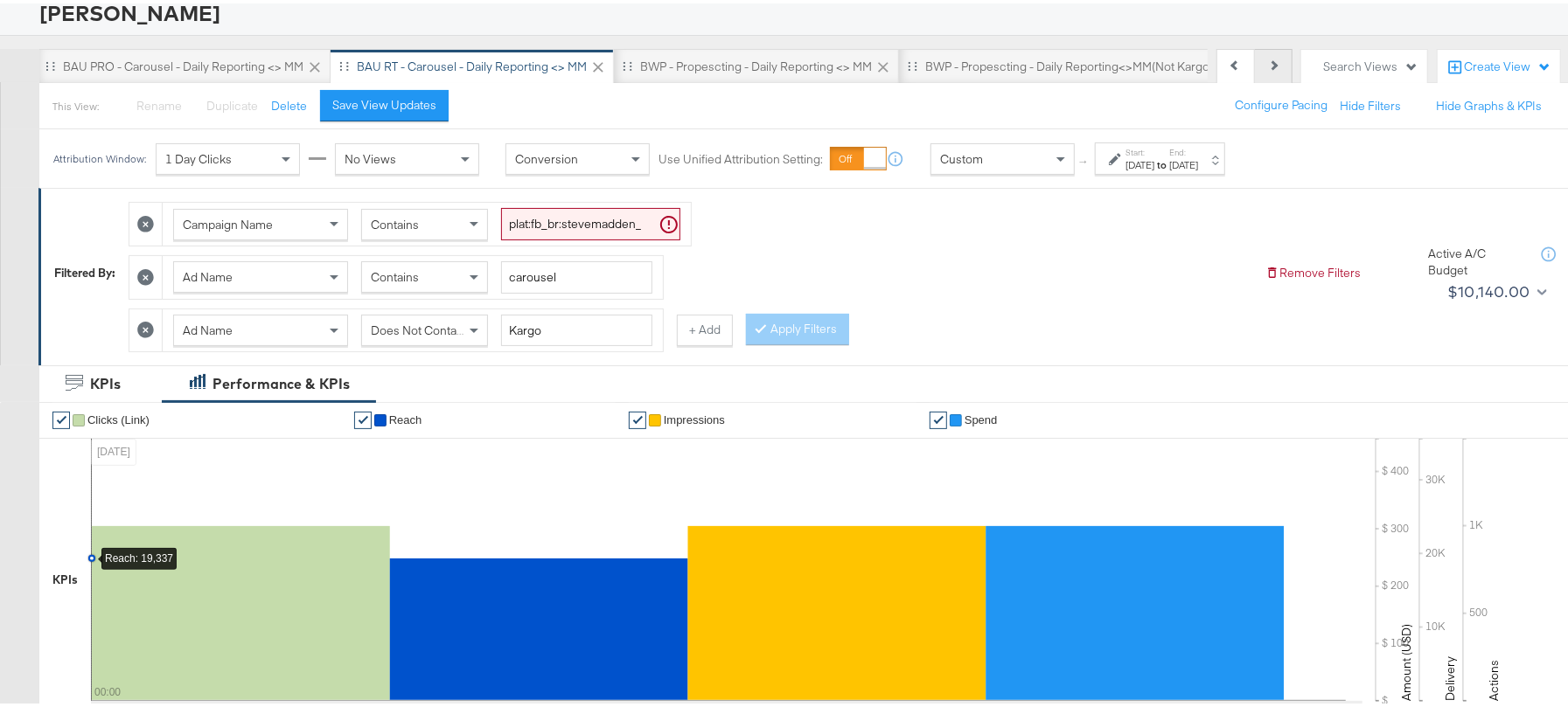click on "Next" at bounding box center (1273, 63) 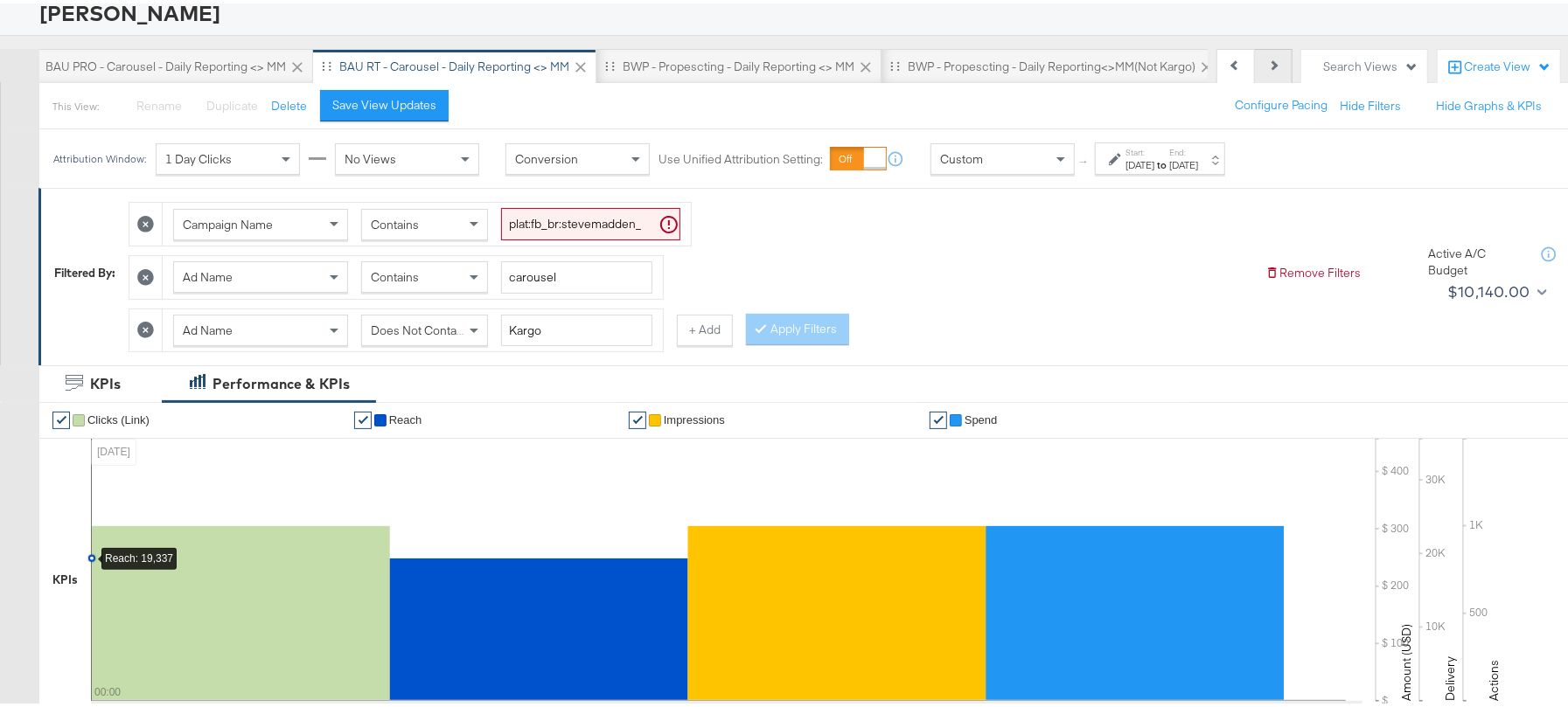 click on "Next" at bounding box center [1273, 63] 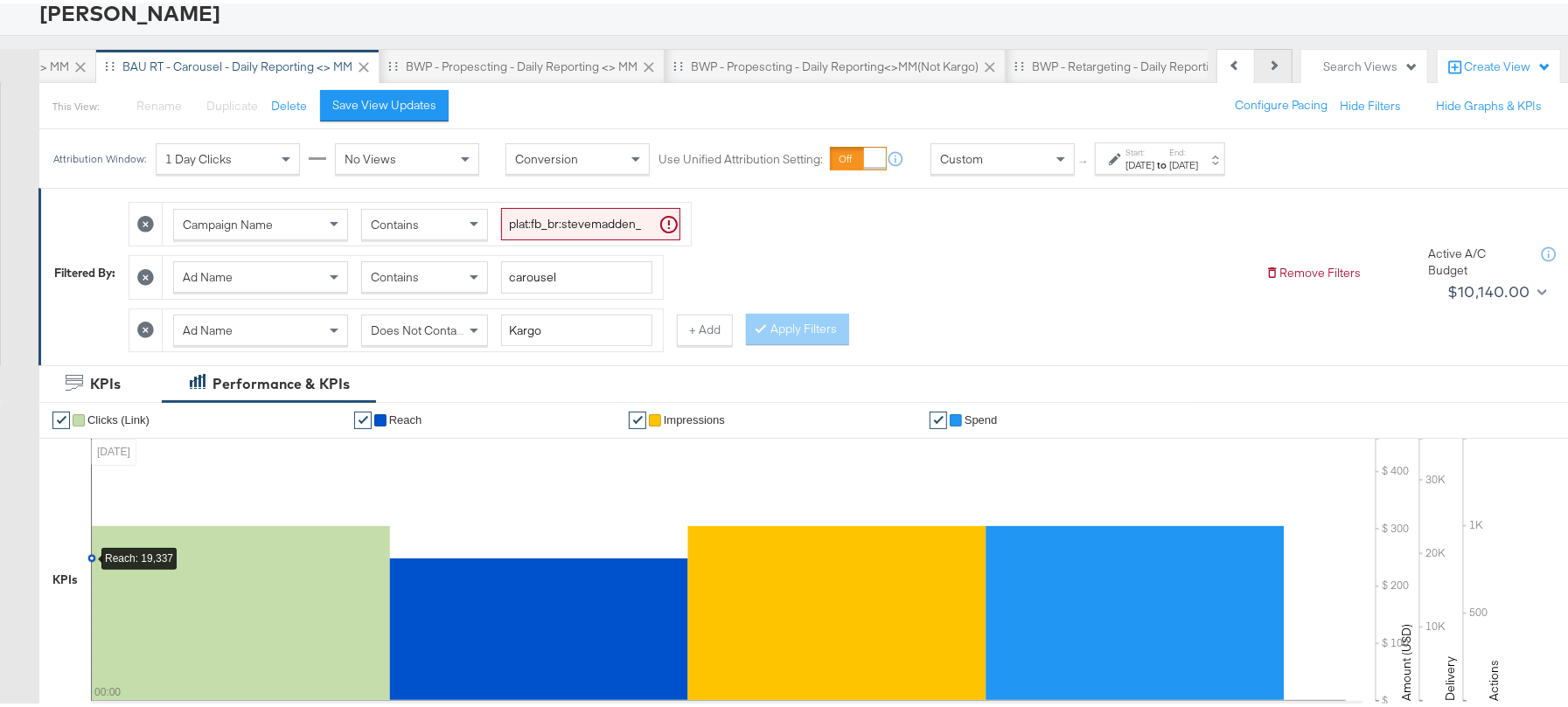 click on "Next" at bounding box center [1273, 63] 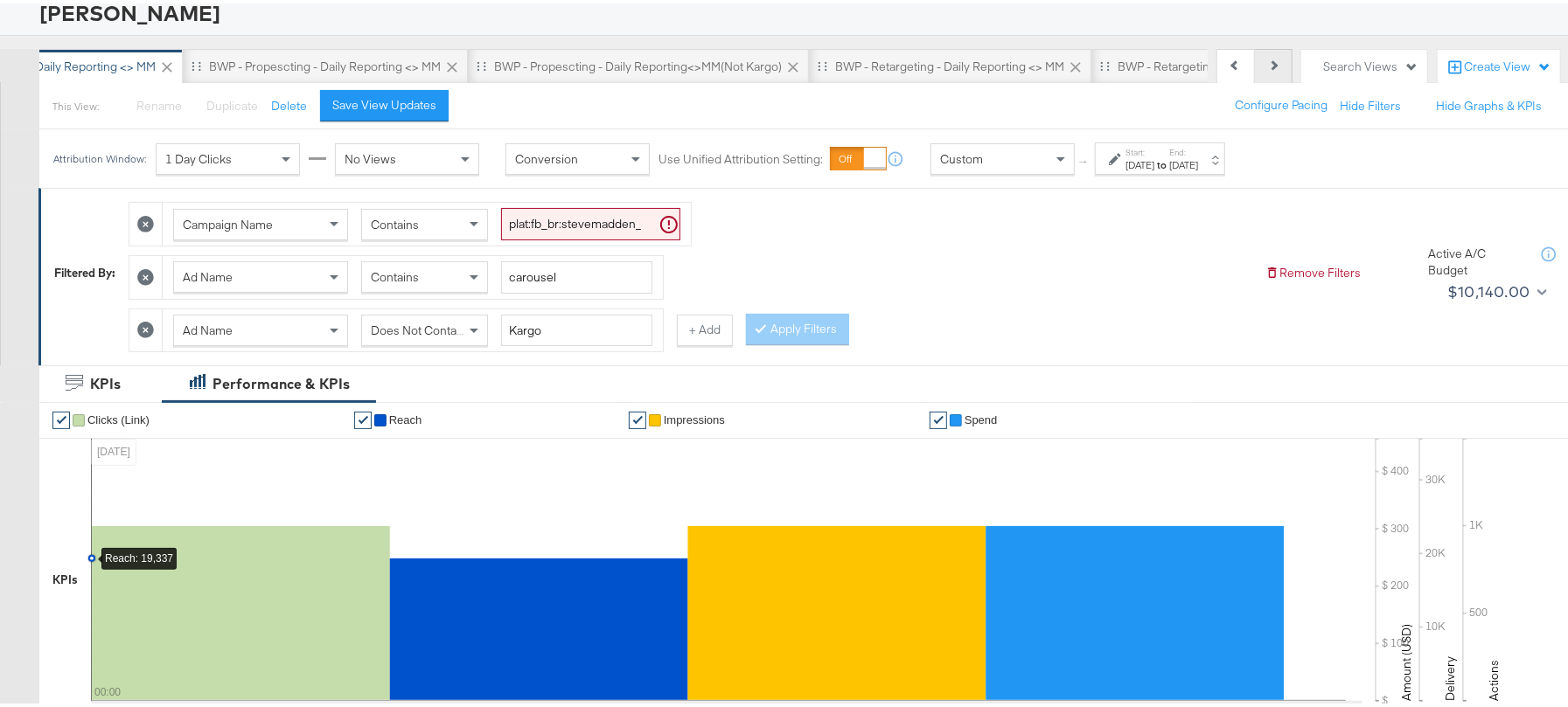 click on "Next" at bounding box center [1273, 63] 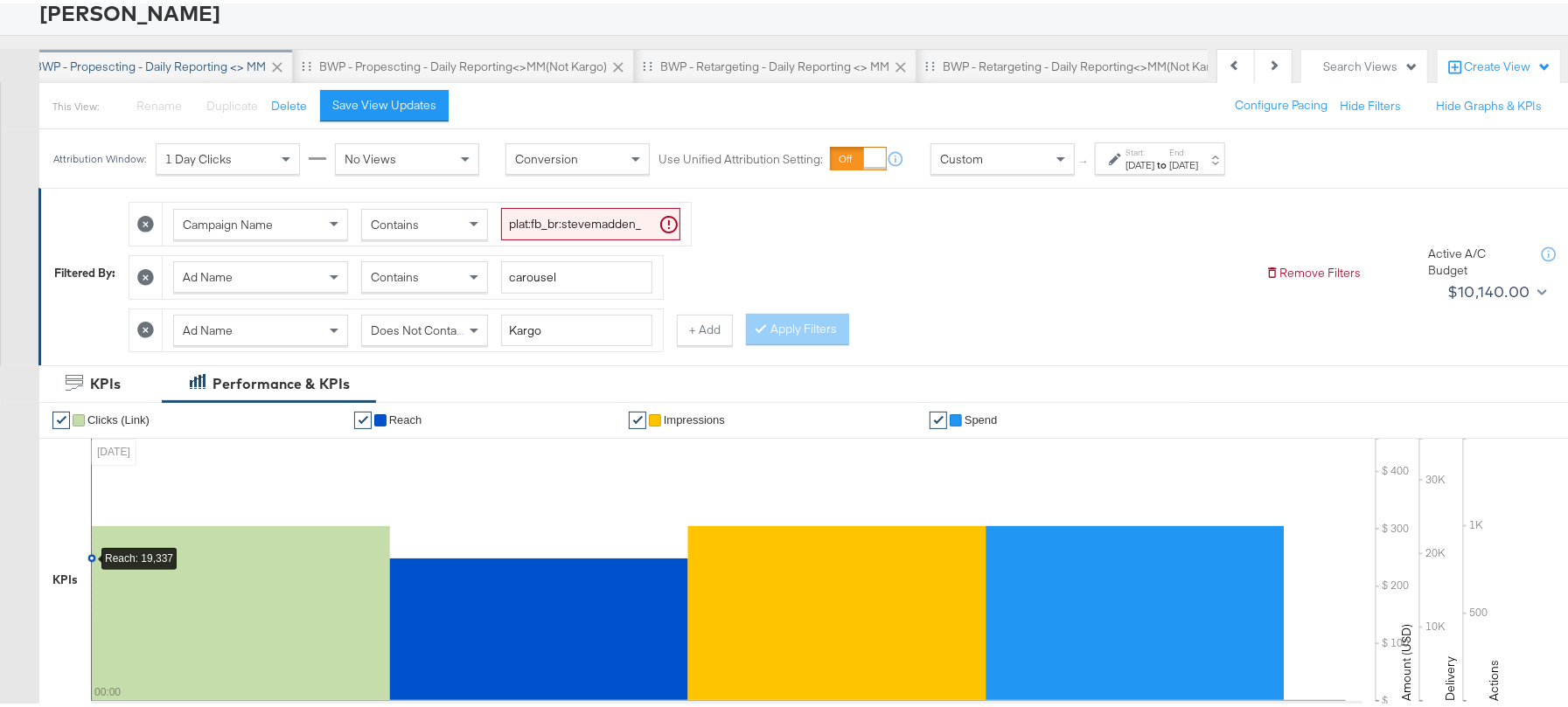 click on "BWP - Propescting - Daily Reporting <> MM" at bounding box center (150, 63) 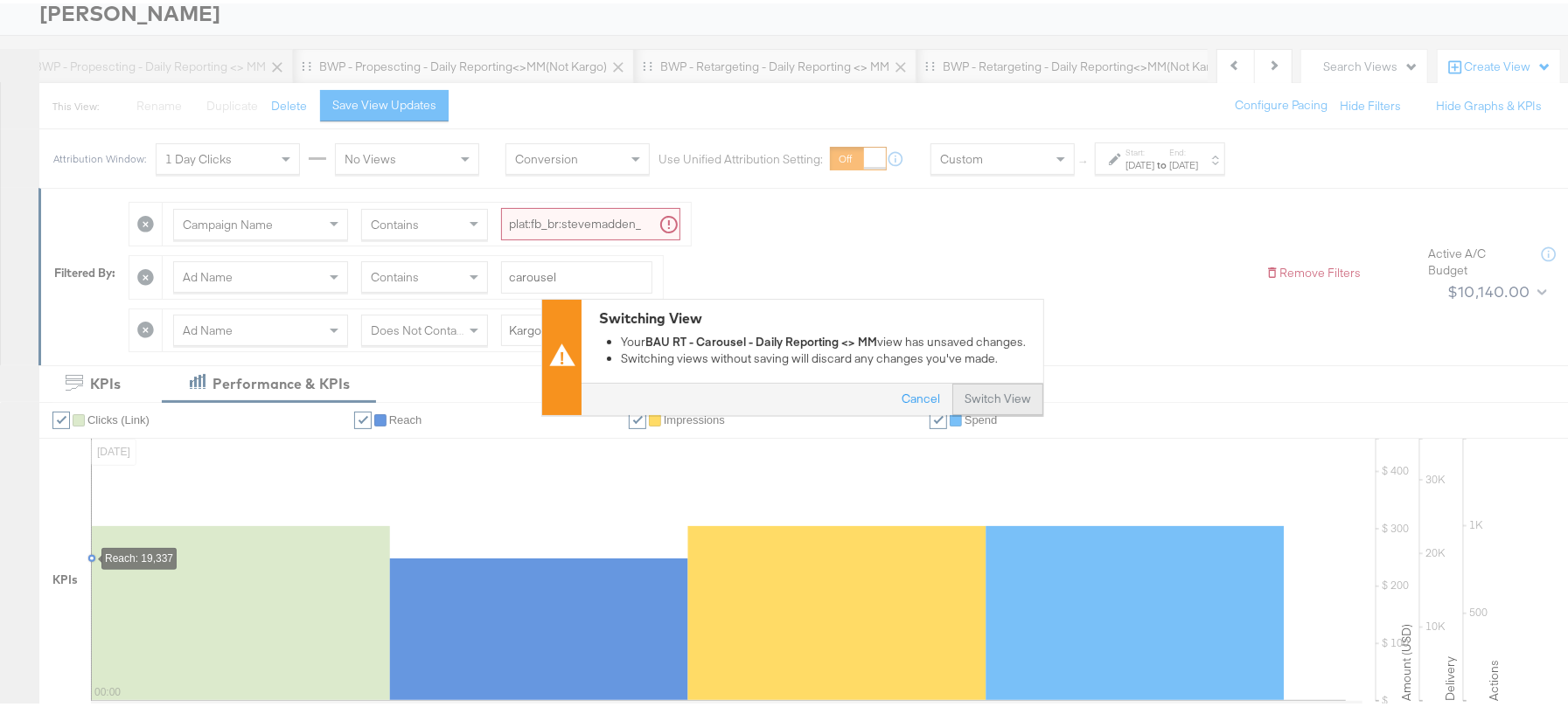 click on "Switch View" at bounding box center [998, 396] 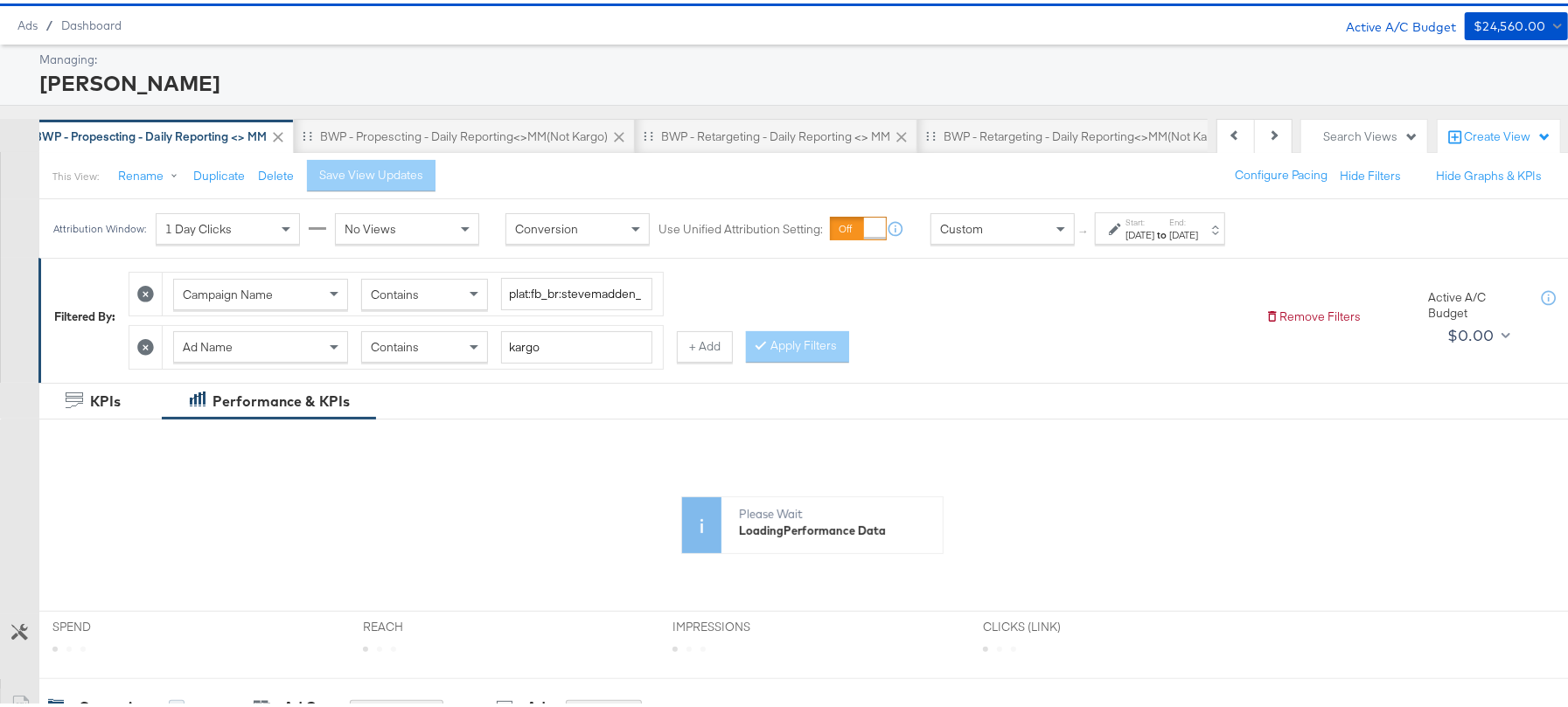 scroll, scrollTop: 36, scrollLeft: 0, axis: vertical 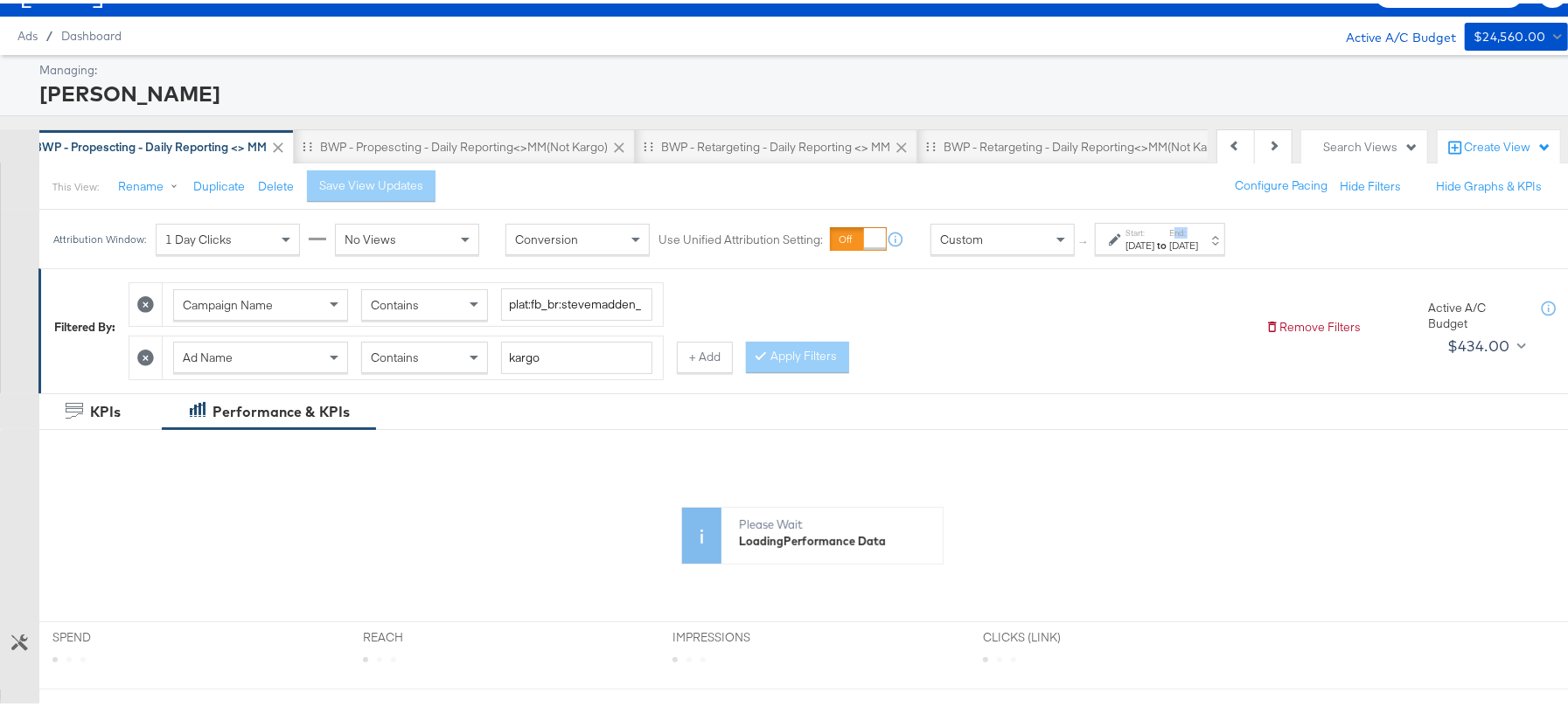click on "End:  [DATE]" at bounding box center (1183, 236) 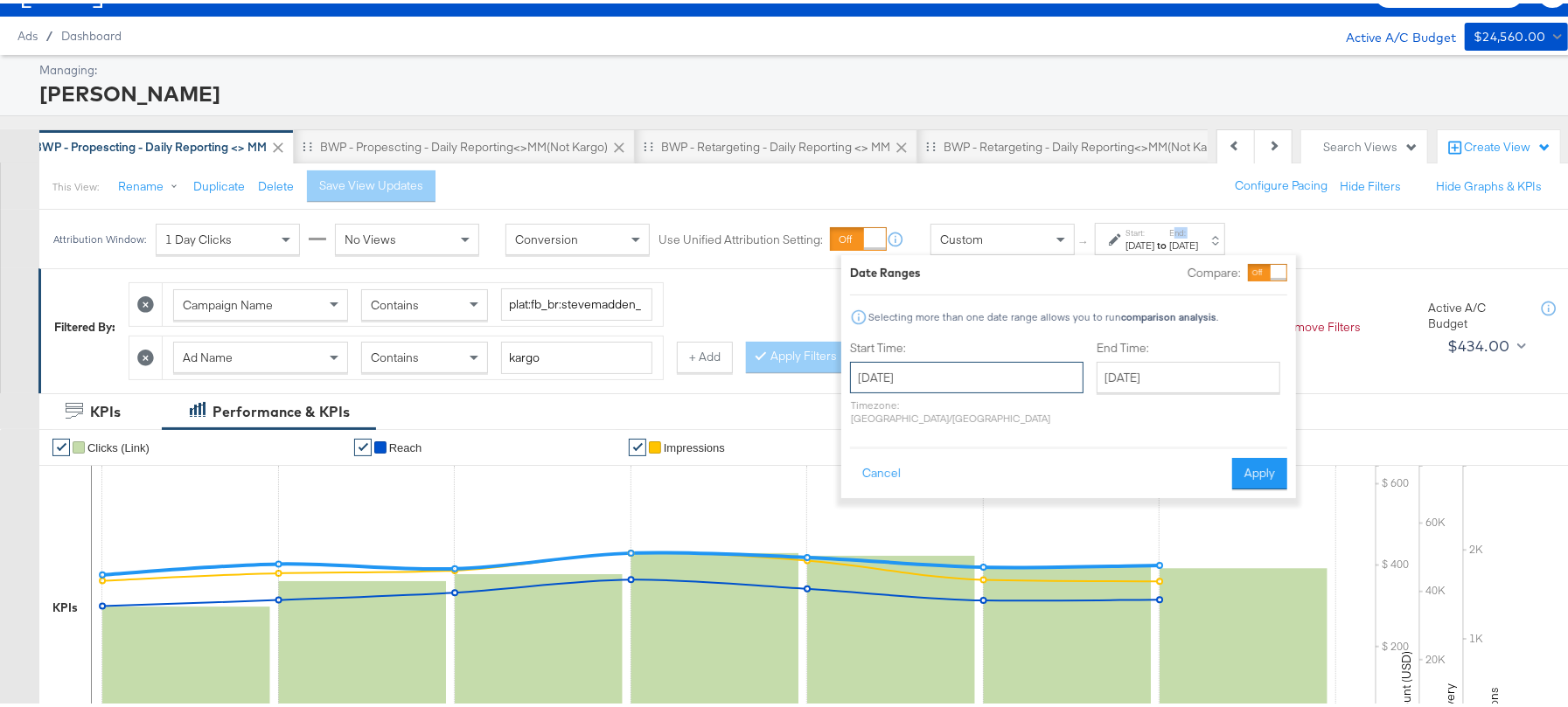 click on "[DATE]" at bounding box center [966, 374] 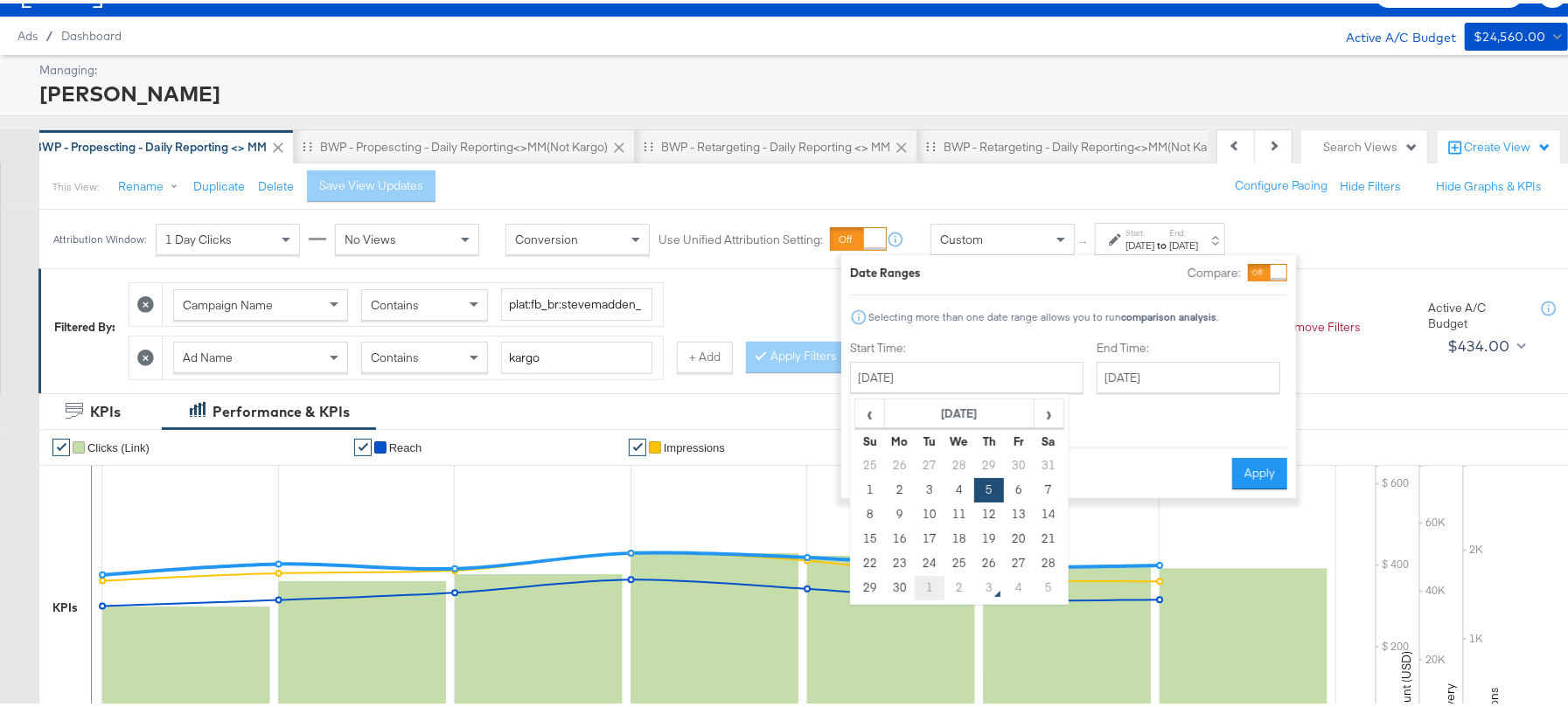 click on "1" at bounding box center (930, 585) 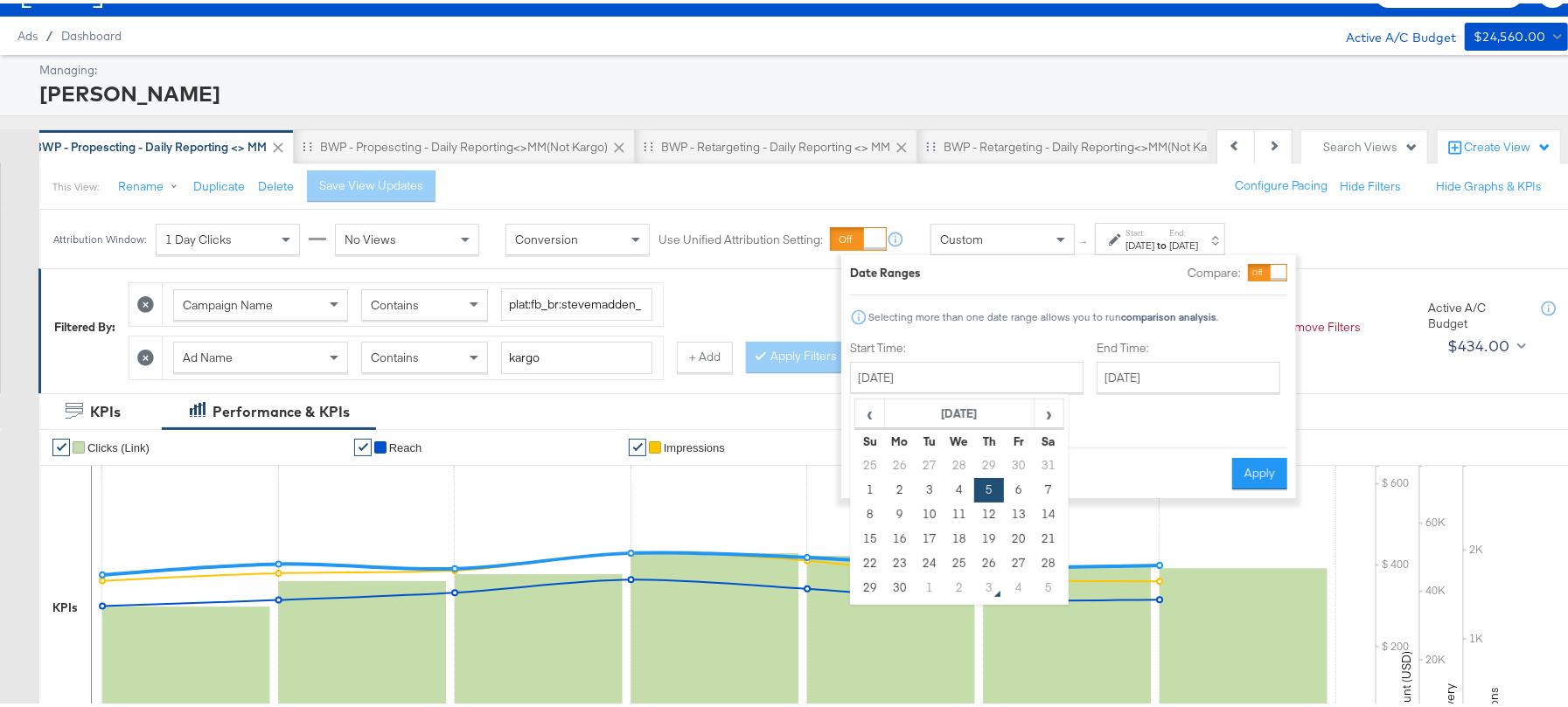 type on "[DATE]" 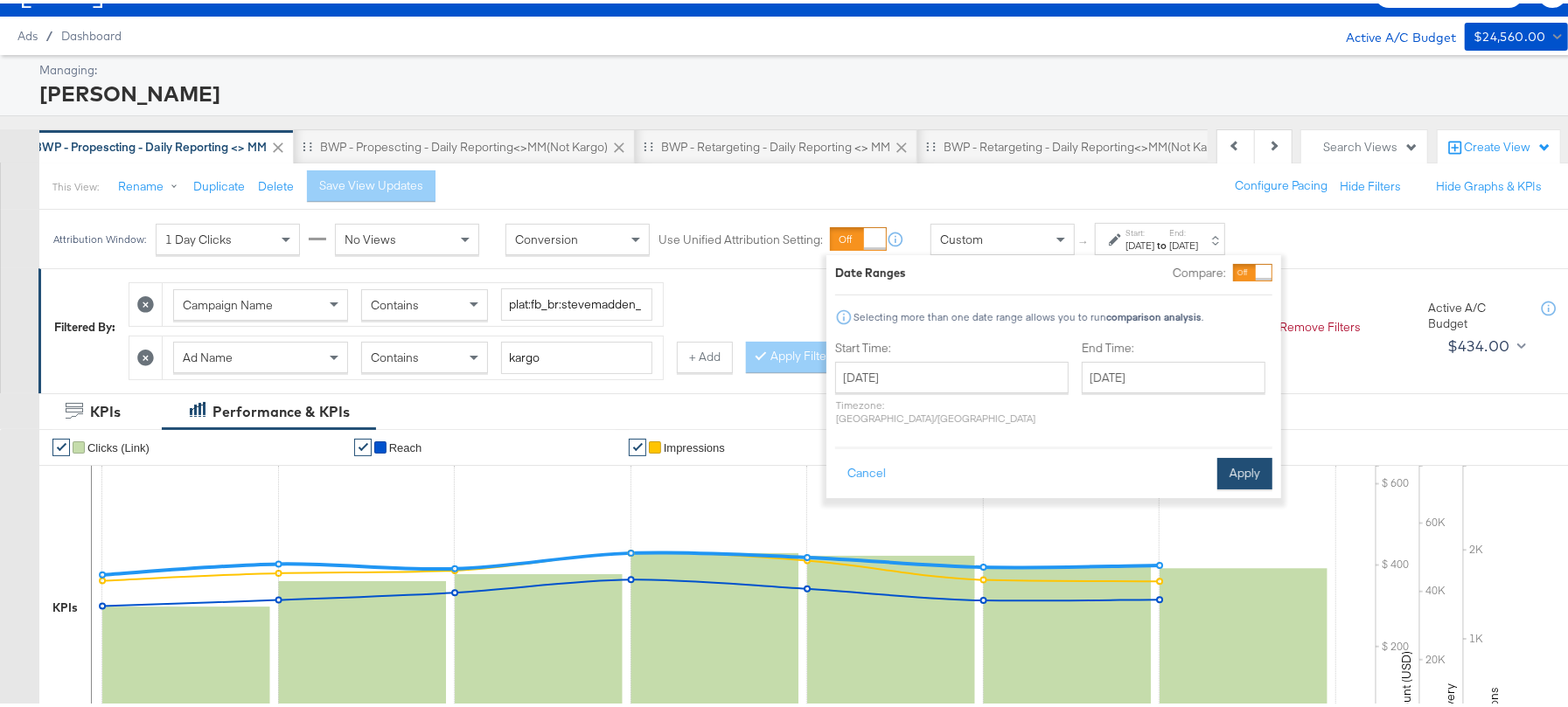 click on "Cancel Apply" at bounding box center (1054, 464) 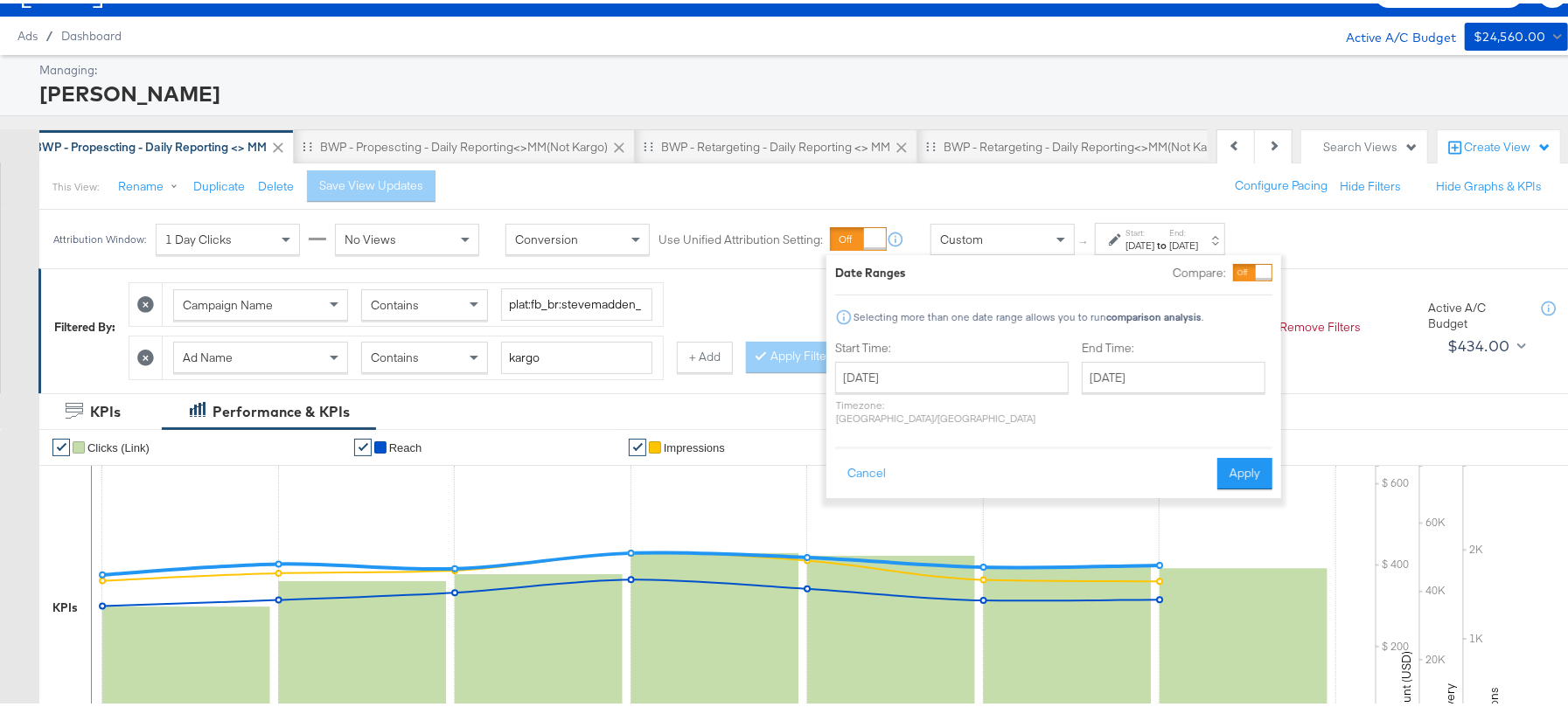 type 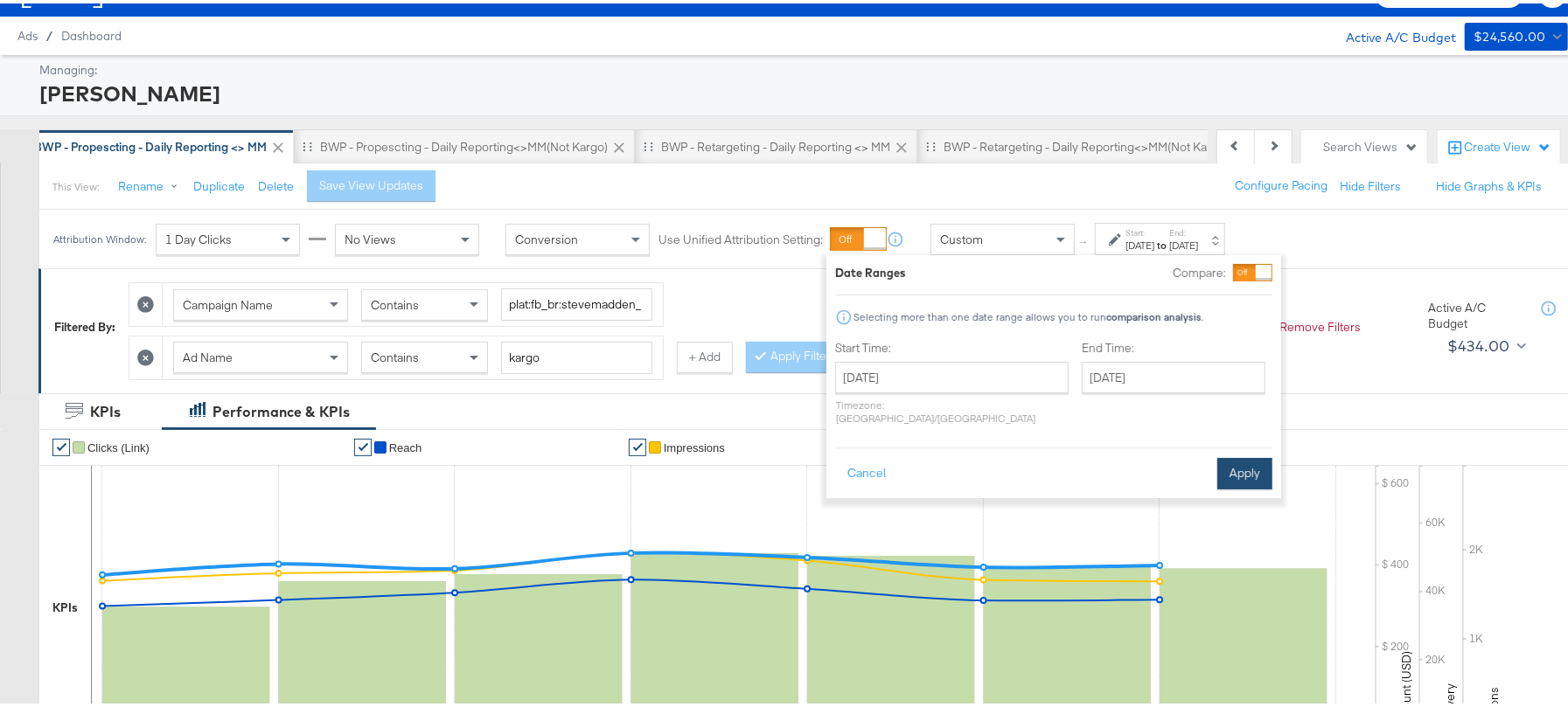 click on "Apply" at bounding box center [1244, 470] 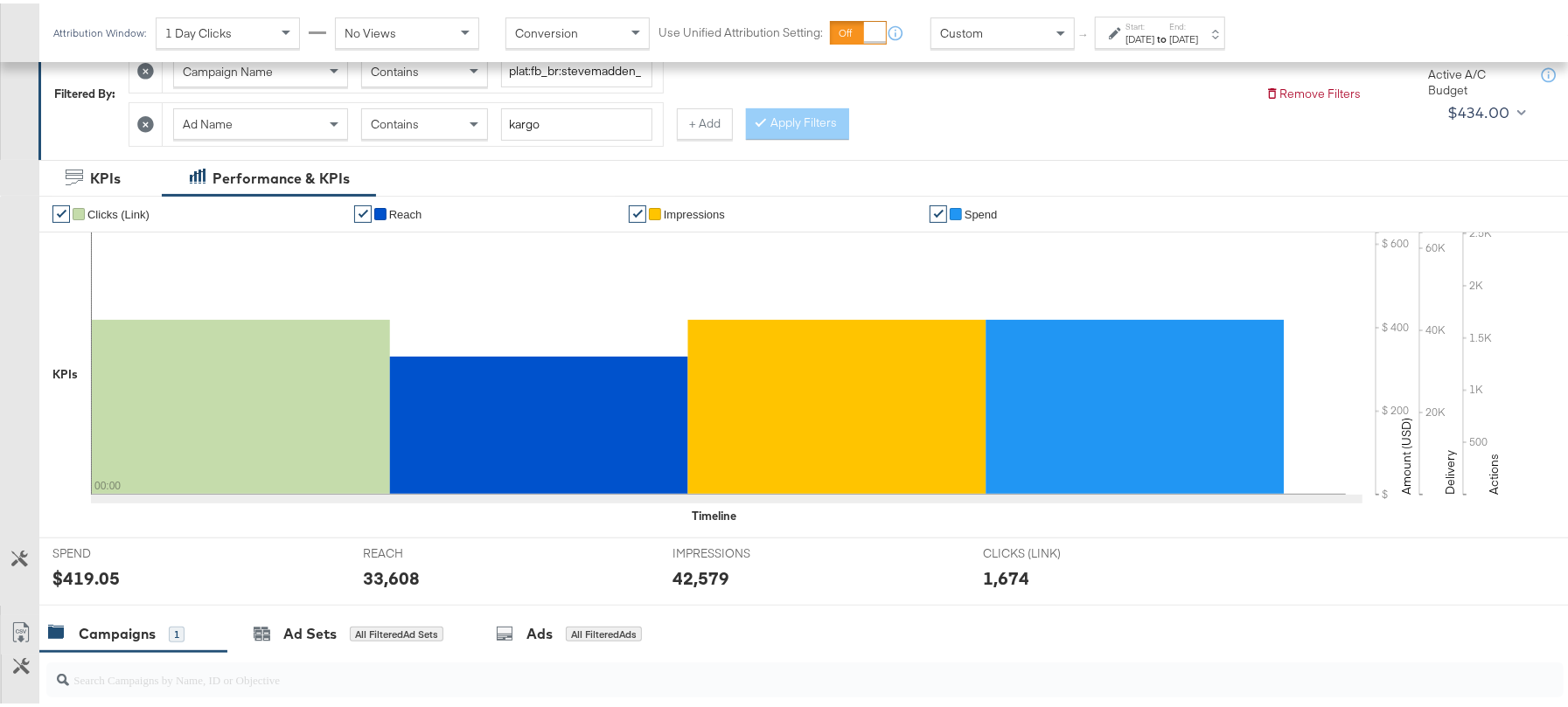scroll, scrollTop: 385, scrollLeft: 0, axis: vertical 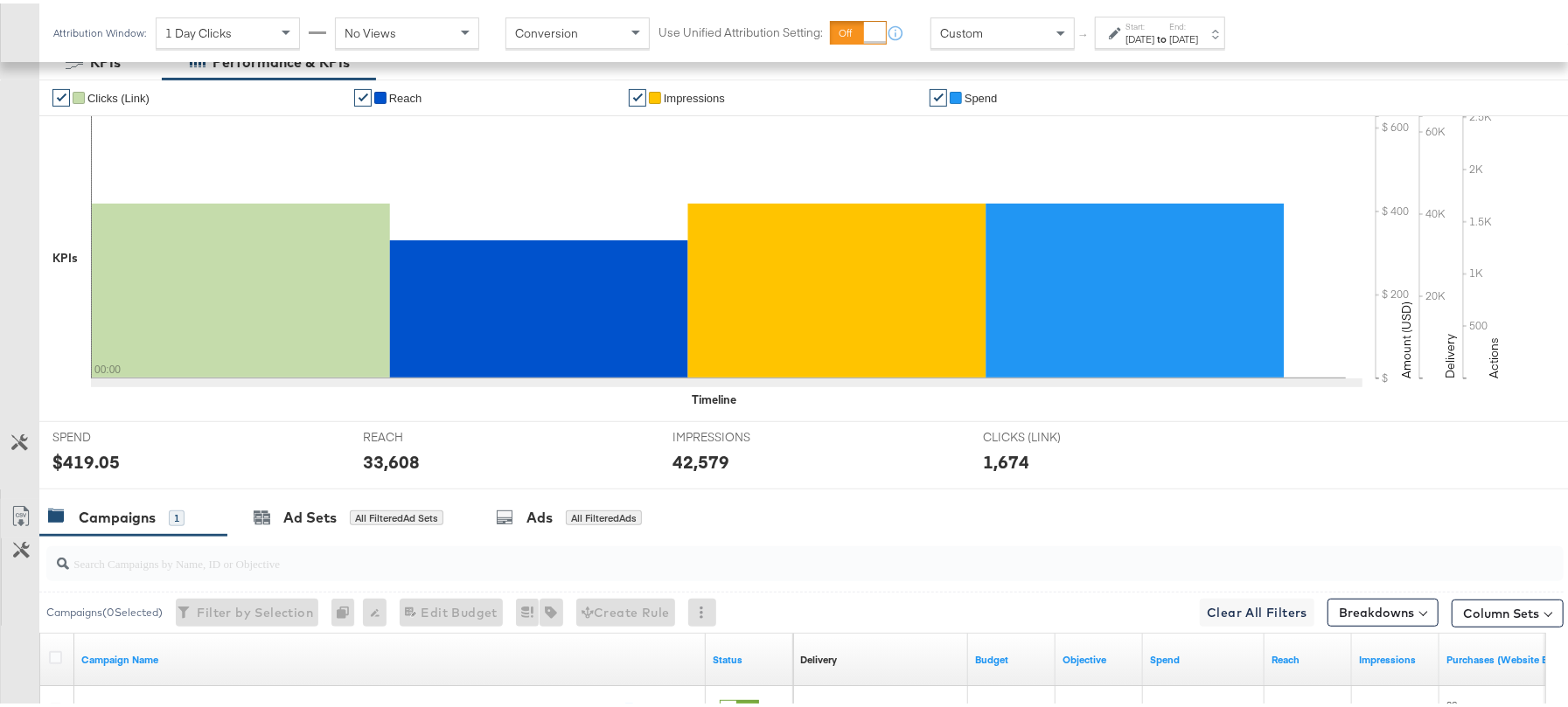 drag, startPoint x: 1235, startPoint y: 26, endPoint x: 1204, endPoint y: 43, distance: 35.355339 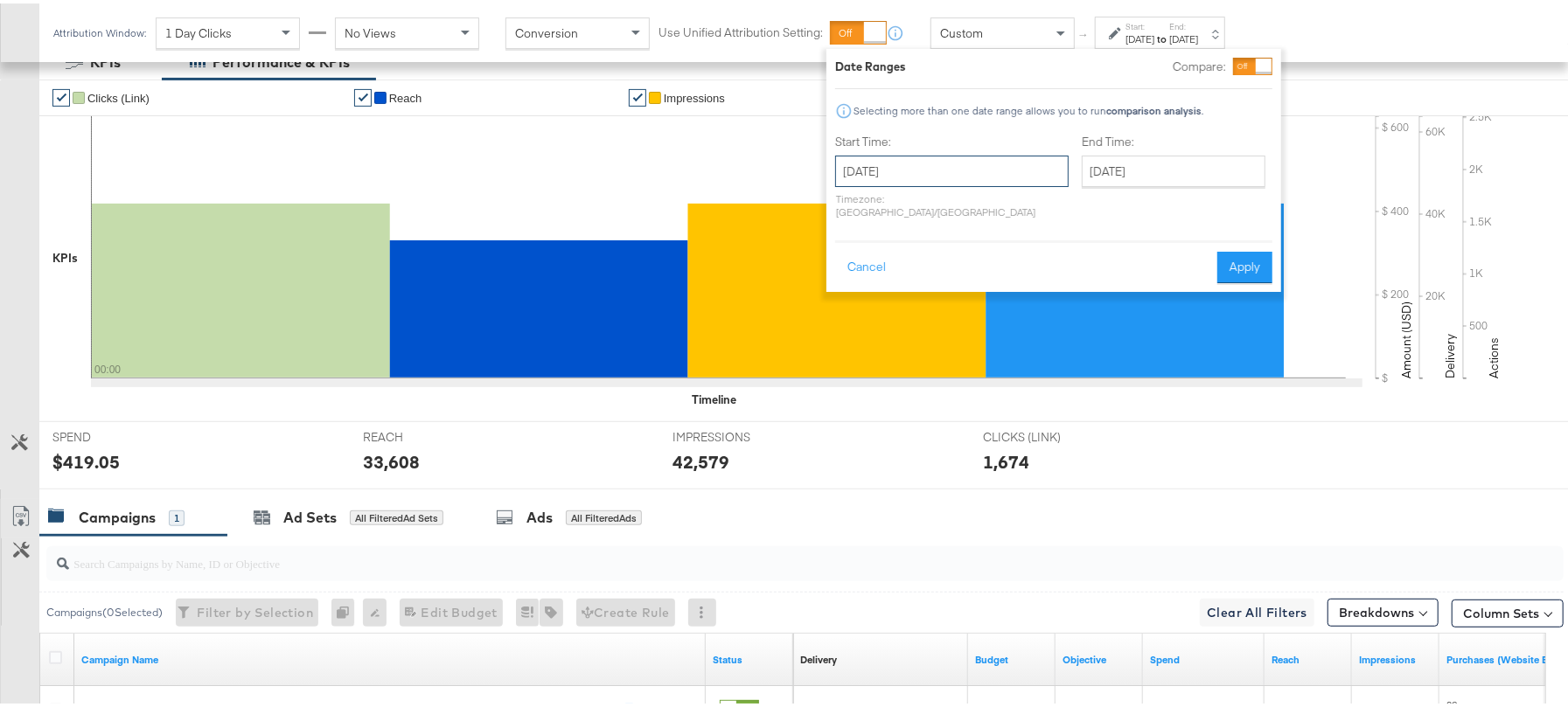 click on "[DATE]" at bounding box center [951, 168] 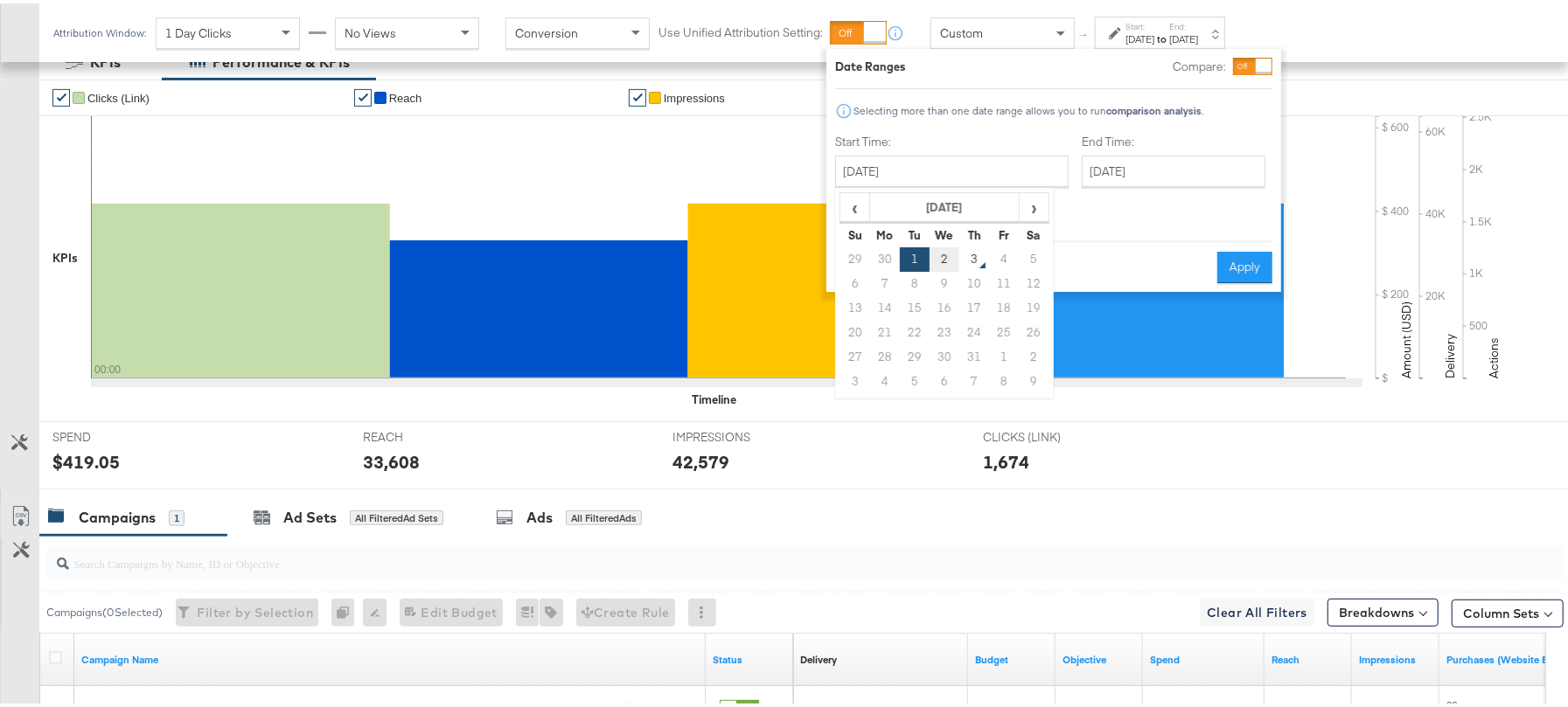 click on "2" at bounding box center (944, 256) 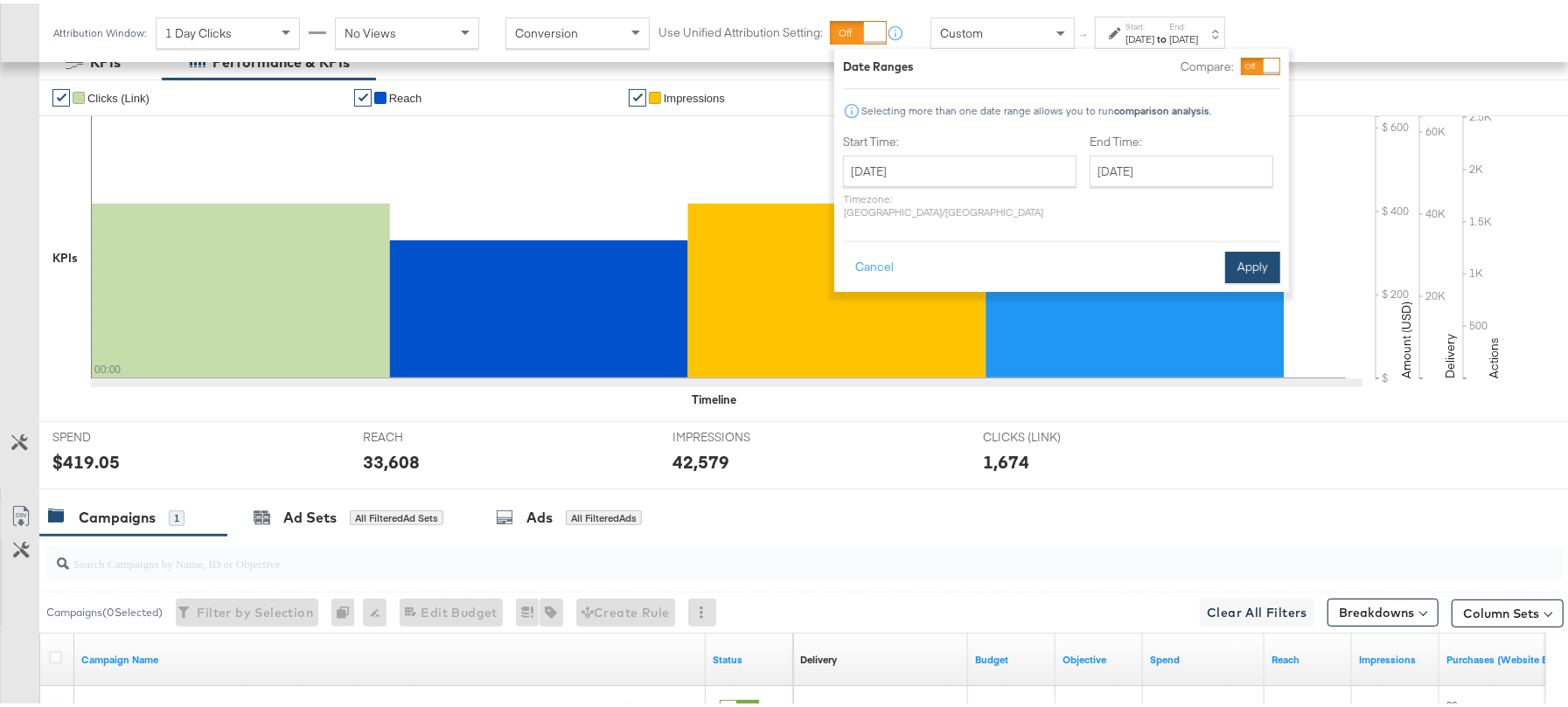 click on "Apply" at bounding box center (1252, 264) 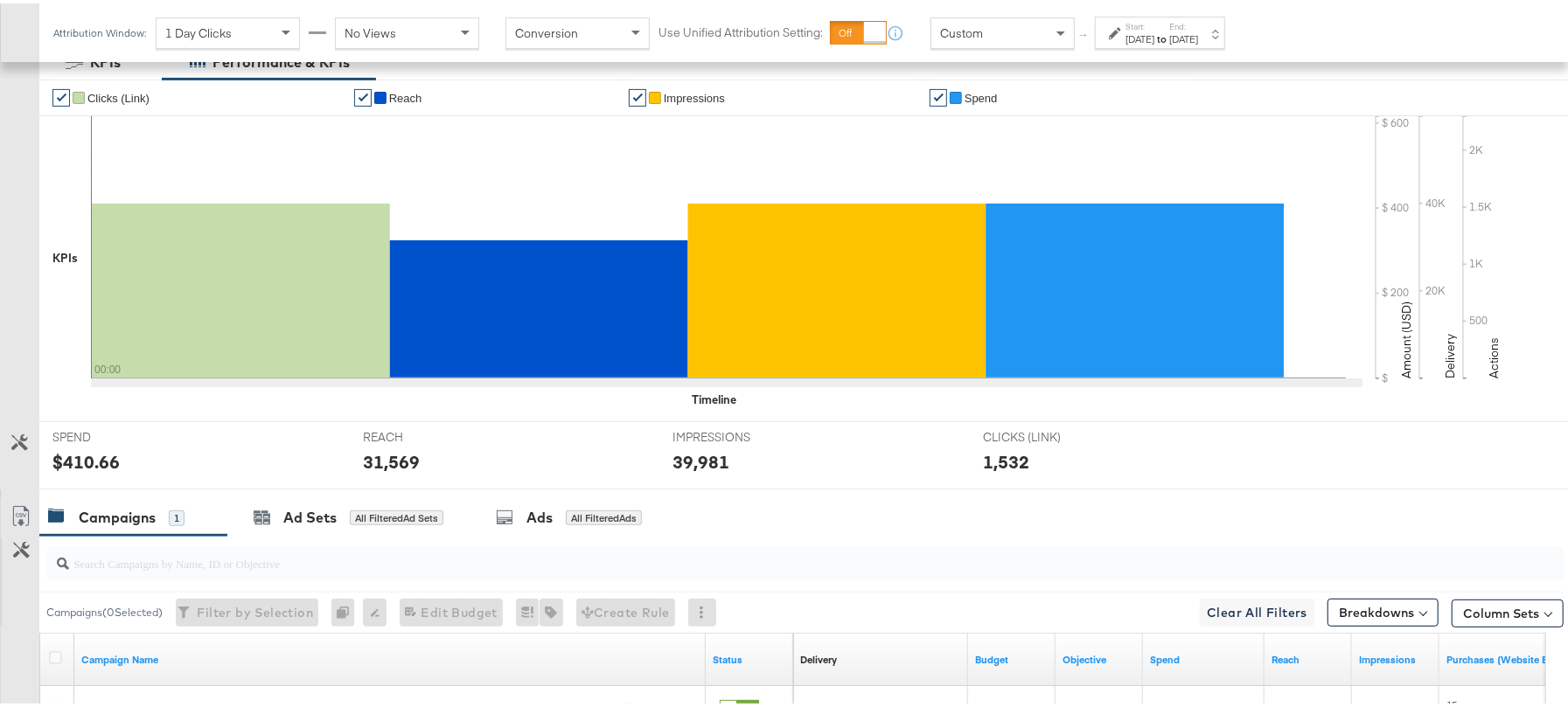 click on "$410.66" at bounding box center [86, 458] 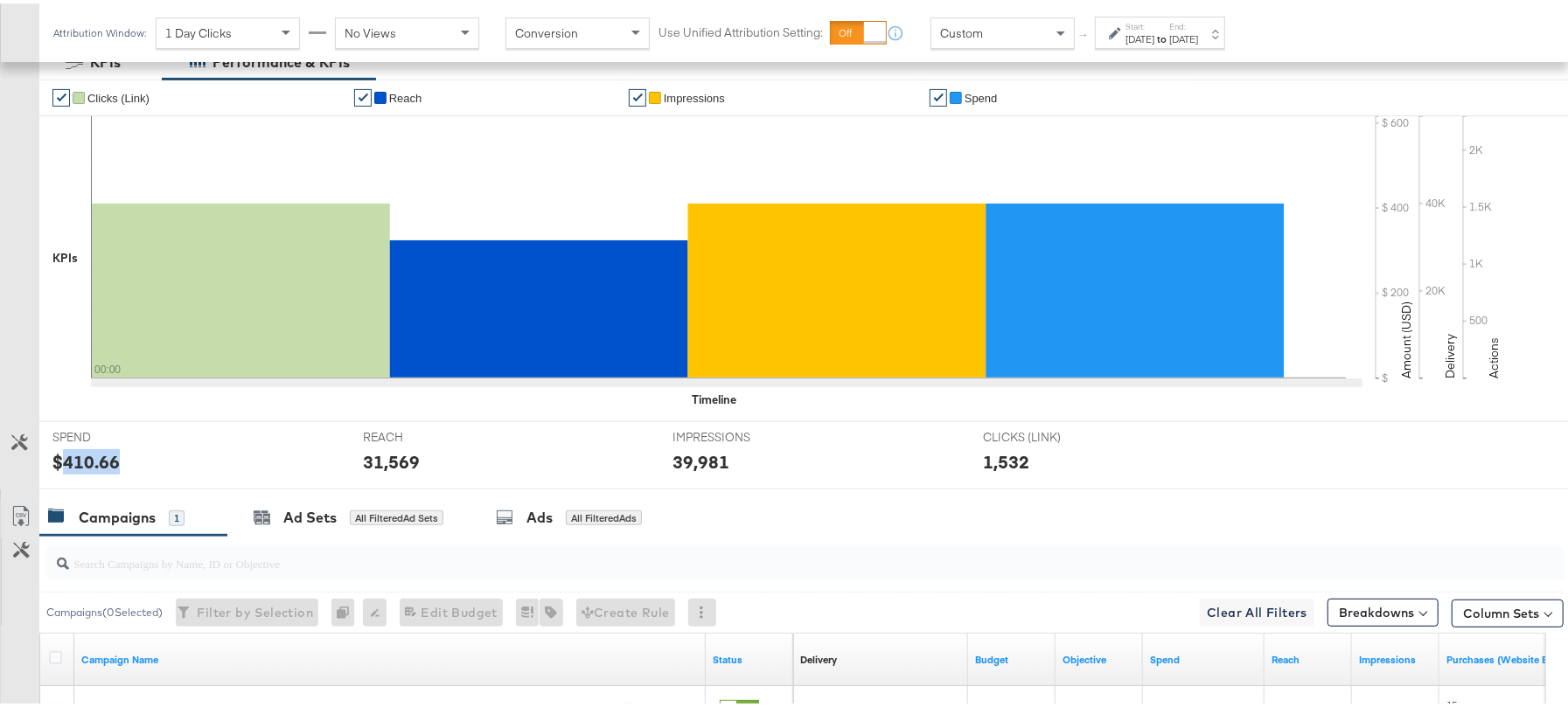click on "$410.66" at bounding box center [86, 458] 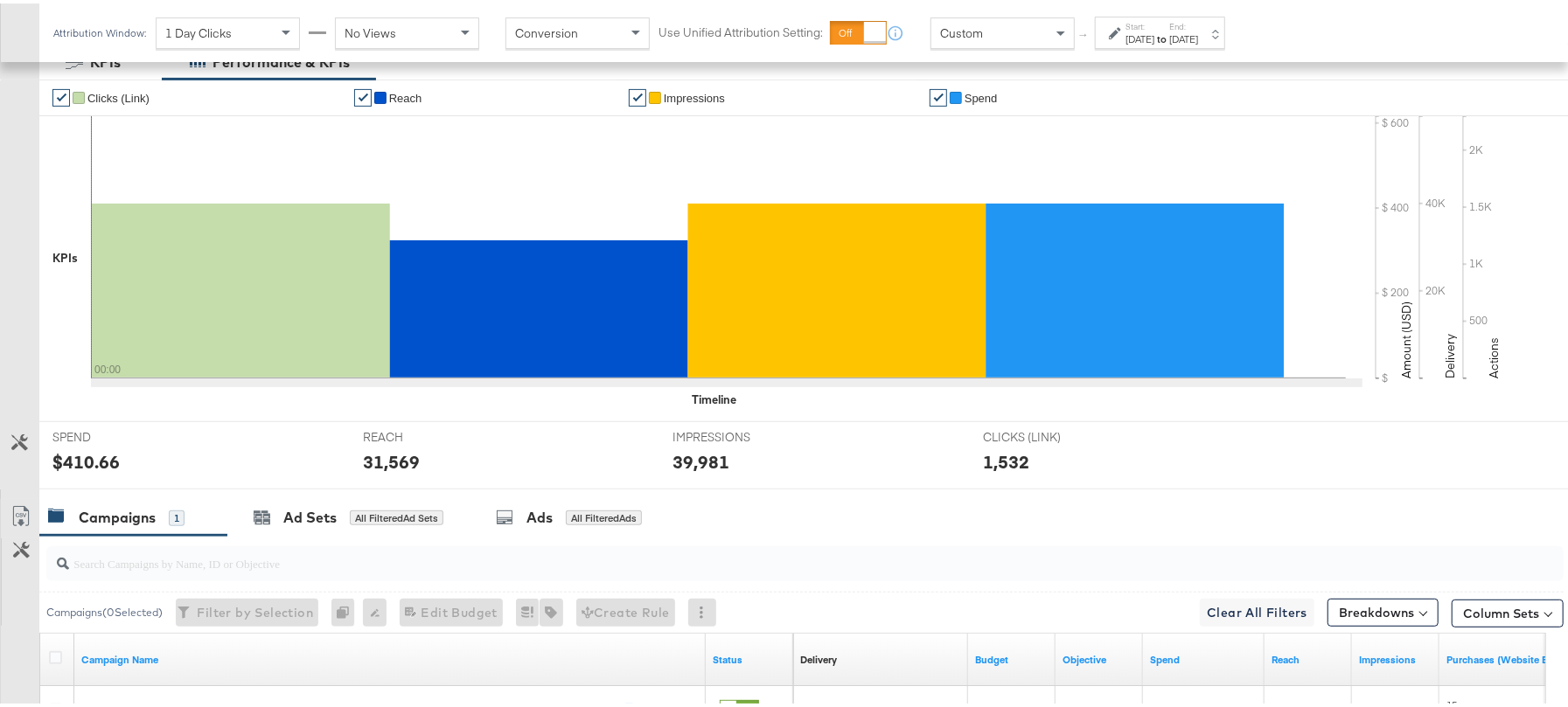 click on "31,569" at bounding box center (391, 458) 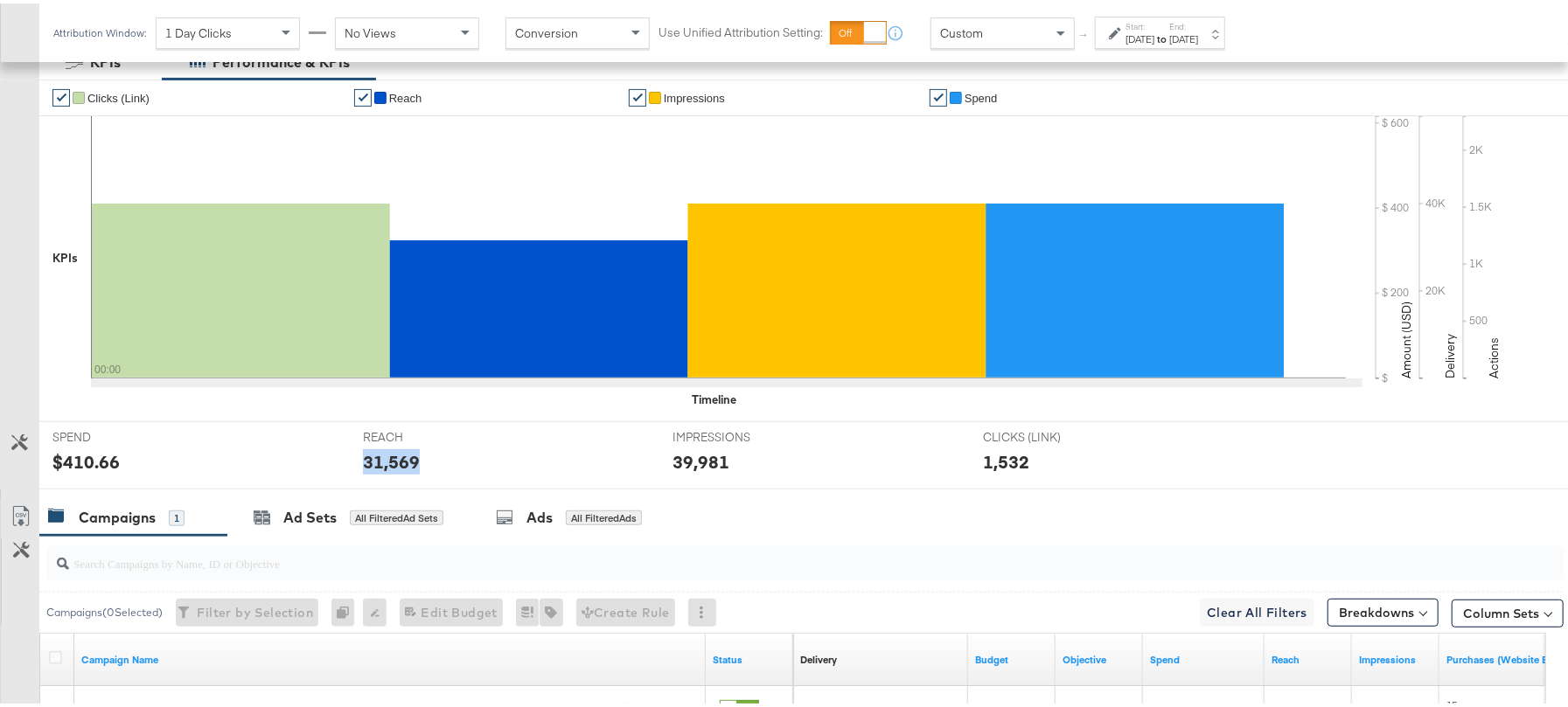 click on "31,569" at bounding box center [391, 458] 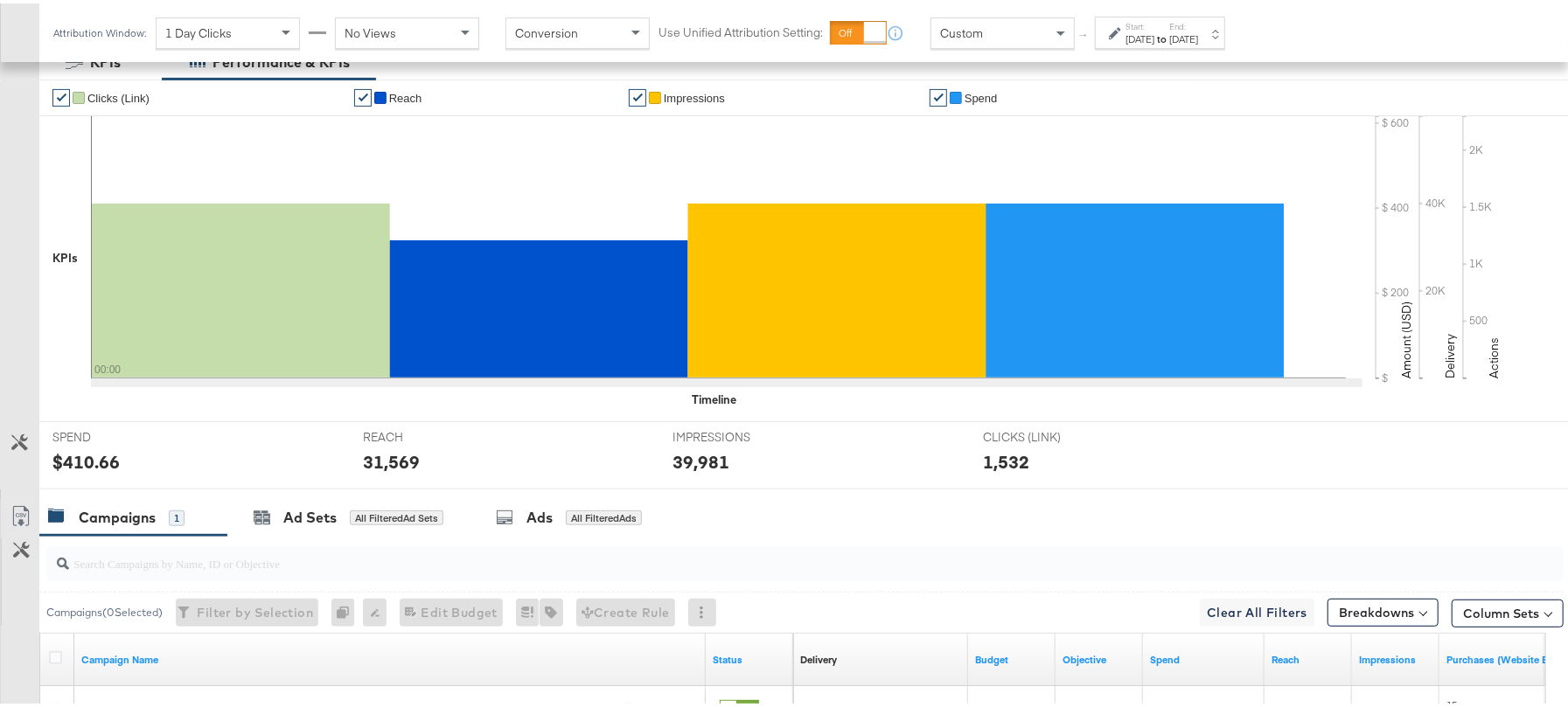 click on "39,981" at bounding box center (700, 458) 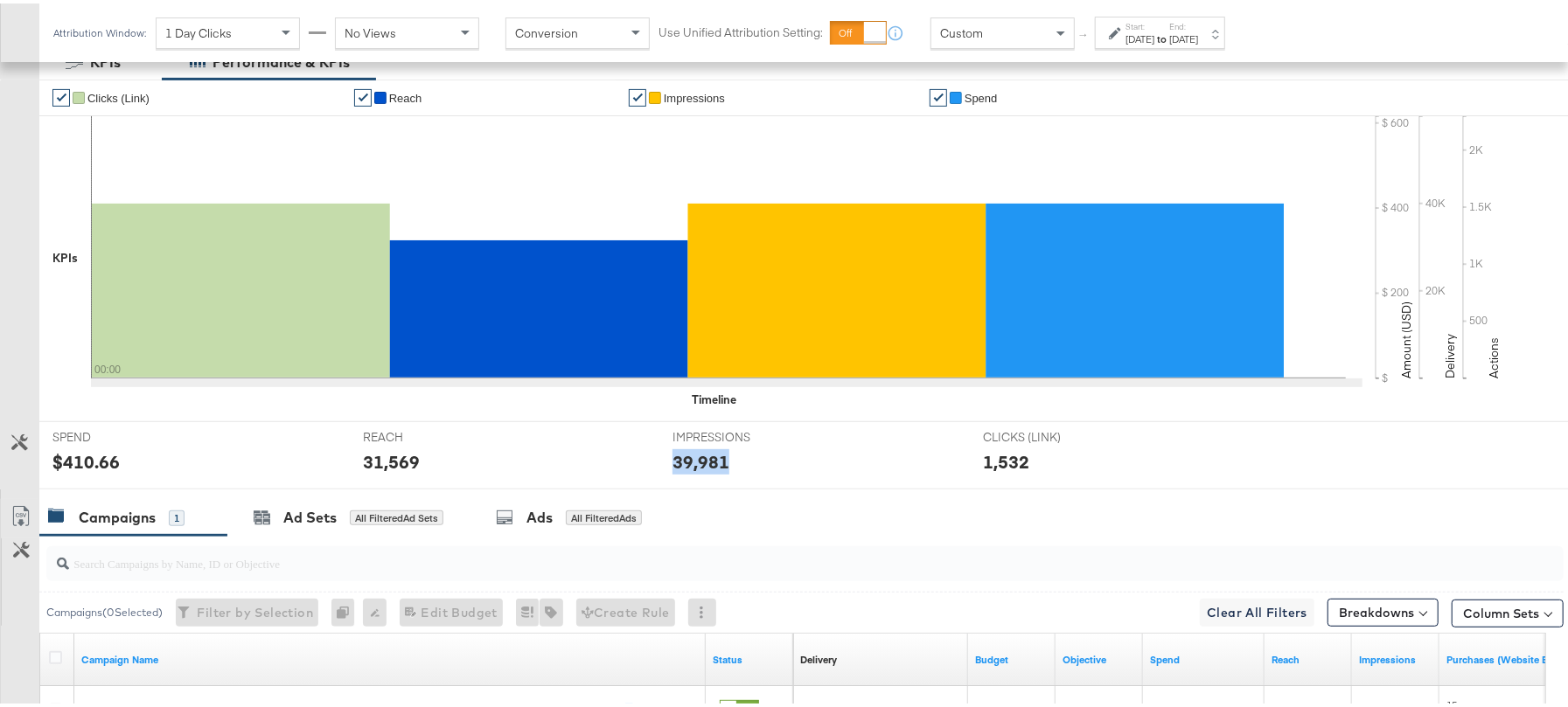 click on "39,981" at bounding box center [700, 458] 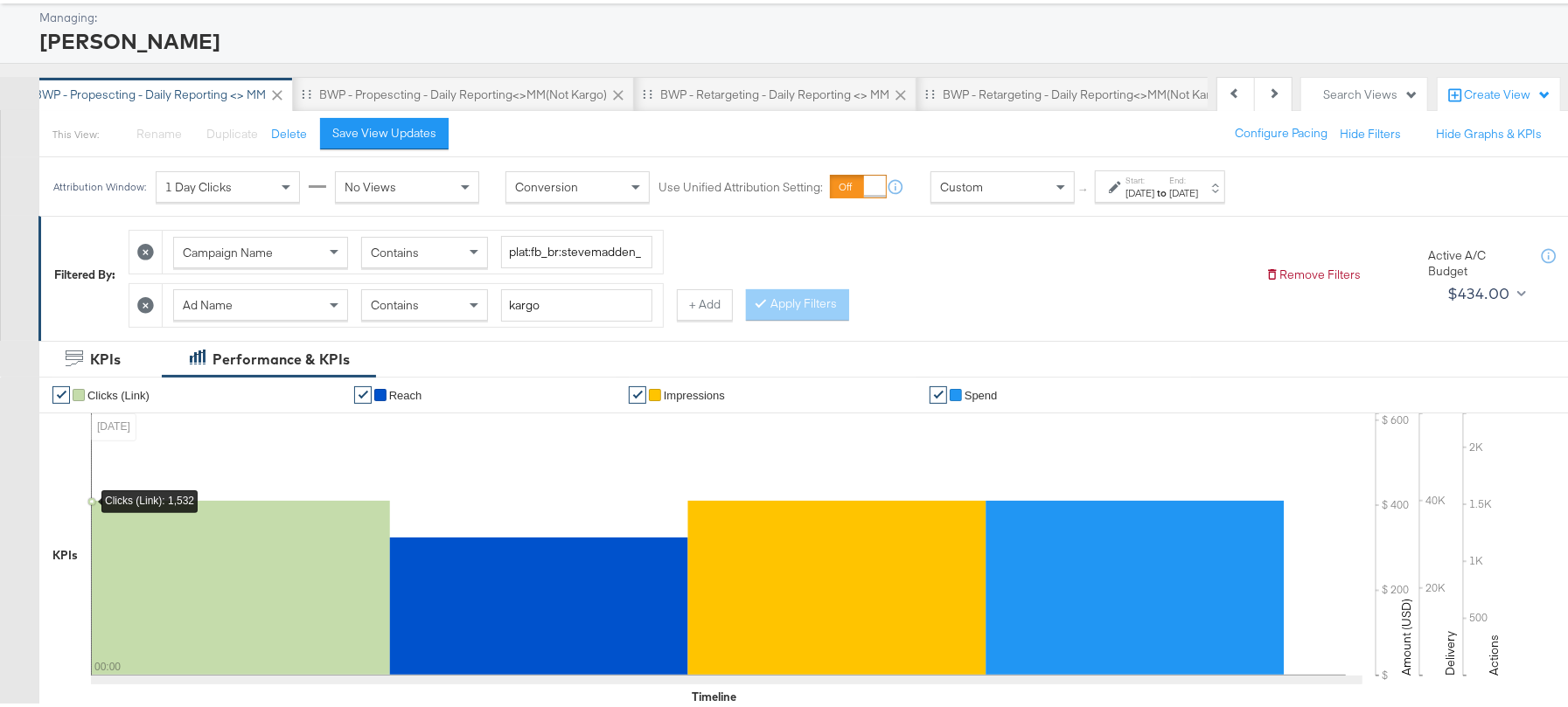scroll, scrollTop: 0, scrollLeft: 0, axis: both 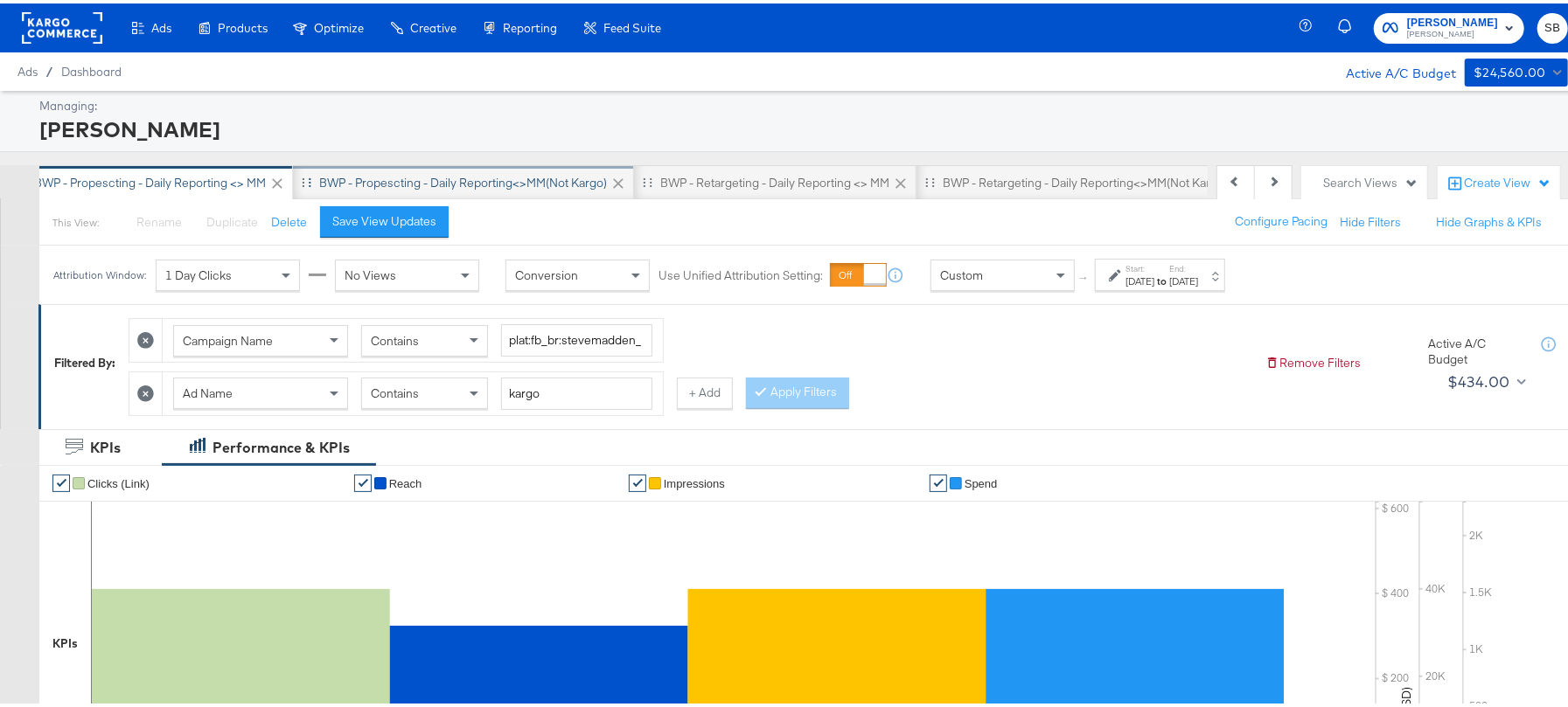 click on "BWP - Propescting - Daily Reporting<>MM(not kargo)" at bounding box center (463, 179) 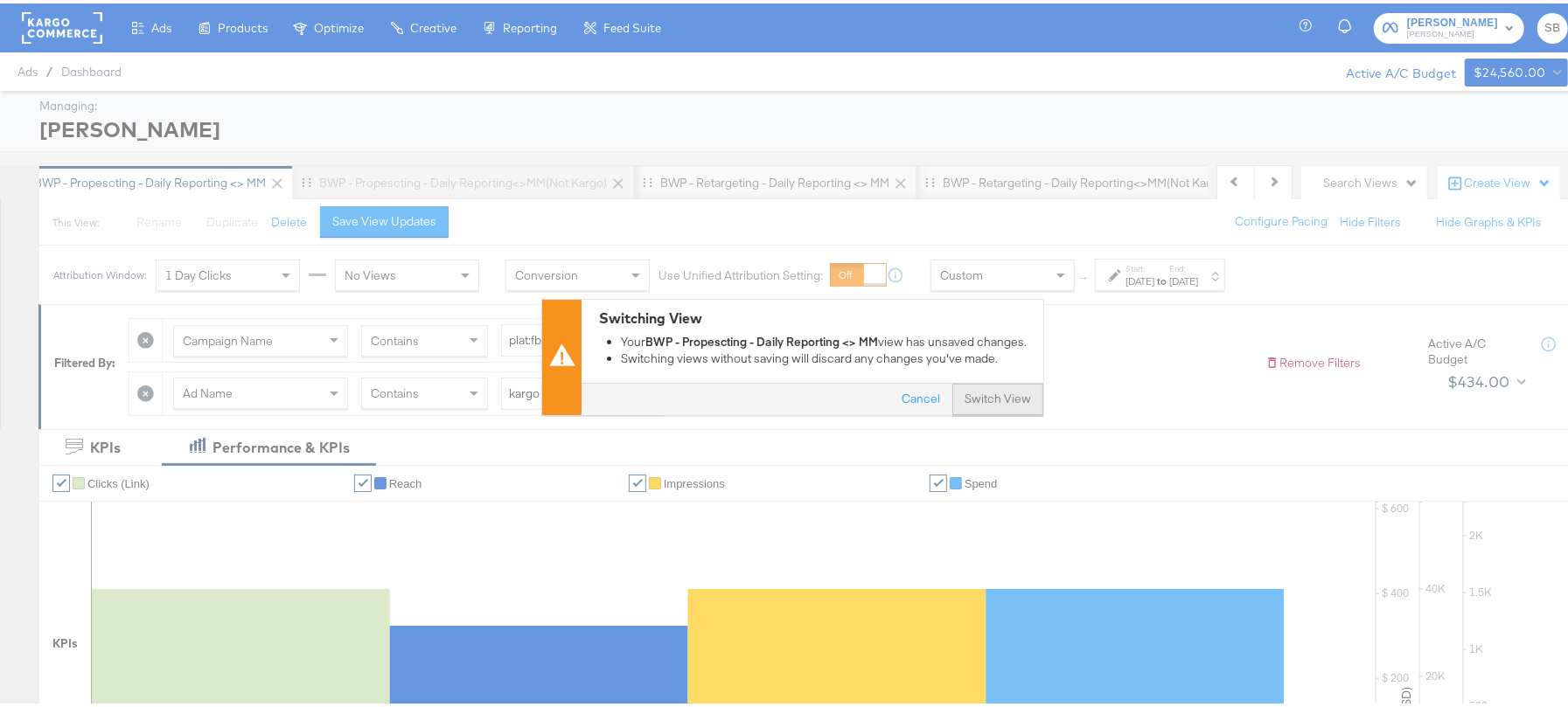click on "Switch View" at bounding box center (998, 396) 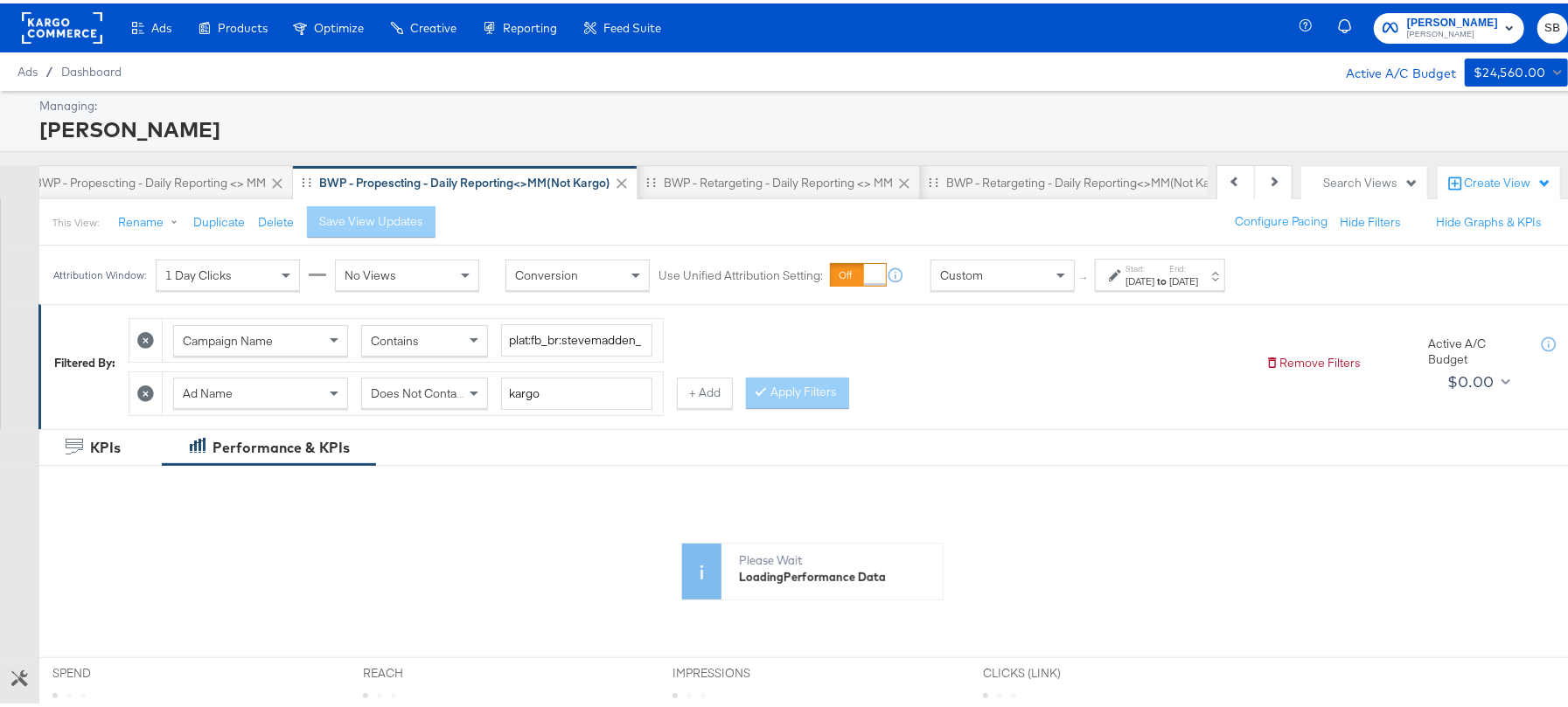 click on "[DATE]" at bounding box center [1139, 278] 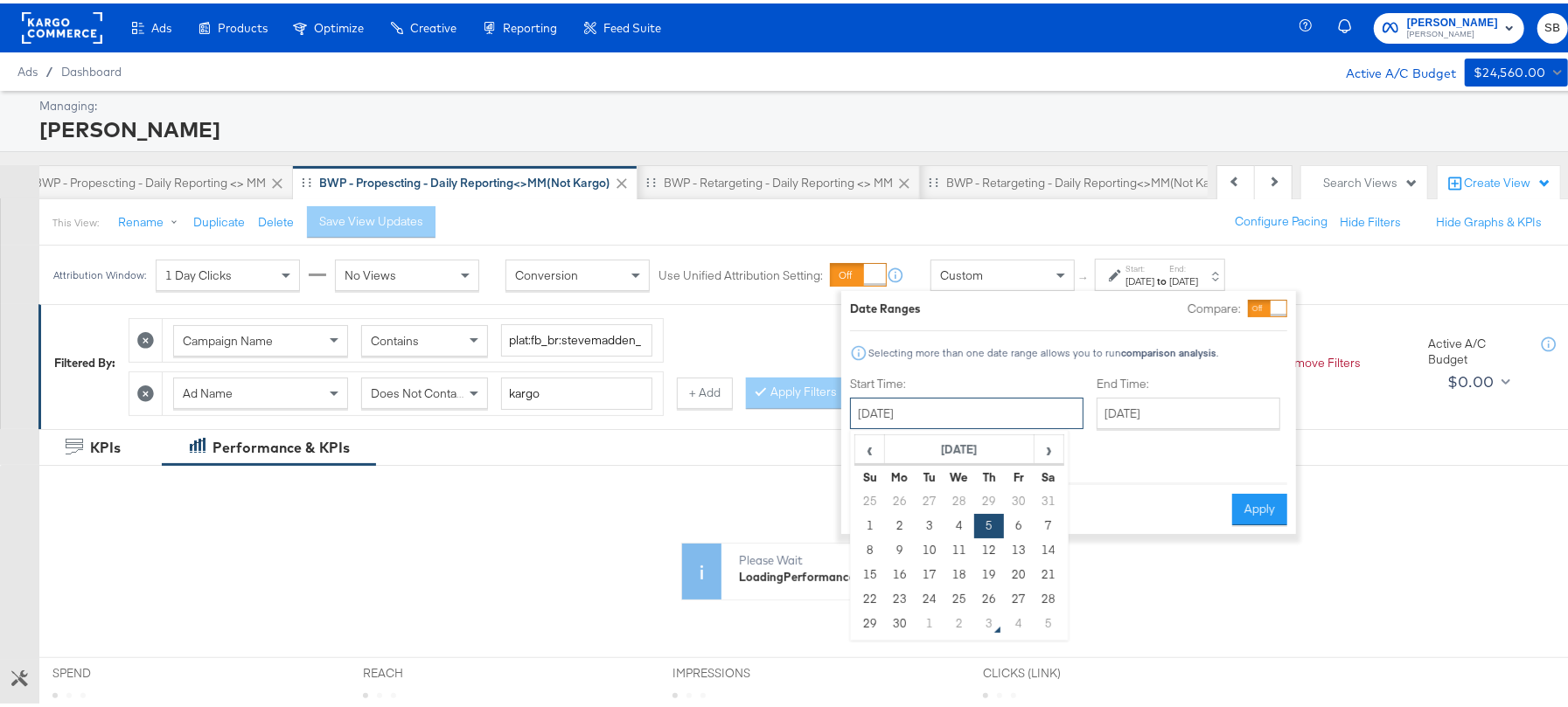 click on "[DATE]" at bounding box center [966, 410] 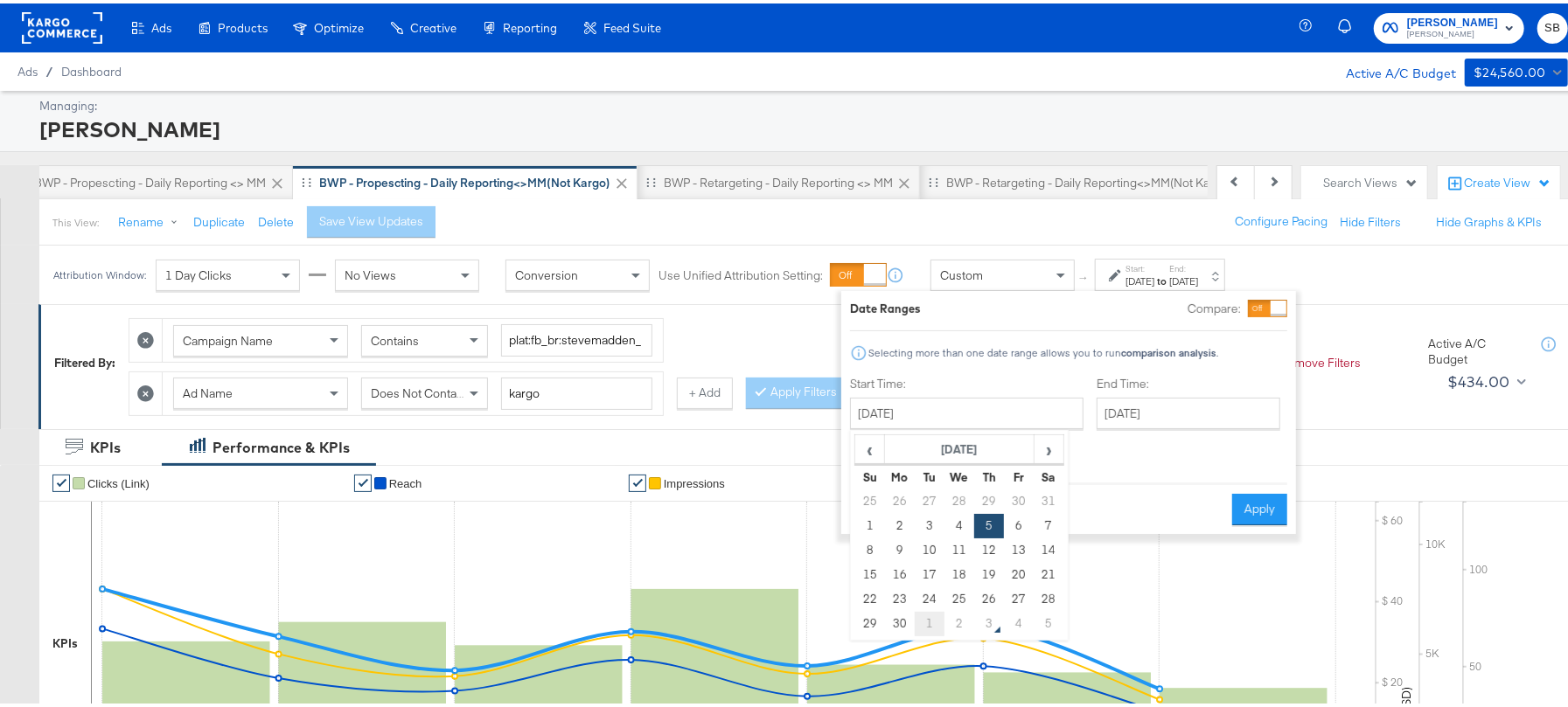 click on "1" at bounding box center [930, 620] 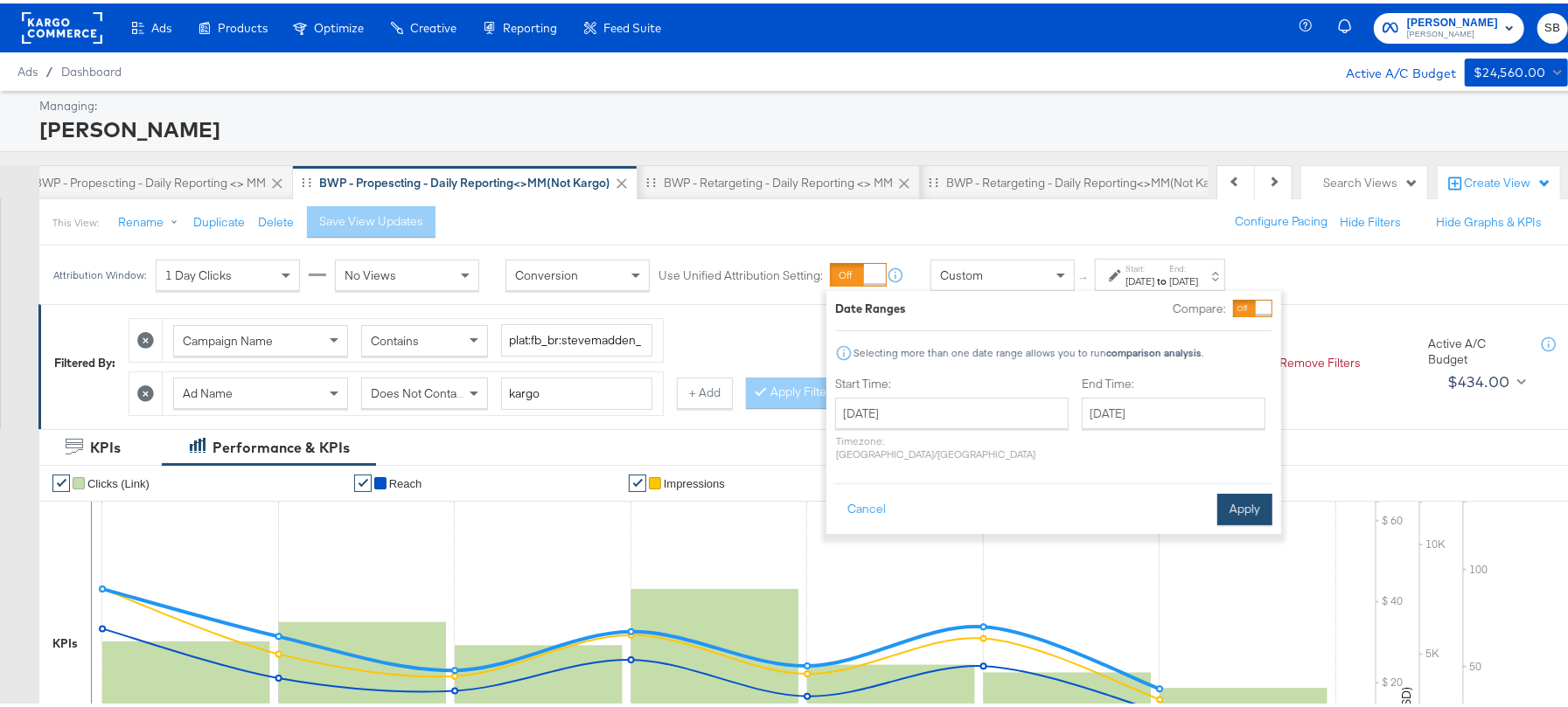 click on "Apply" at bounding box center [1244, 506] 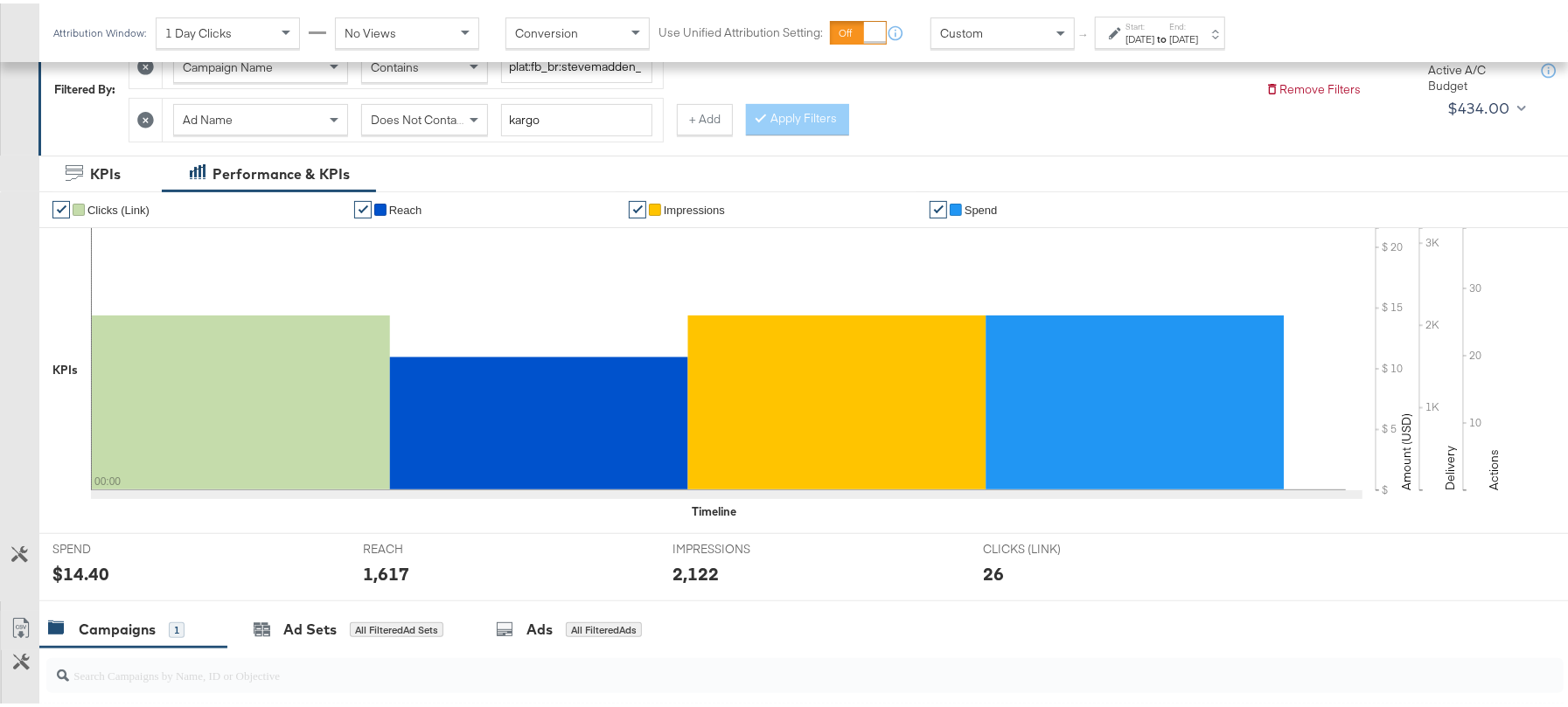 scroll, scrollTop: 350, scrollLeft: 0, axis: vertical 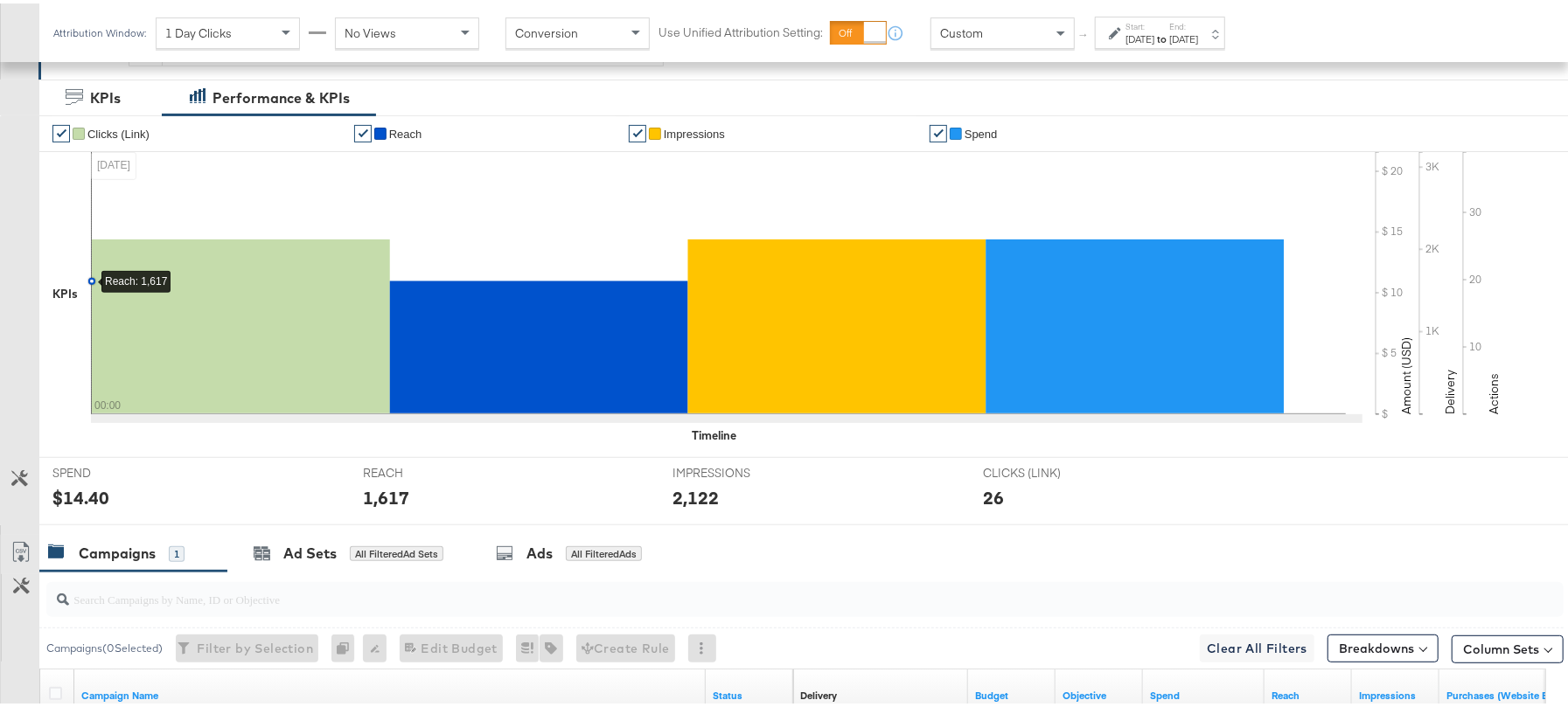 click on "Start:  [DATE]    to     End:  [DATE]" at bounding box center [1161, 30] 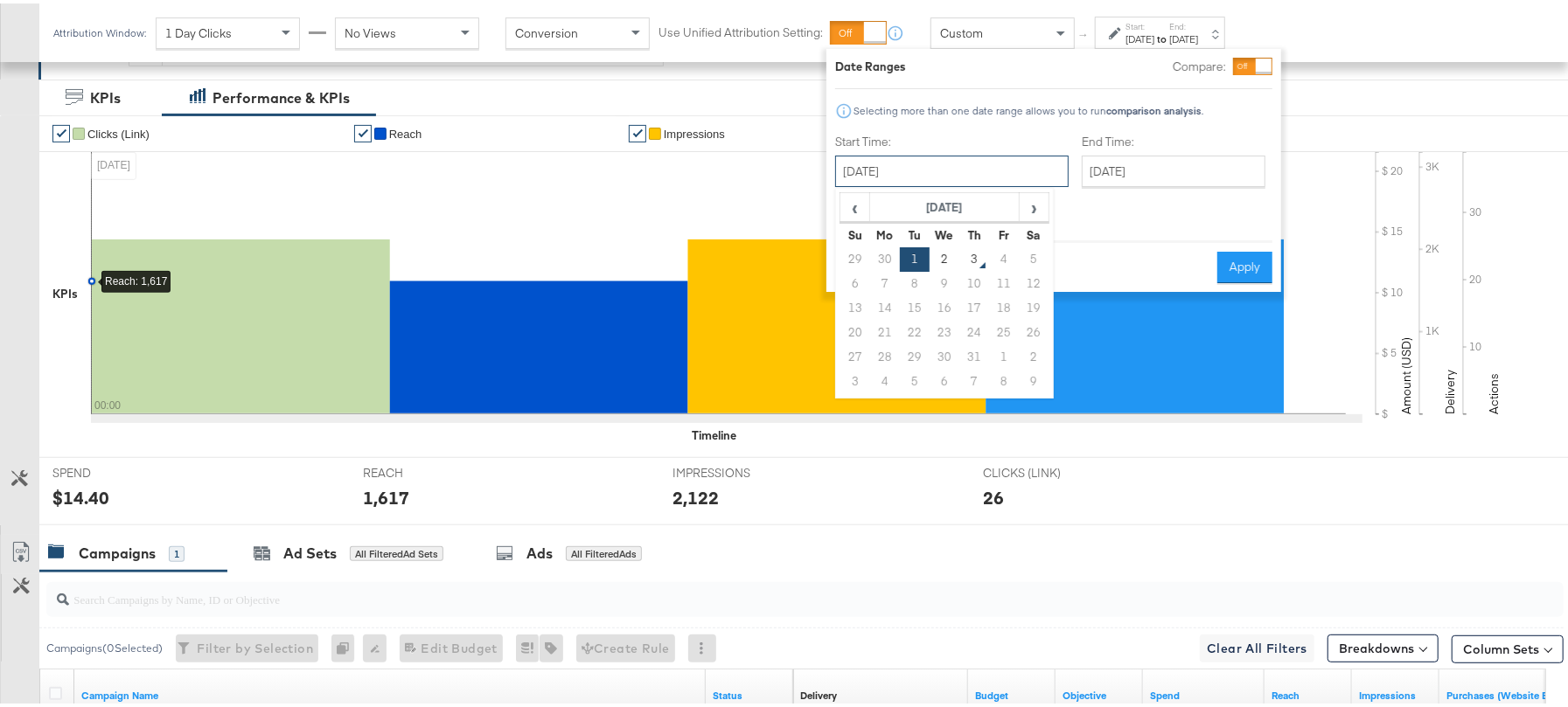 click on "[DATE]" at bounding box center (951, 168) 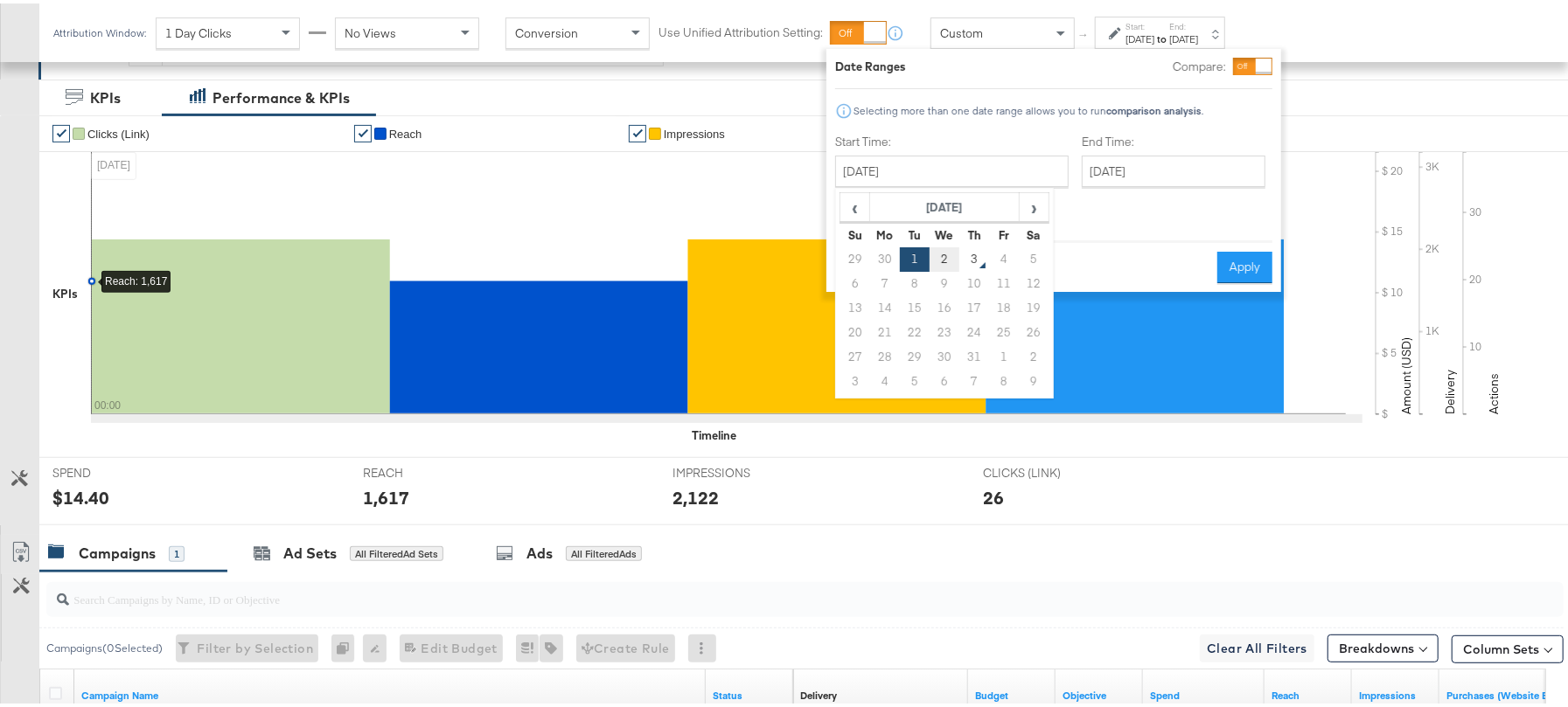click on "2" at bounding box center (944, 256) 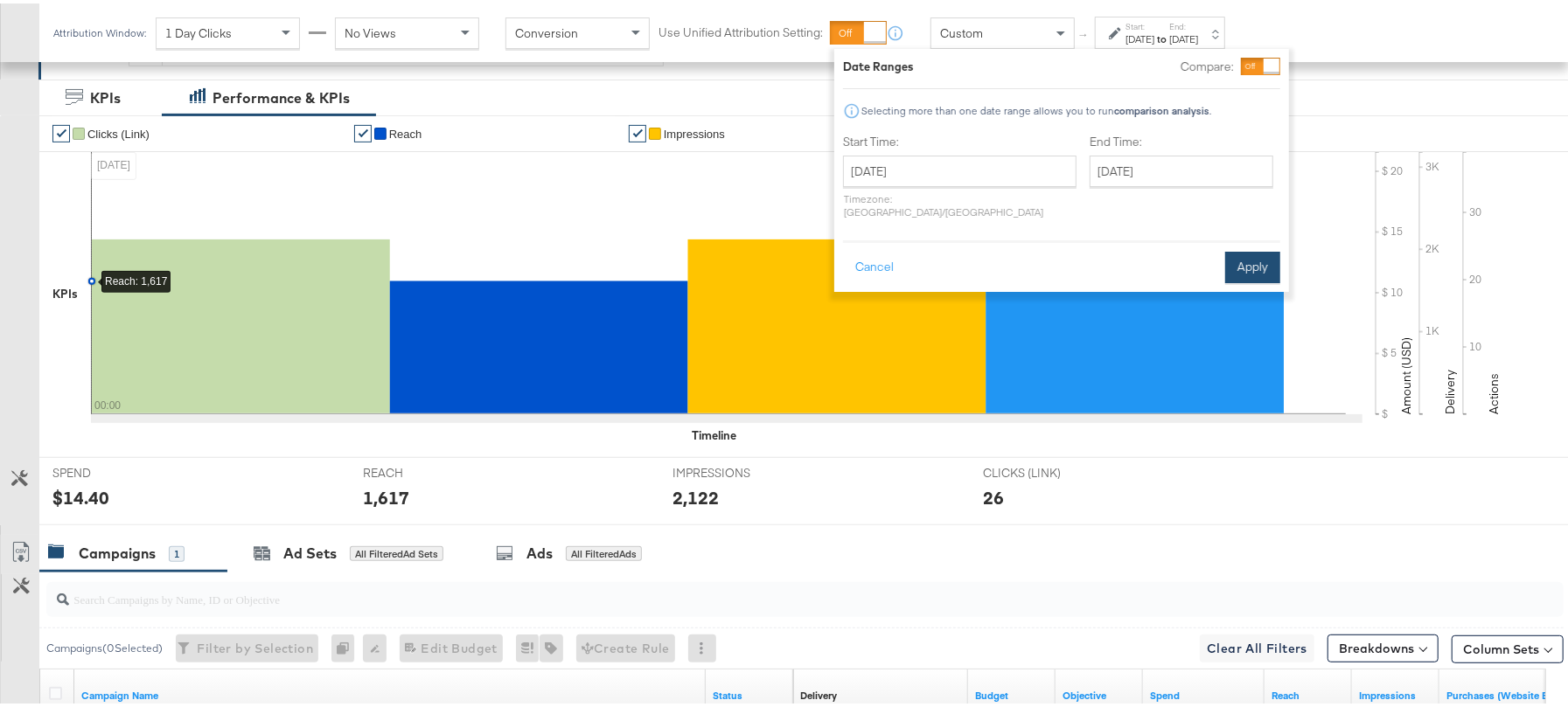 click on "Apply" at bounding box center (1252, 264) 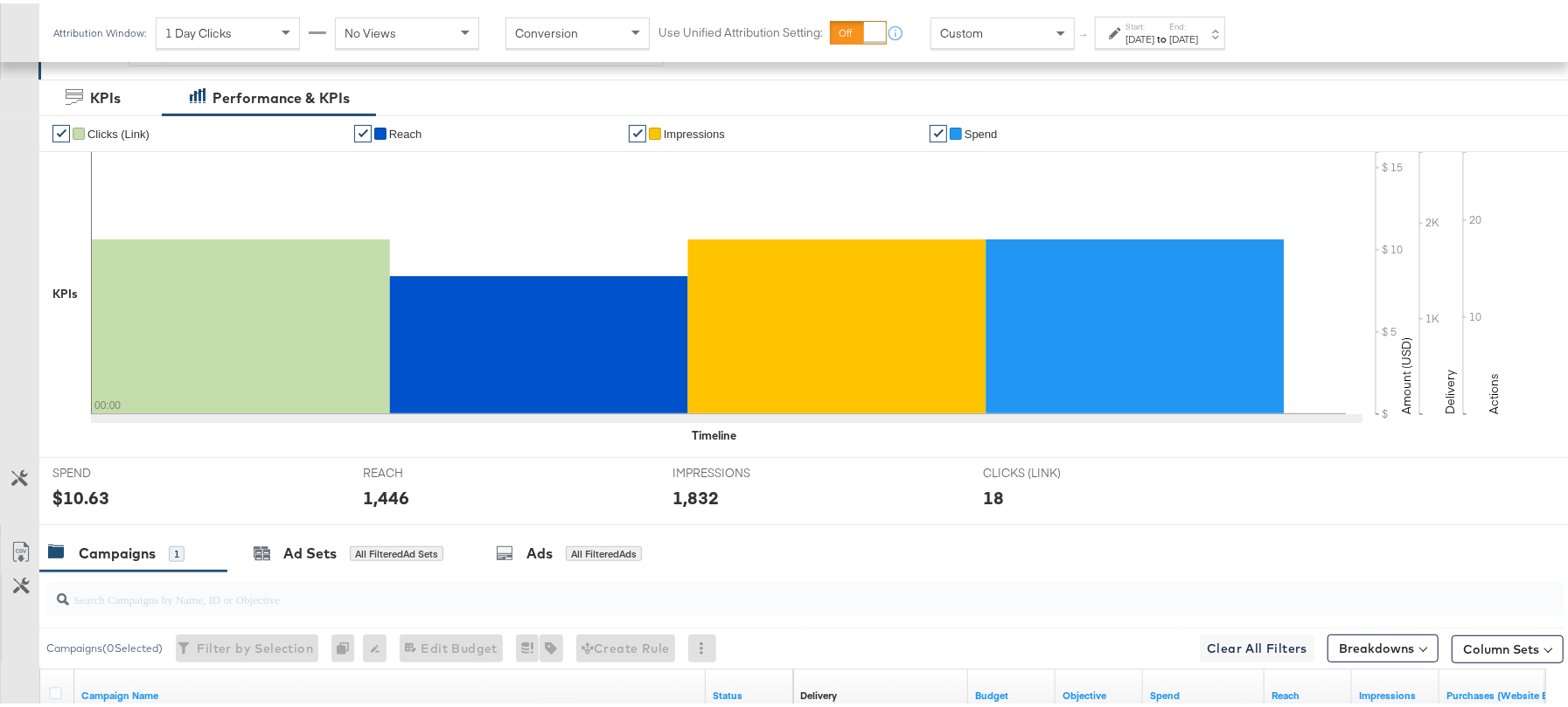 click on "$10.63" at bounding box center [80, 494] 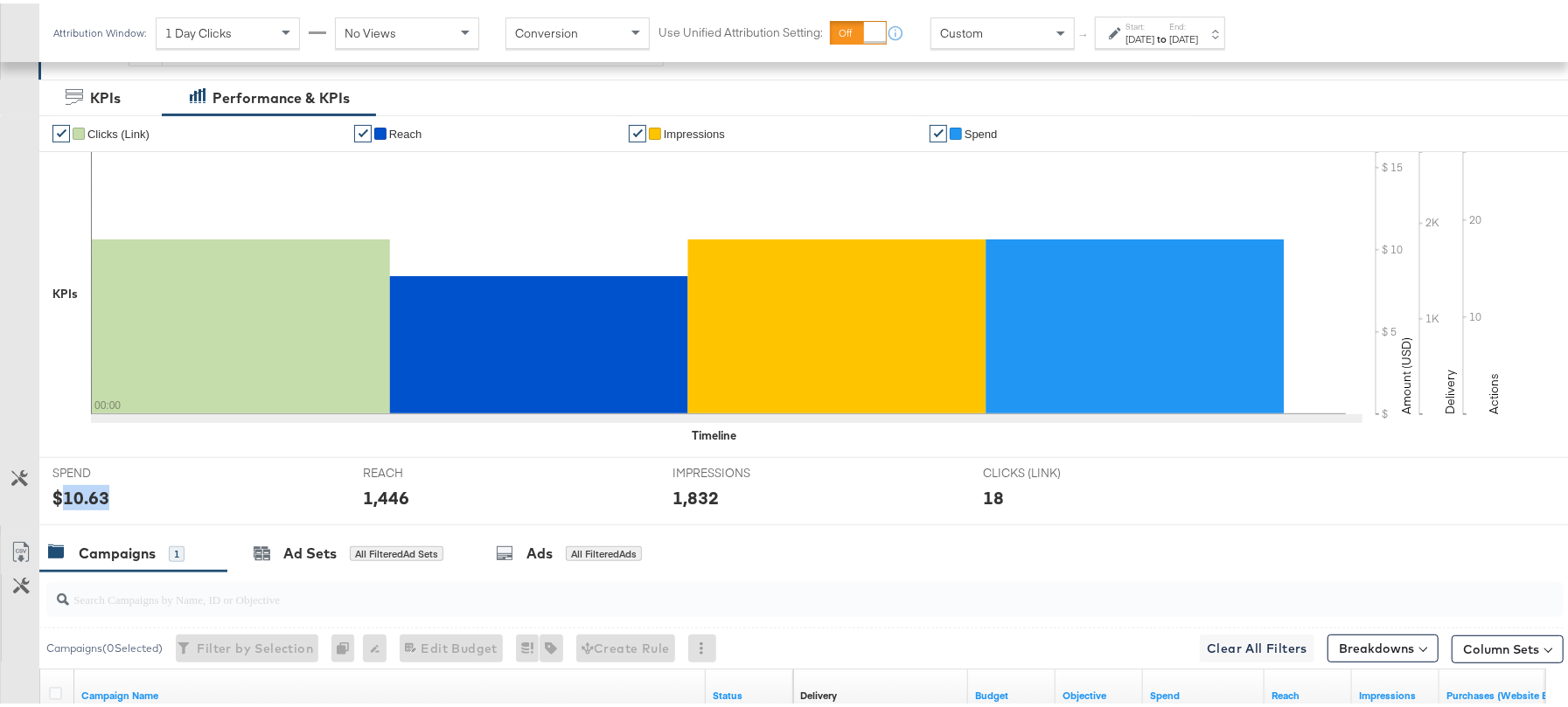 click on "$10.63" at bounding box center [80, 494] 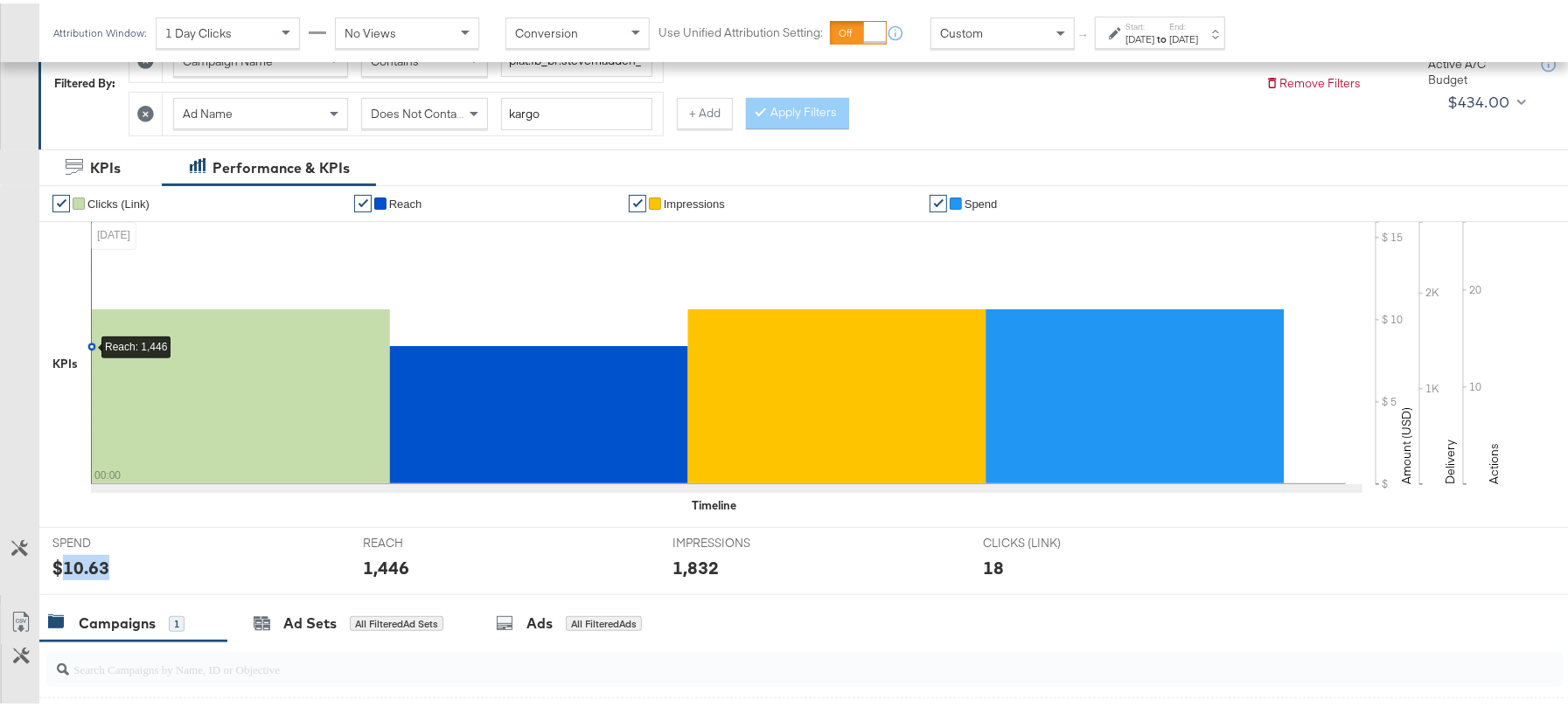 scroll, scrollTop: 0, scrollLeft: 0, axis: both 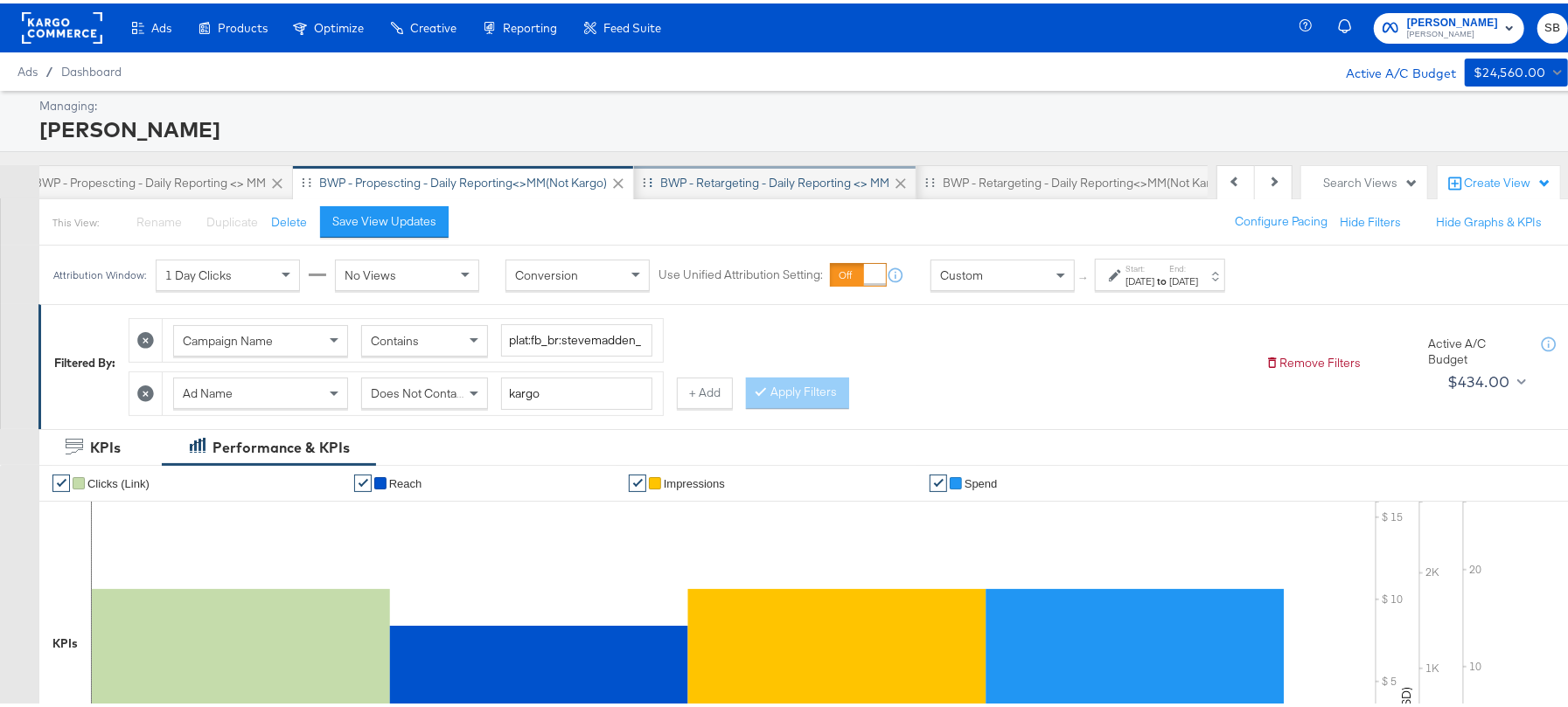 click on "BWP - Retargeting - Daily Reporting <> MM" at bounding box center (775, 179) 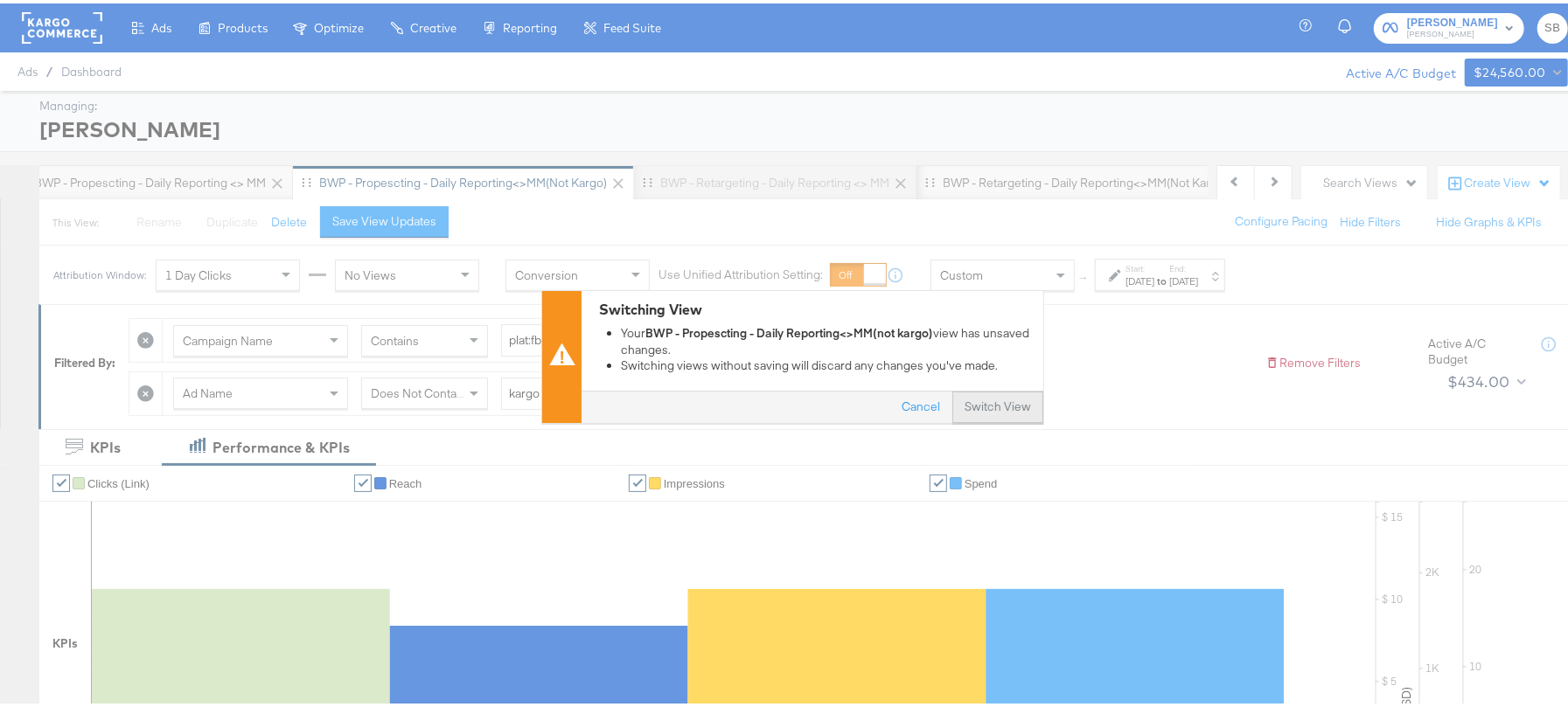 click on "Switch View" at bounding box center (998, 405) 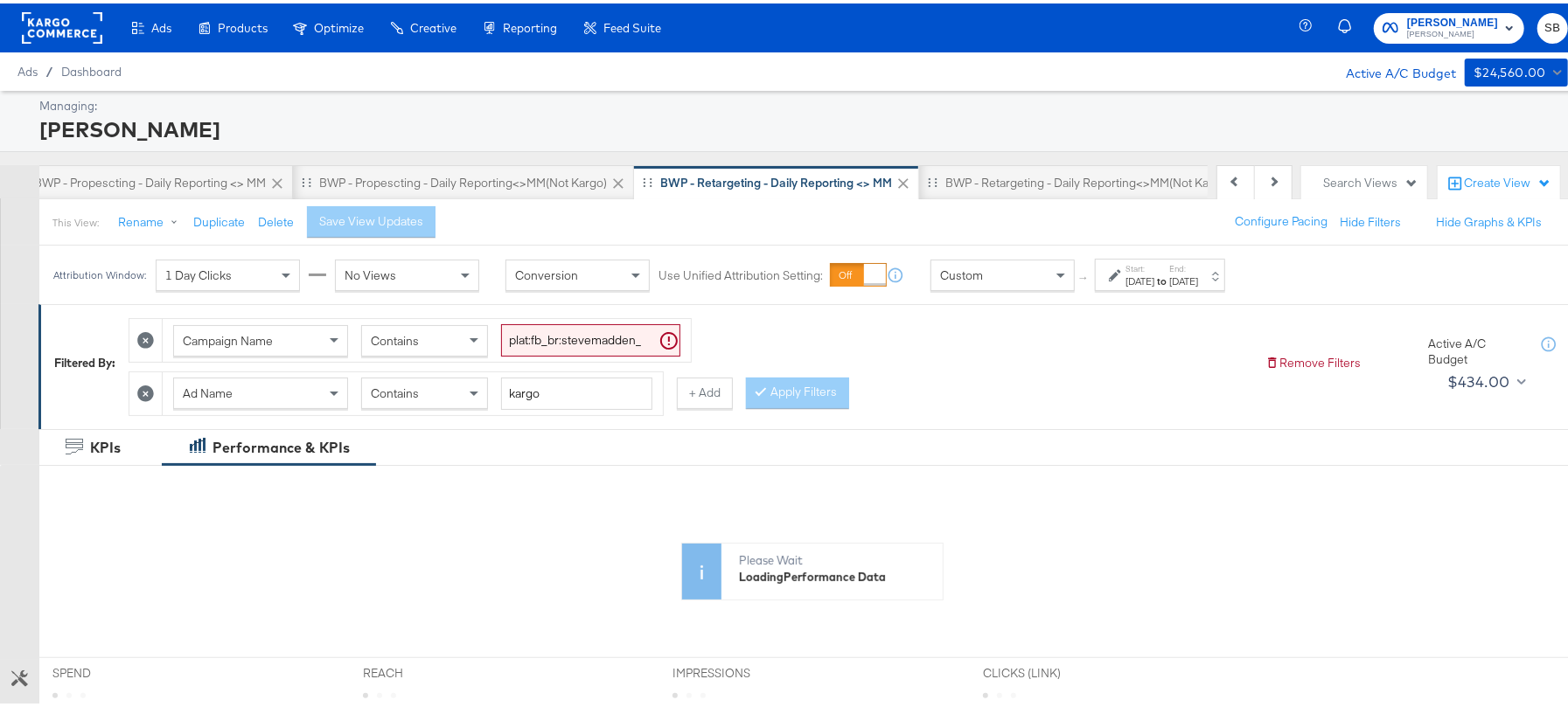 click on "Start:" at bounding box center [1139, 265] 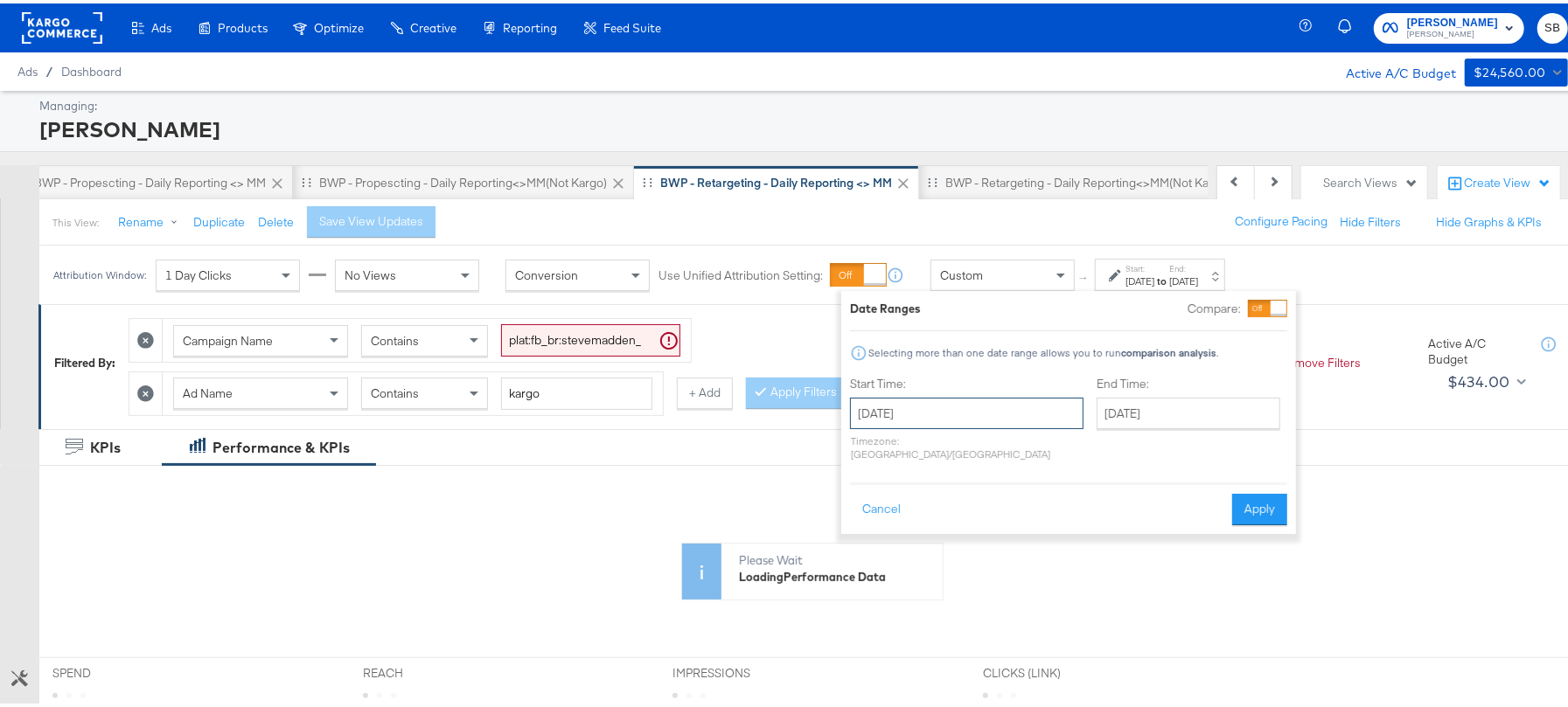 click on "[DATE]" at bounding box center [966, 410] 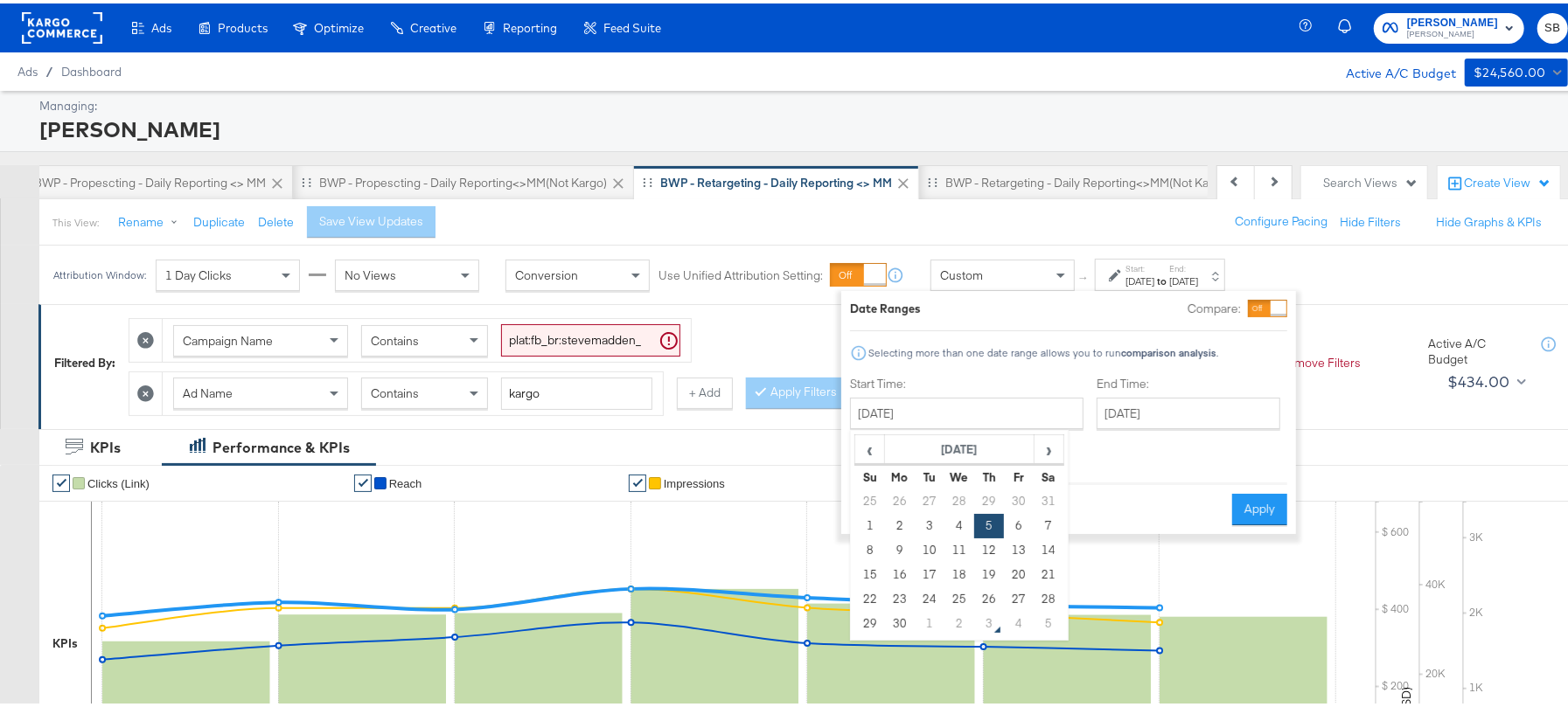 drag, startPoint x: 932, startPoint y: 624, endPoint x: 1039, endPoint y: 593, distance: 111.40018 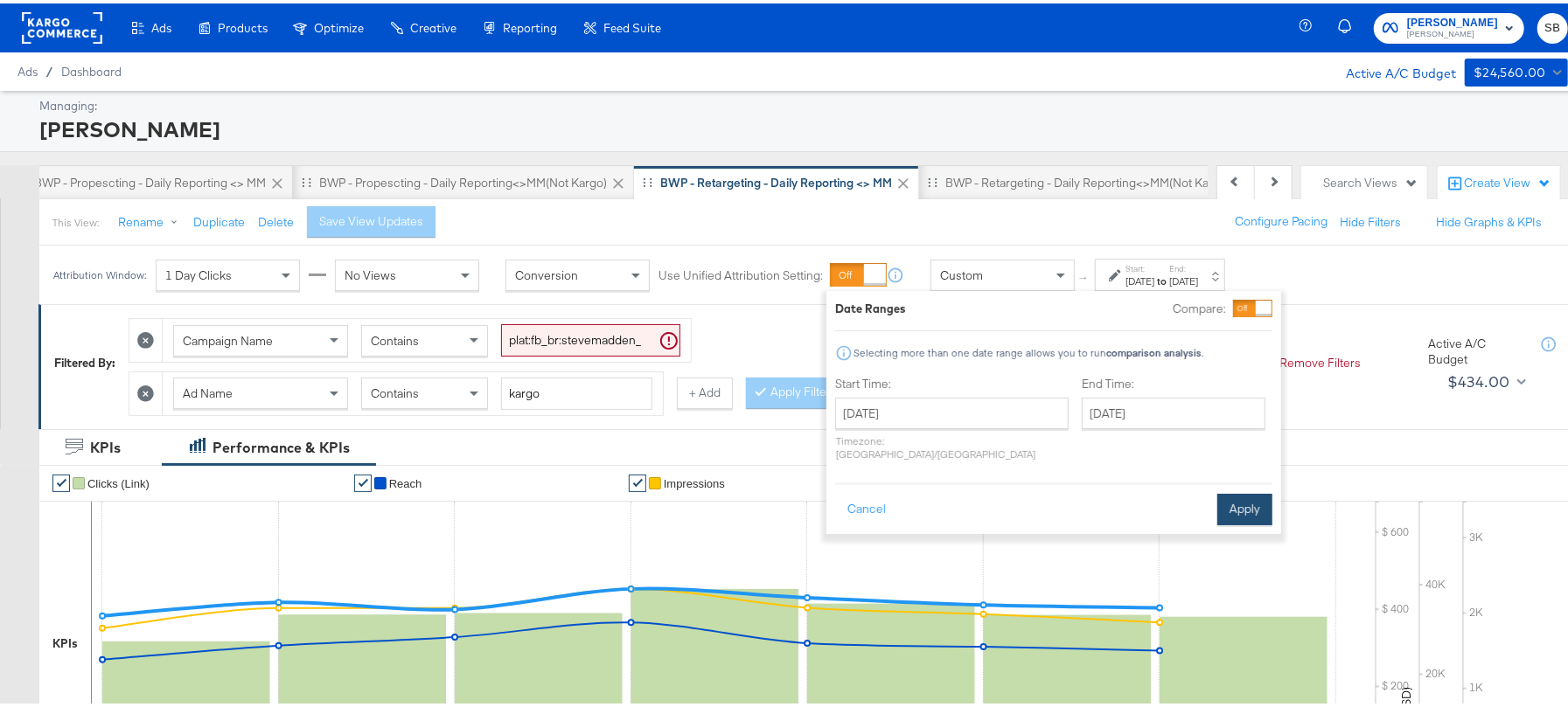 click on "Apply" at bounding box center [1244, 506] 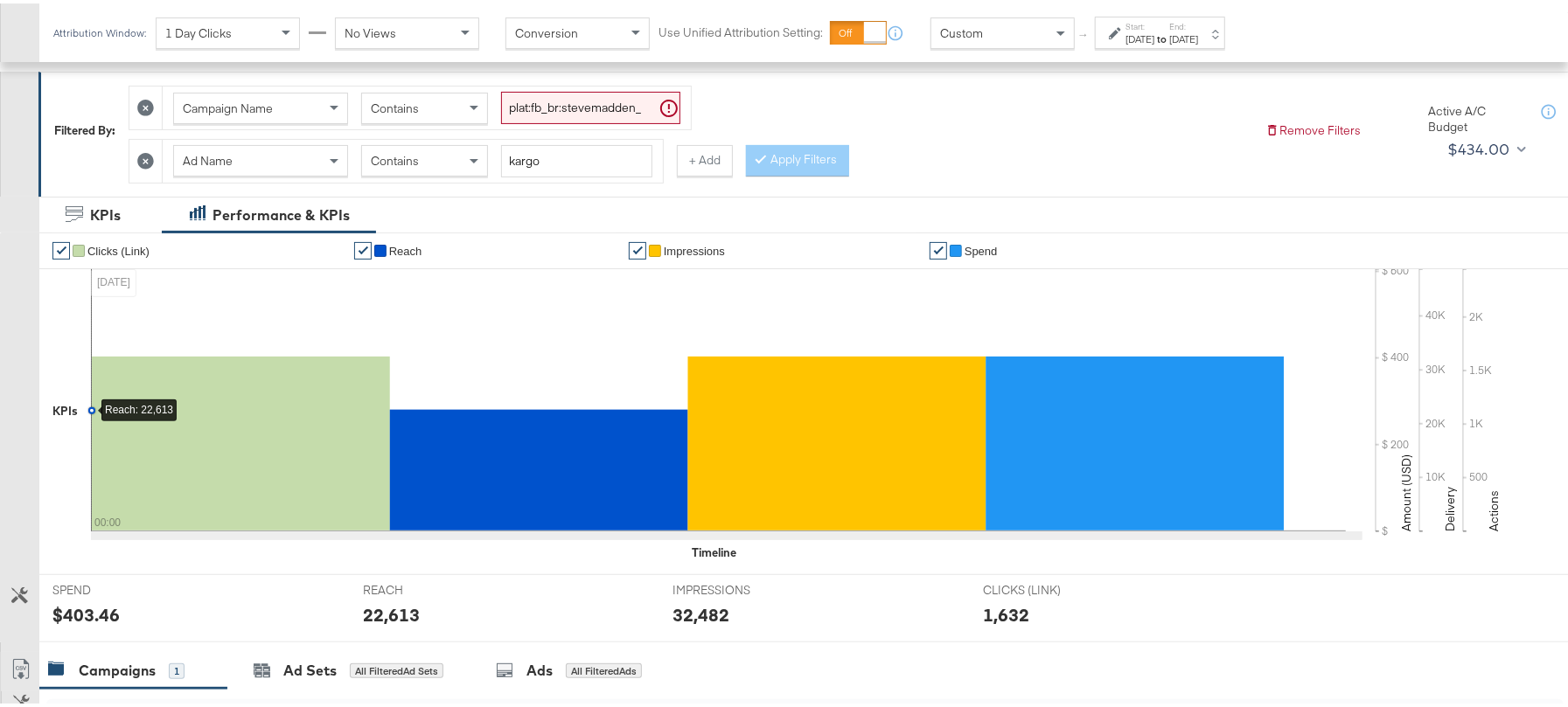 scroll, scrollTop: 466, scrollLeft: 0, axis: vertical 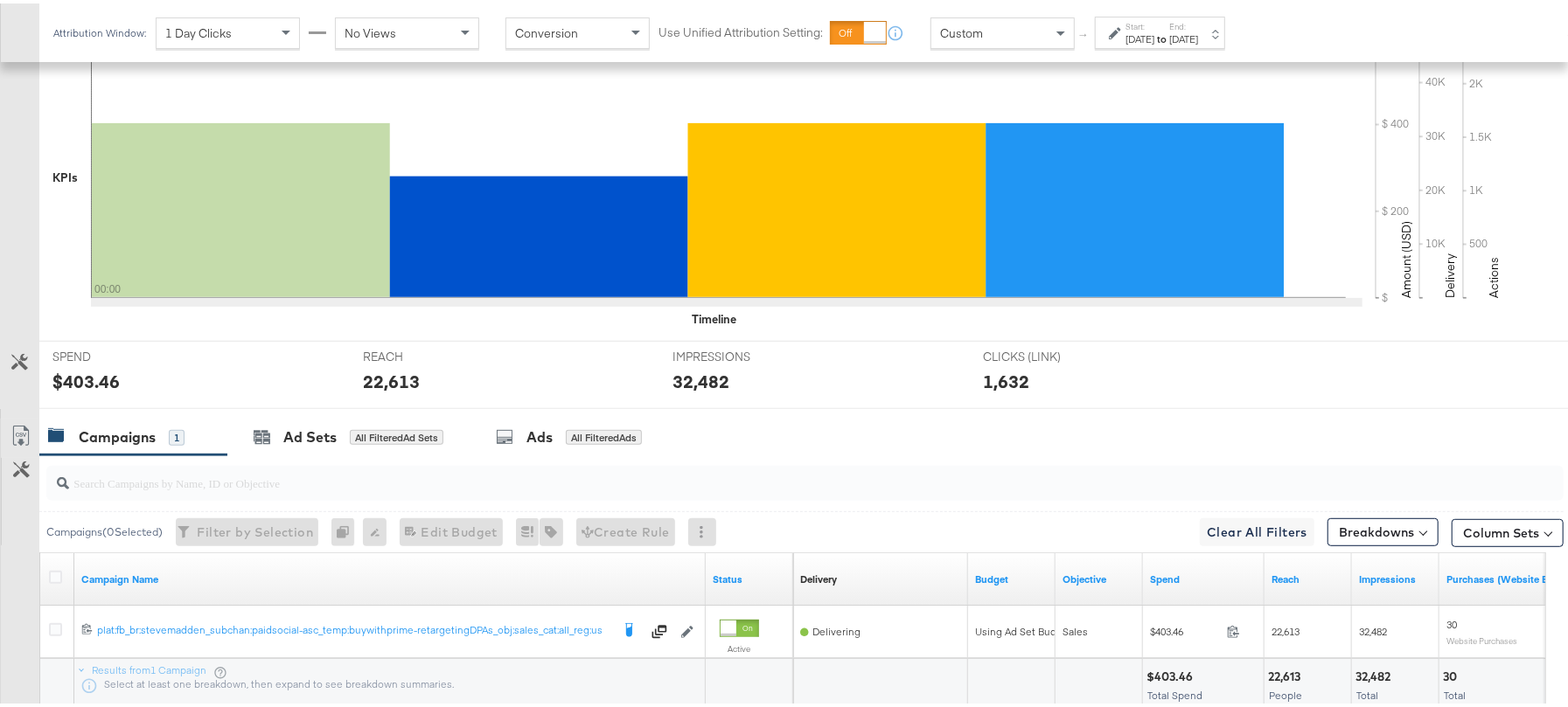 click on "[DATE]" at bounding box center [1139, 36] 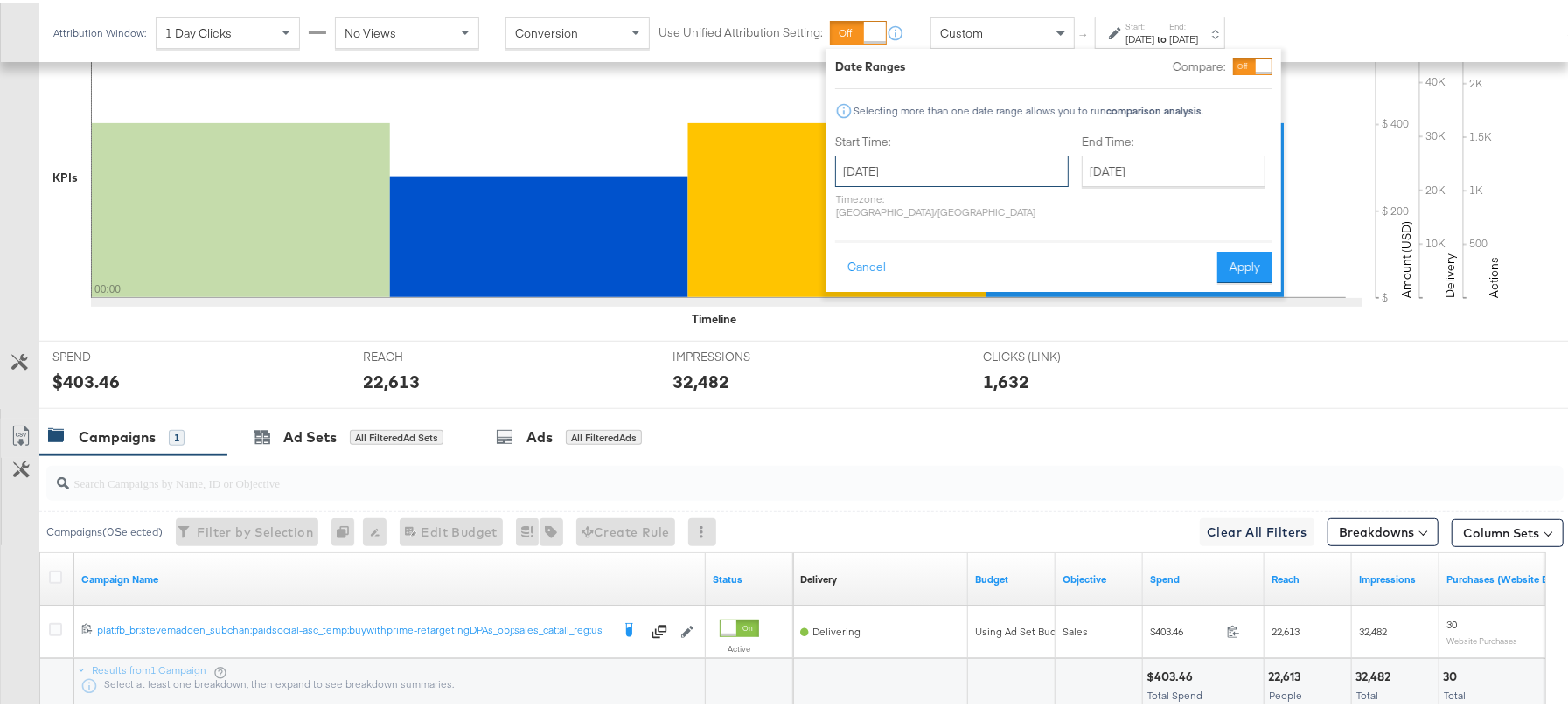 click on "[DATE]" at bounding box center (951, 168) 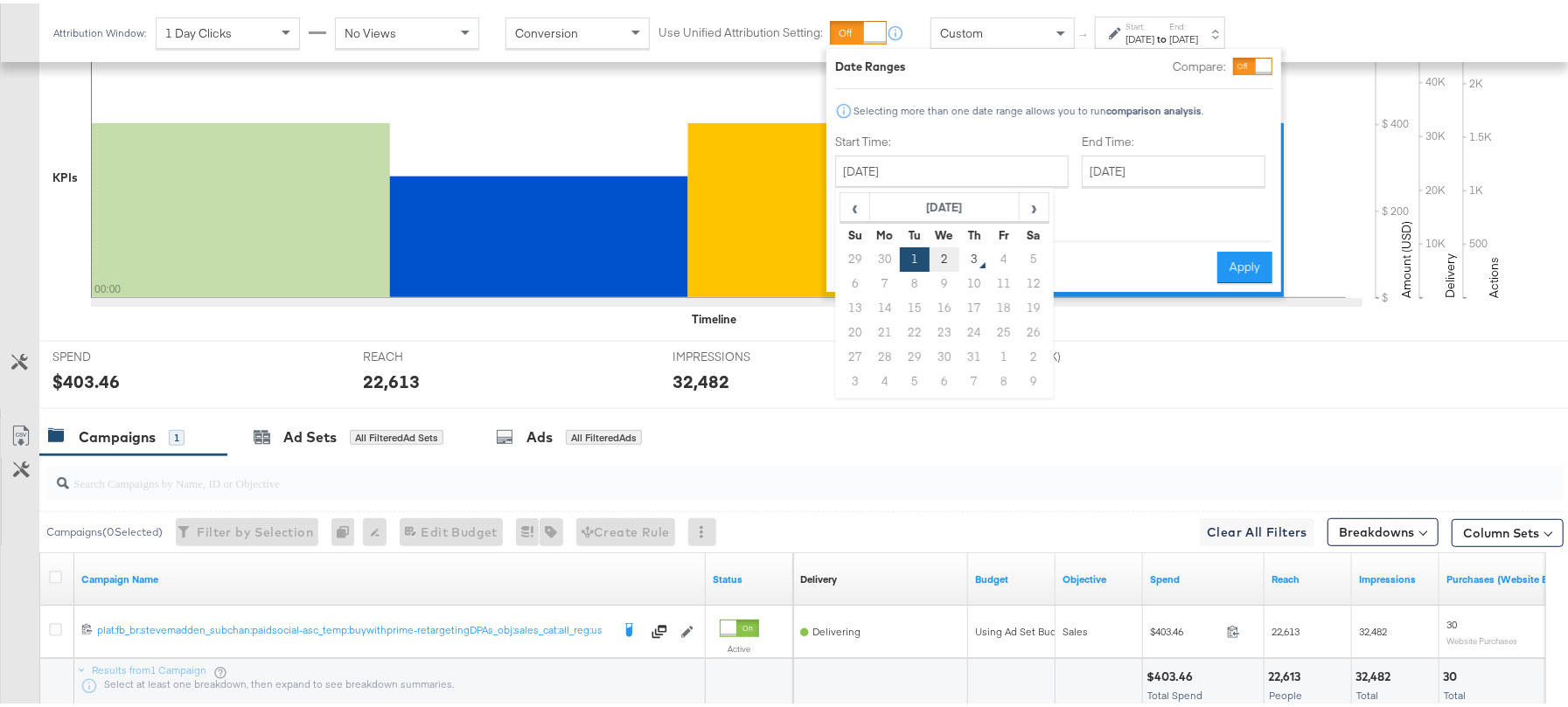 click on "2" at bounding box center [944, 256] 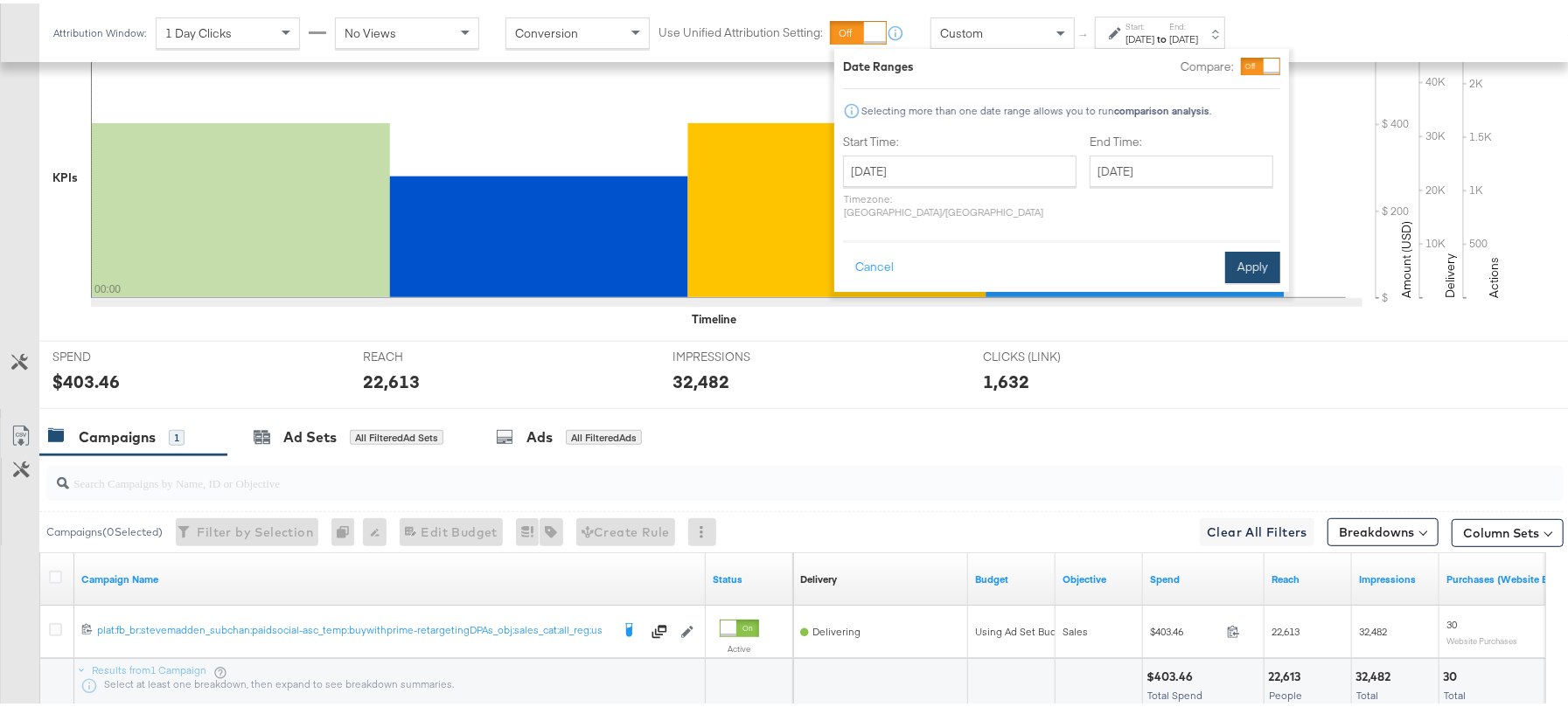 click on "Apply" at bounding box center [1252, 264] 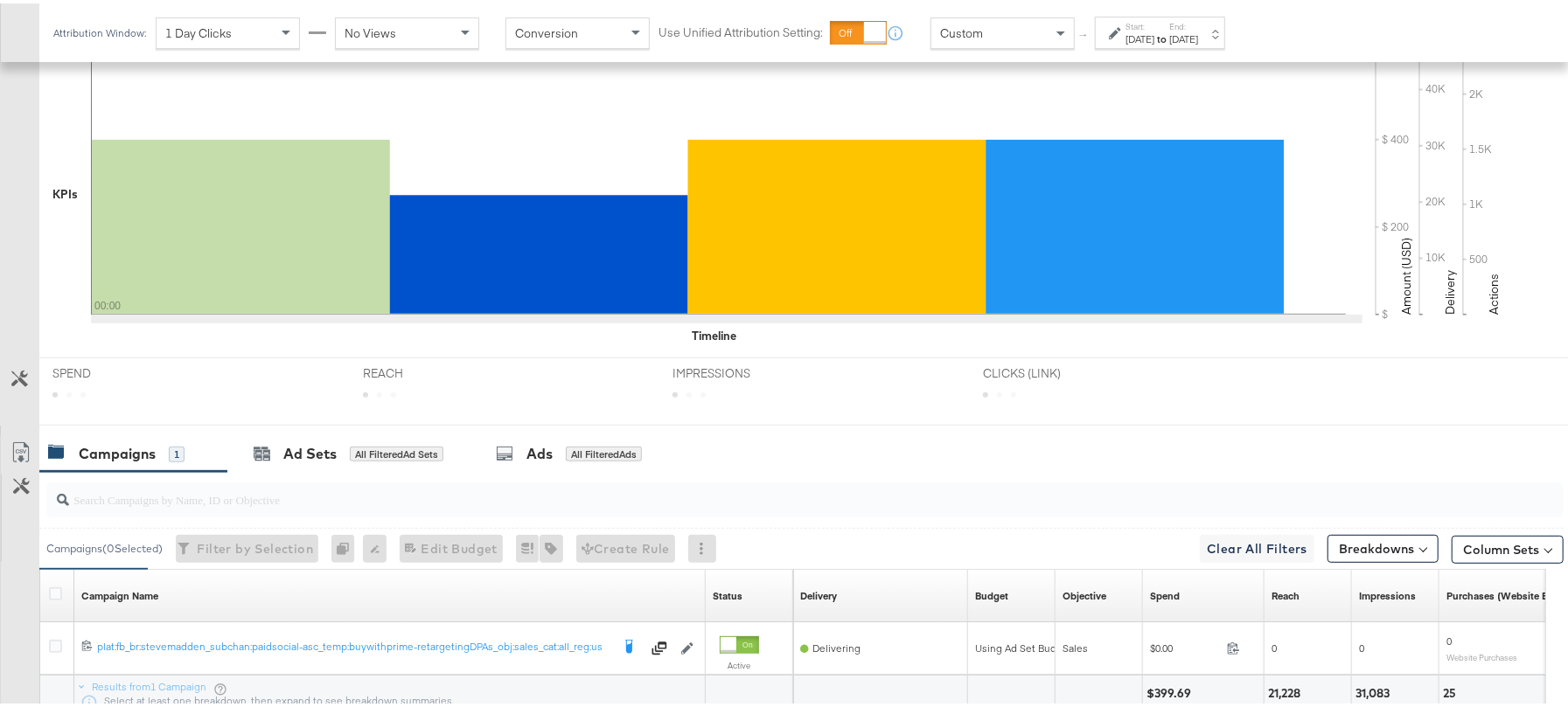 scroll, scrollTop: 466, scrollLeft: 0, axis: vertical 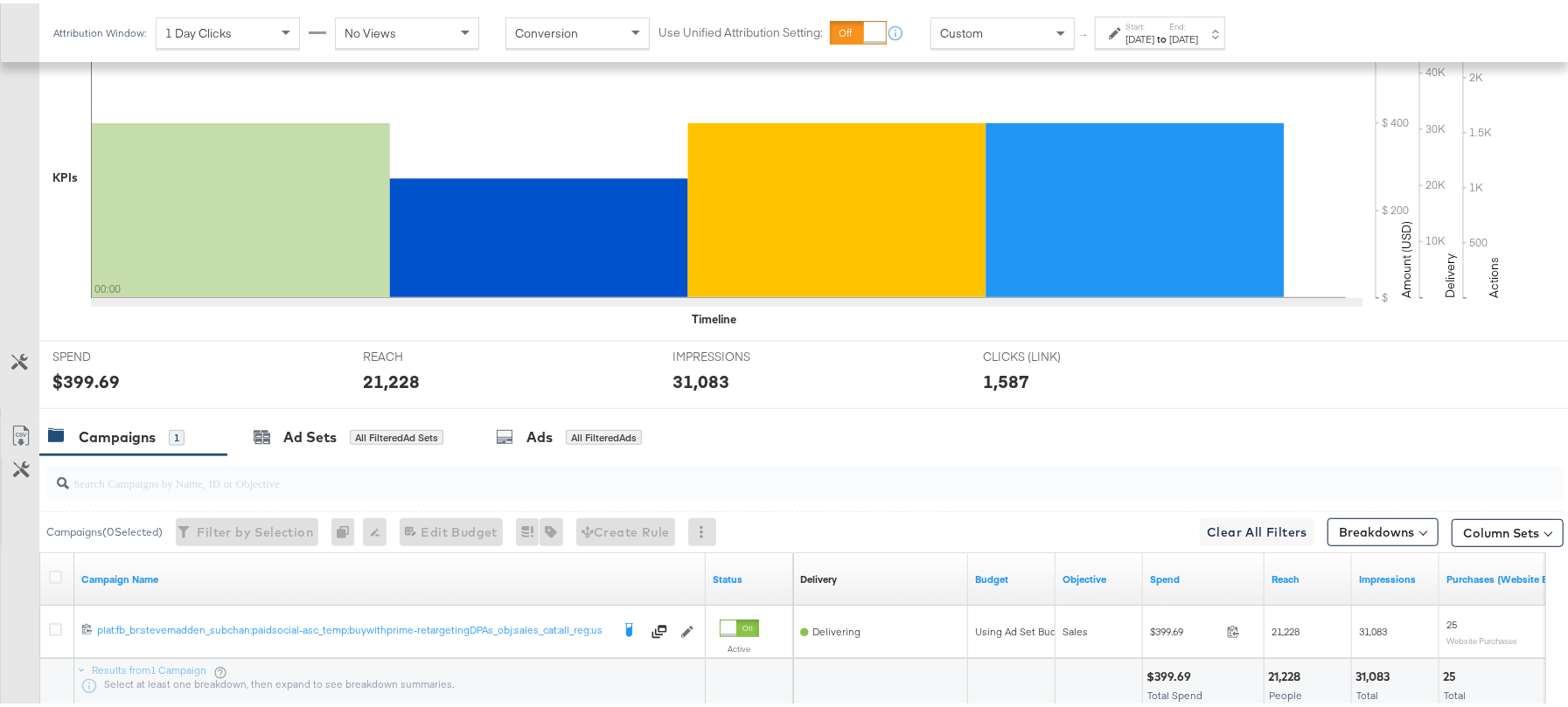 click on "$399.69" at bounding box center [86, 378] 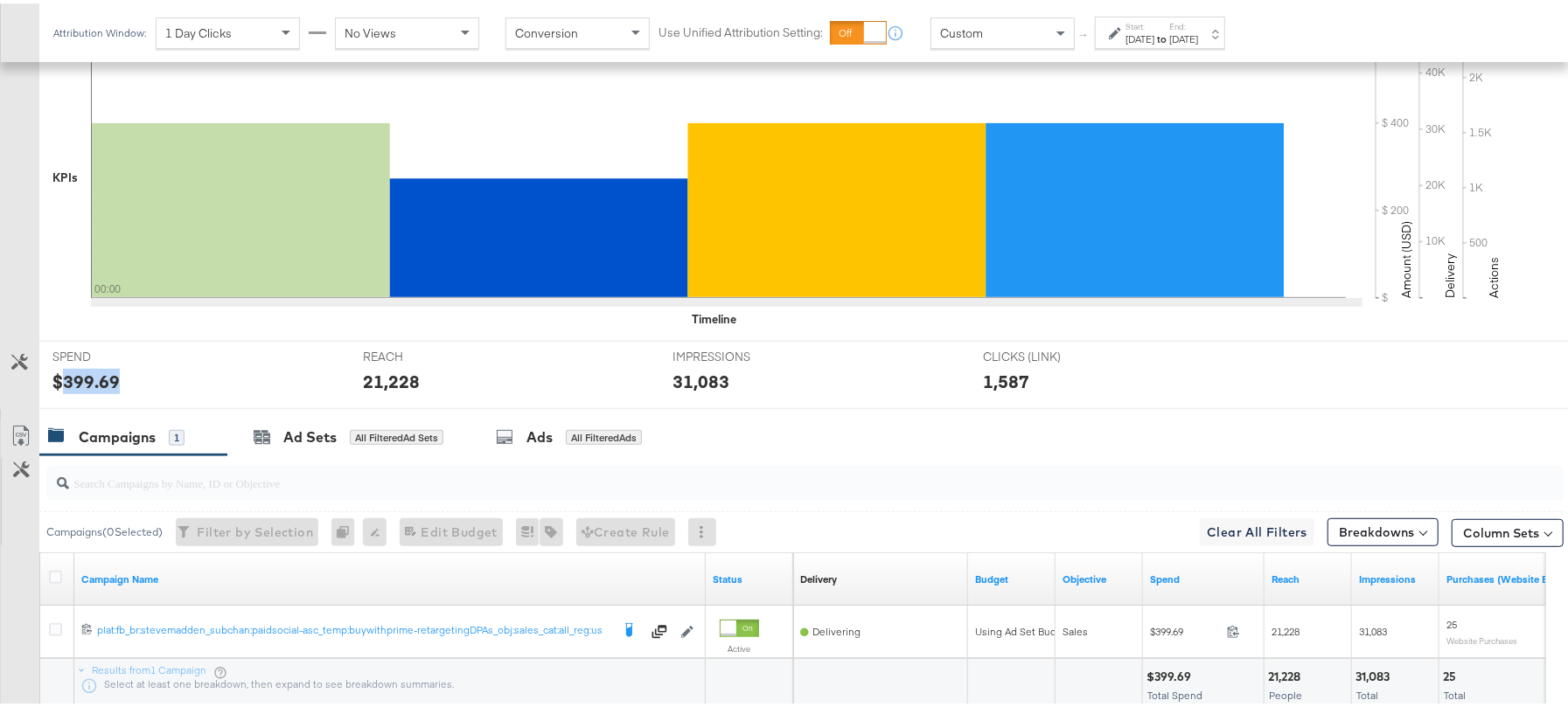 click on "$399.69" at bounding box center (86, 378) 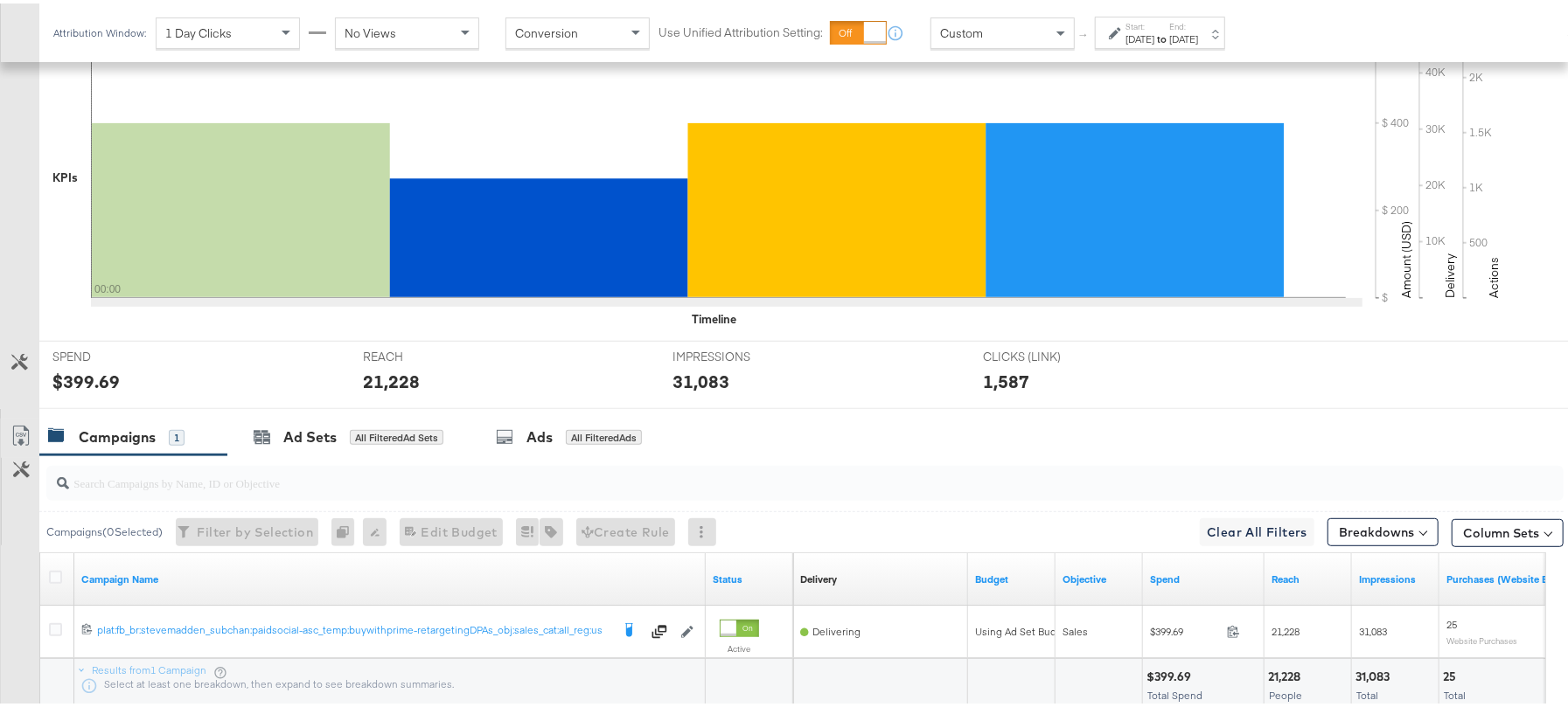 click on "21,228" at bounding box center [391, 378] 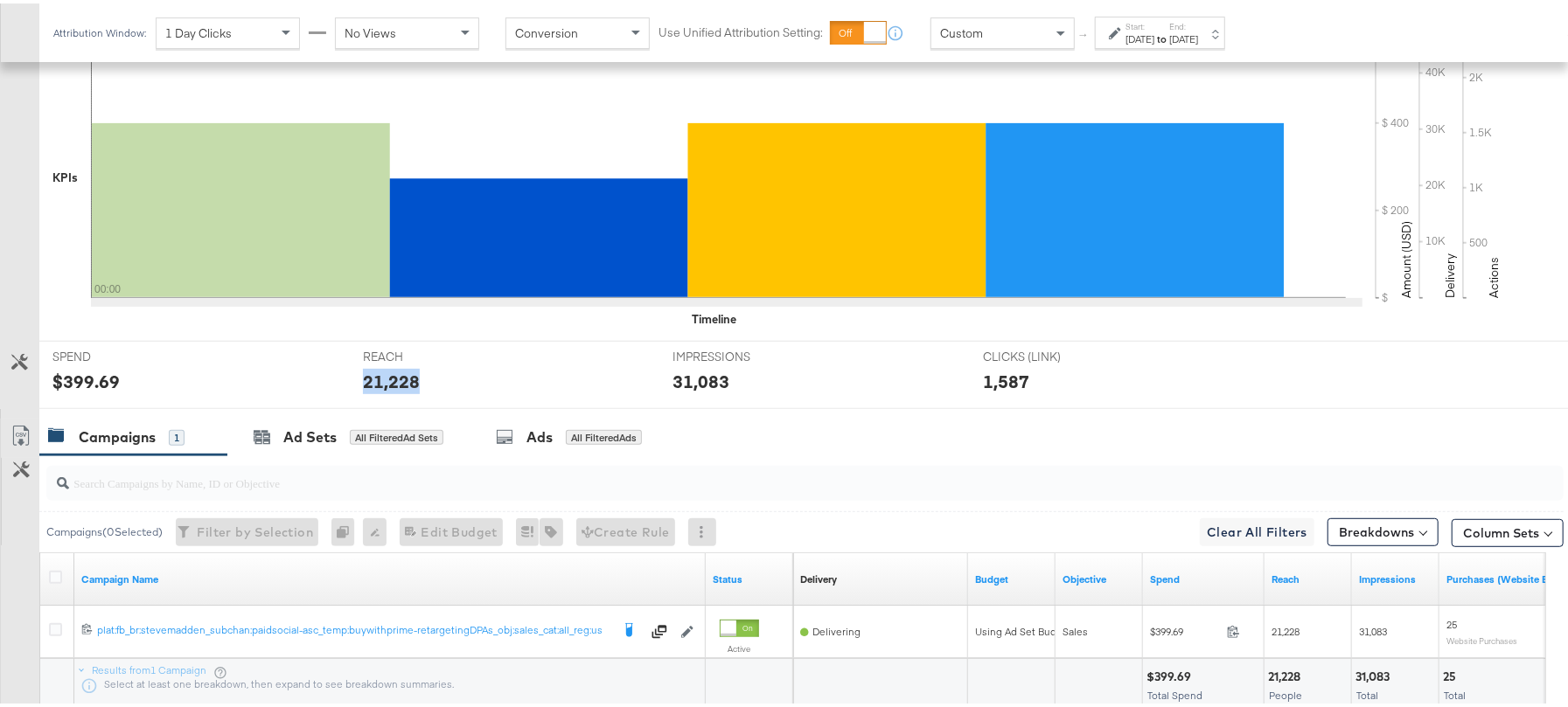 click on "21,228" at bounding box center [391, 378] 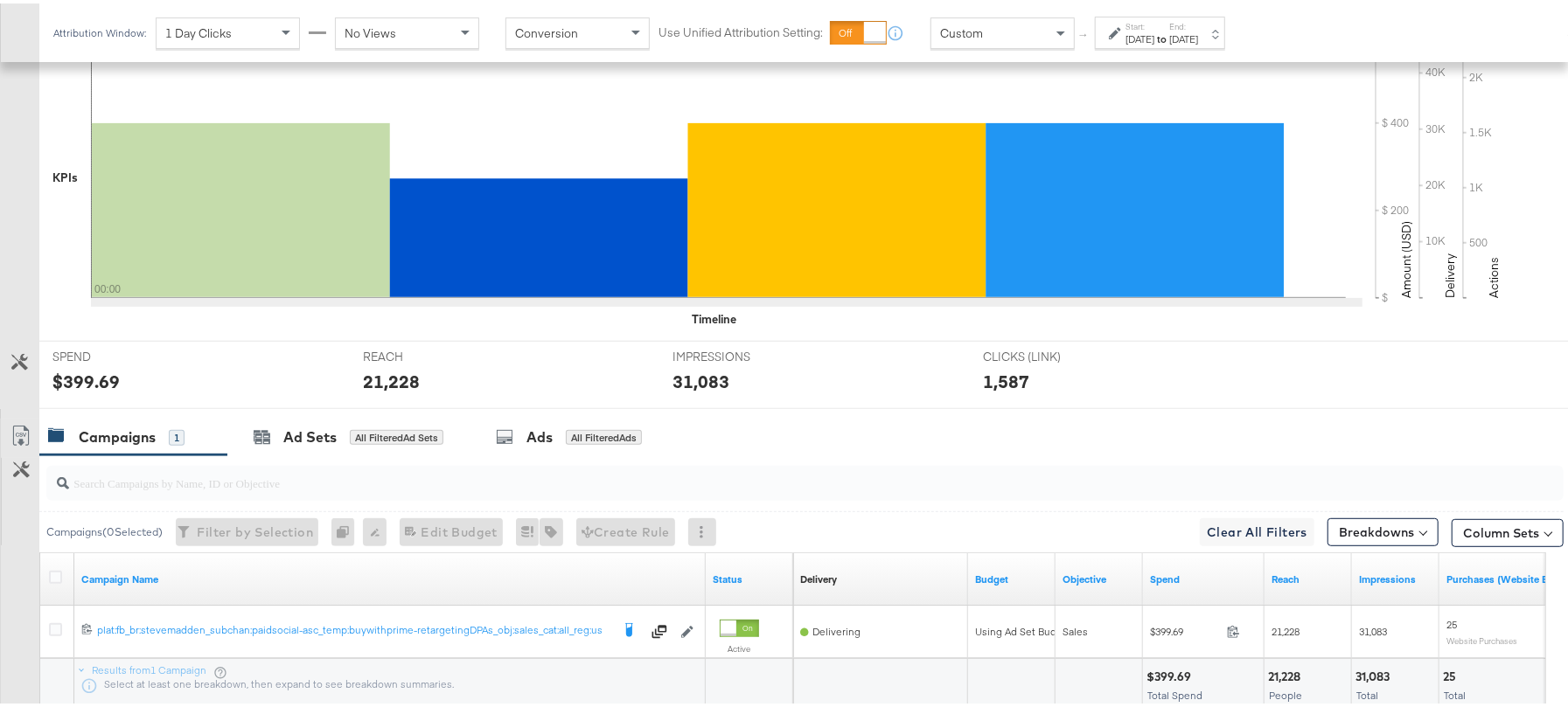 click on "31,083" at bounding box center [700, 378] 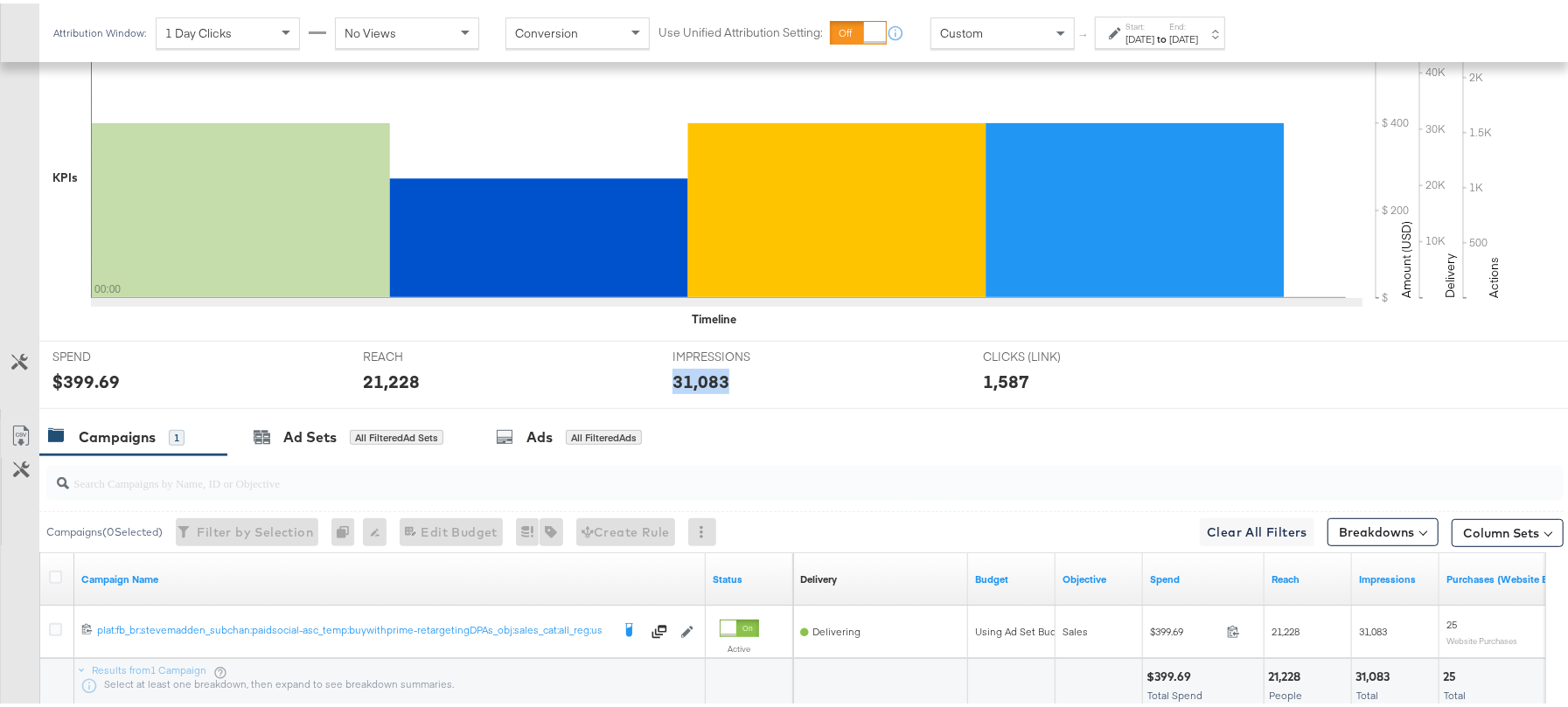 click on "31,083" at bounding box center [700, 378] 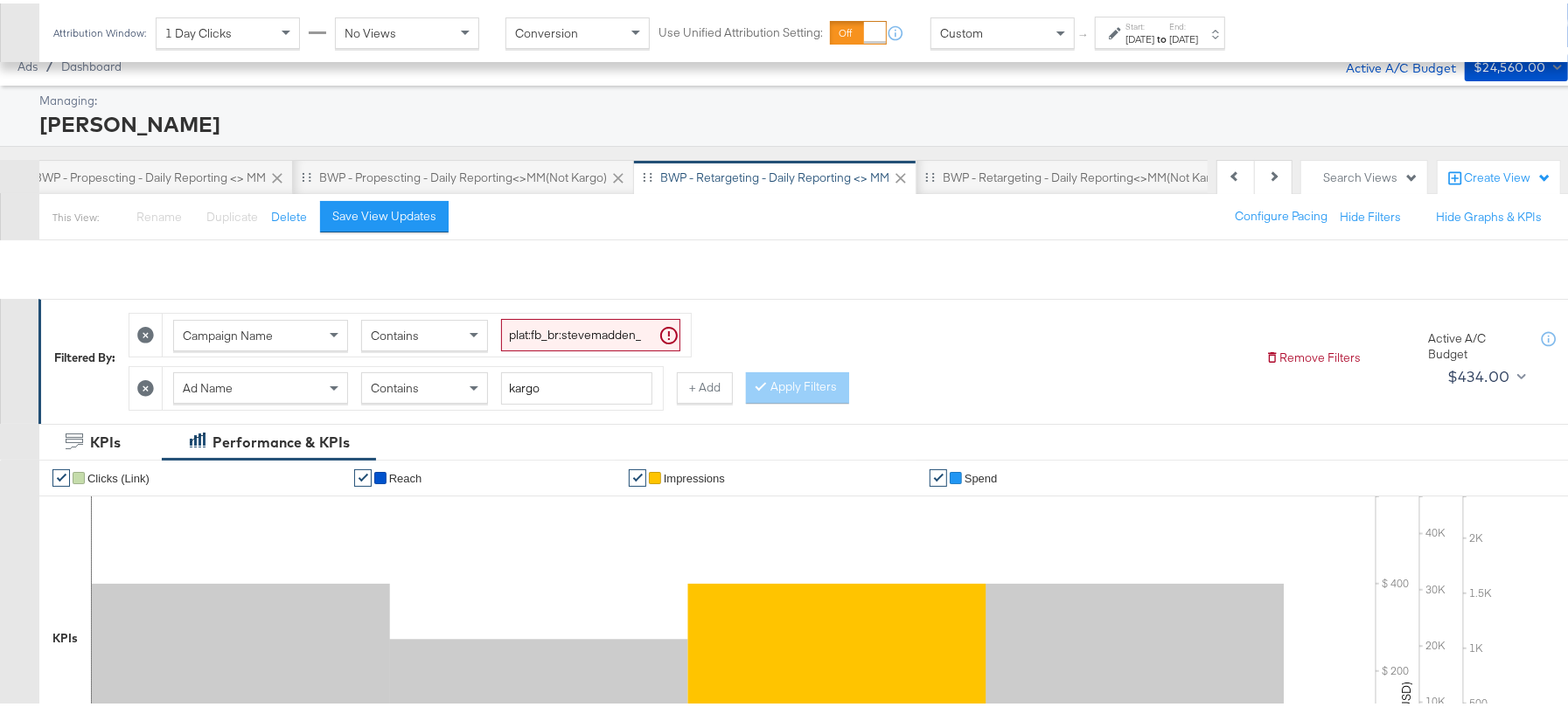 scroll, scrollTop: 0, scrollLeft: 0, axis: both 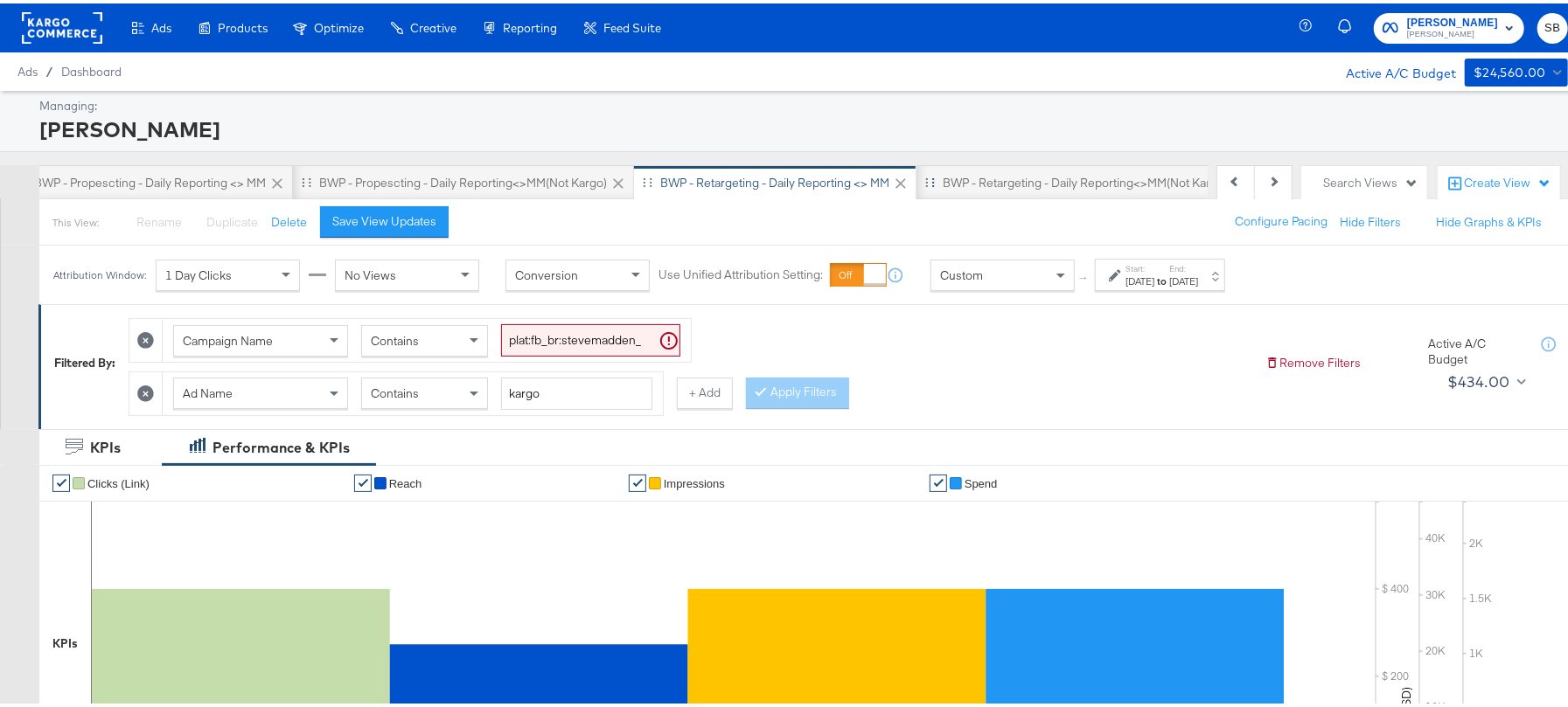 click at bounding box center [930, 178] 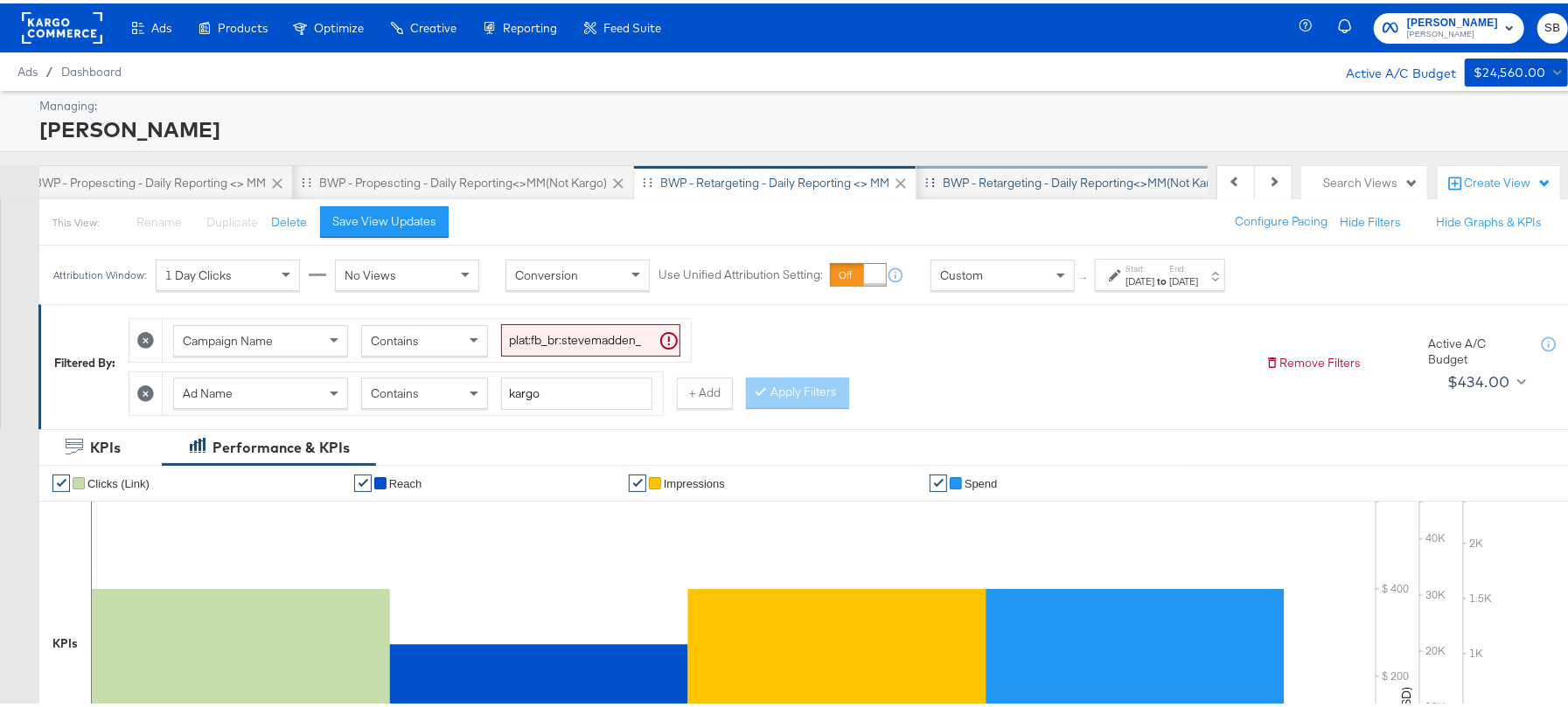 click on "BWP - Retargeting - Daily Reporting<>MM(not kargo)" at bounding box center [1085, 179] 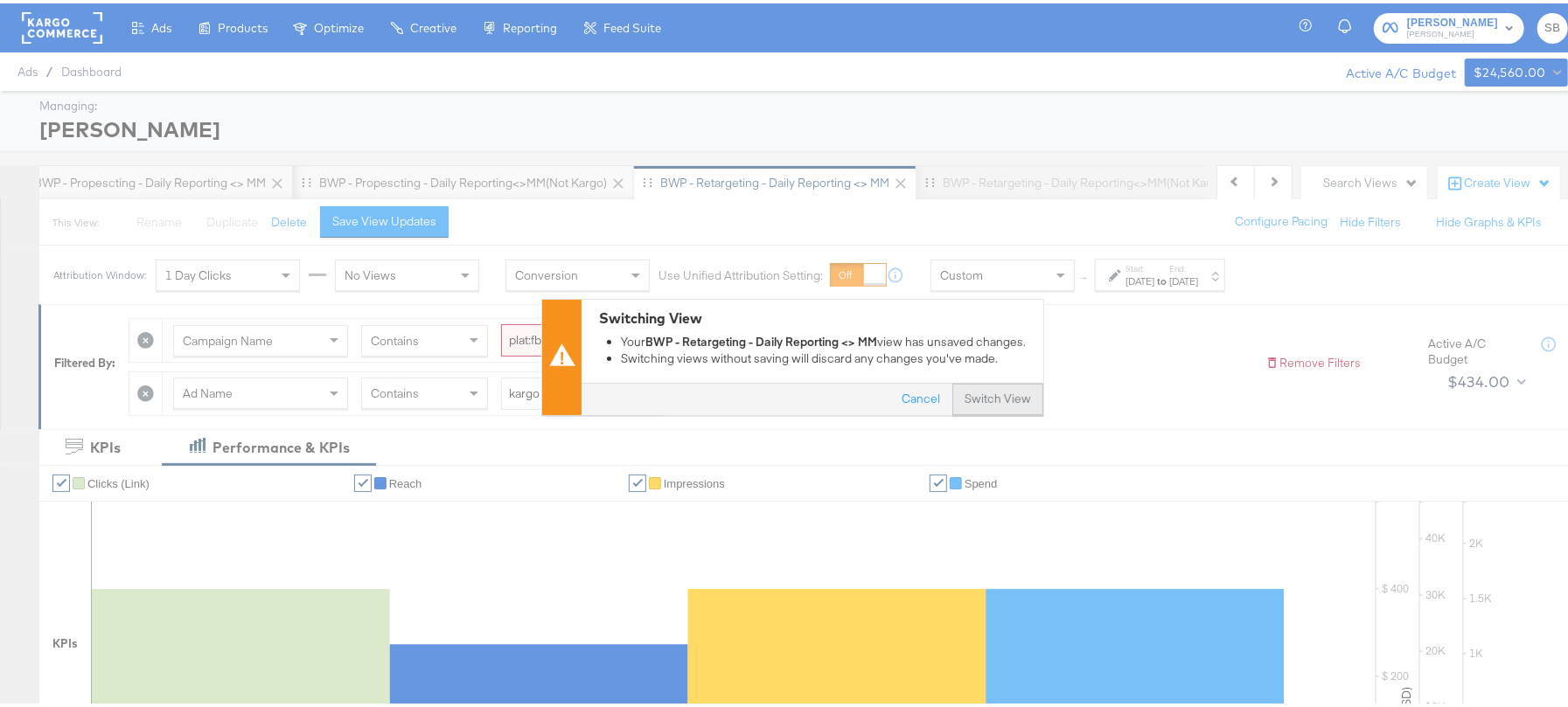 click on "Switch View" at bounding box center [998, 396] 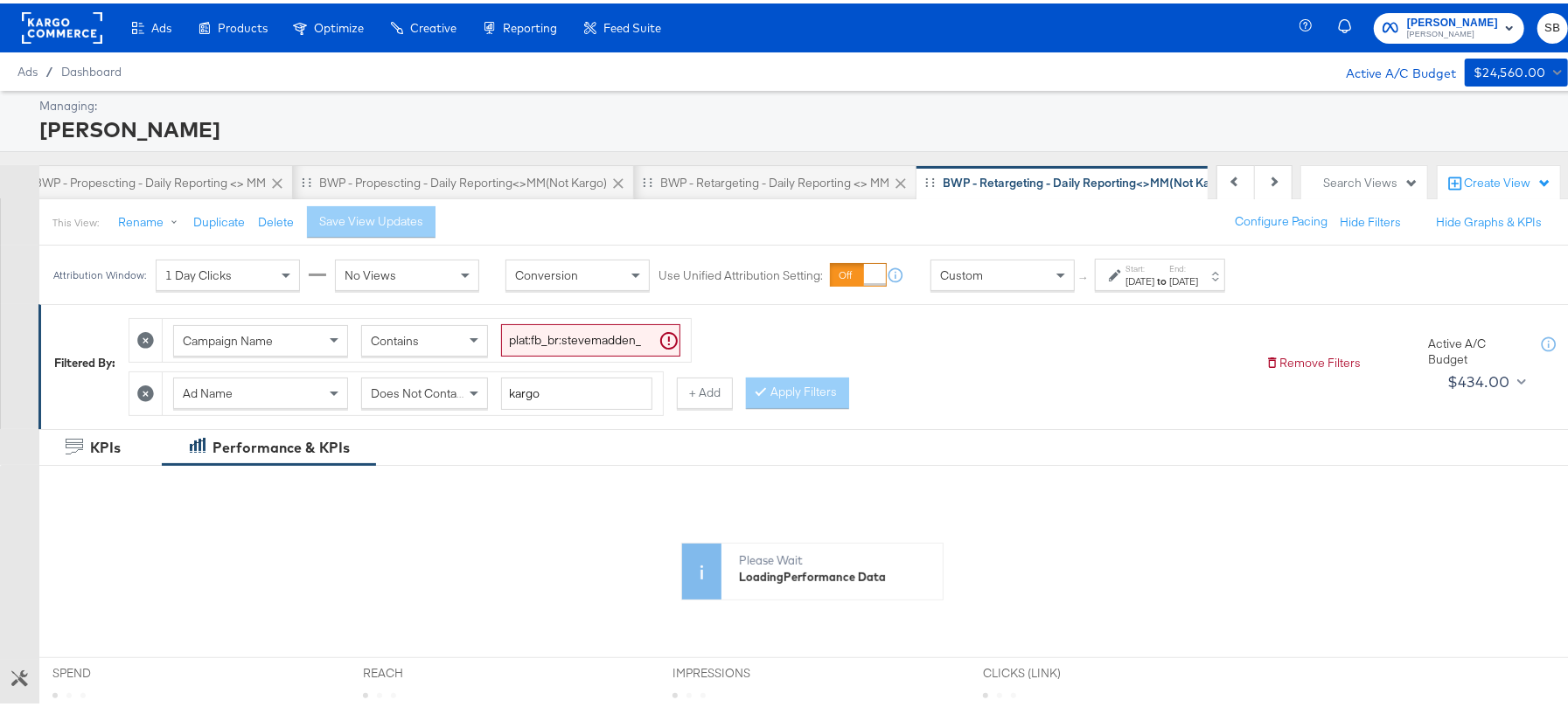 click on "[DATE]" at bounding box center (1183, 278) 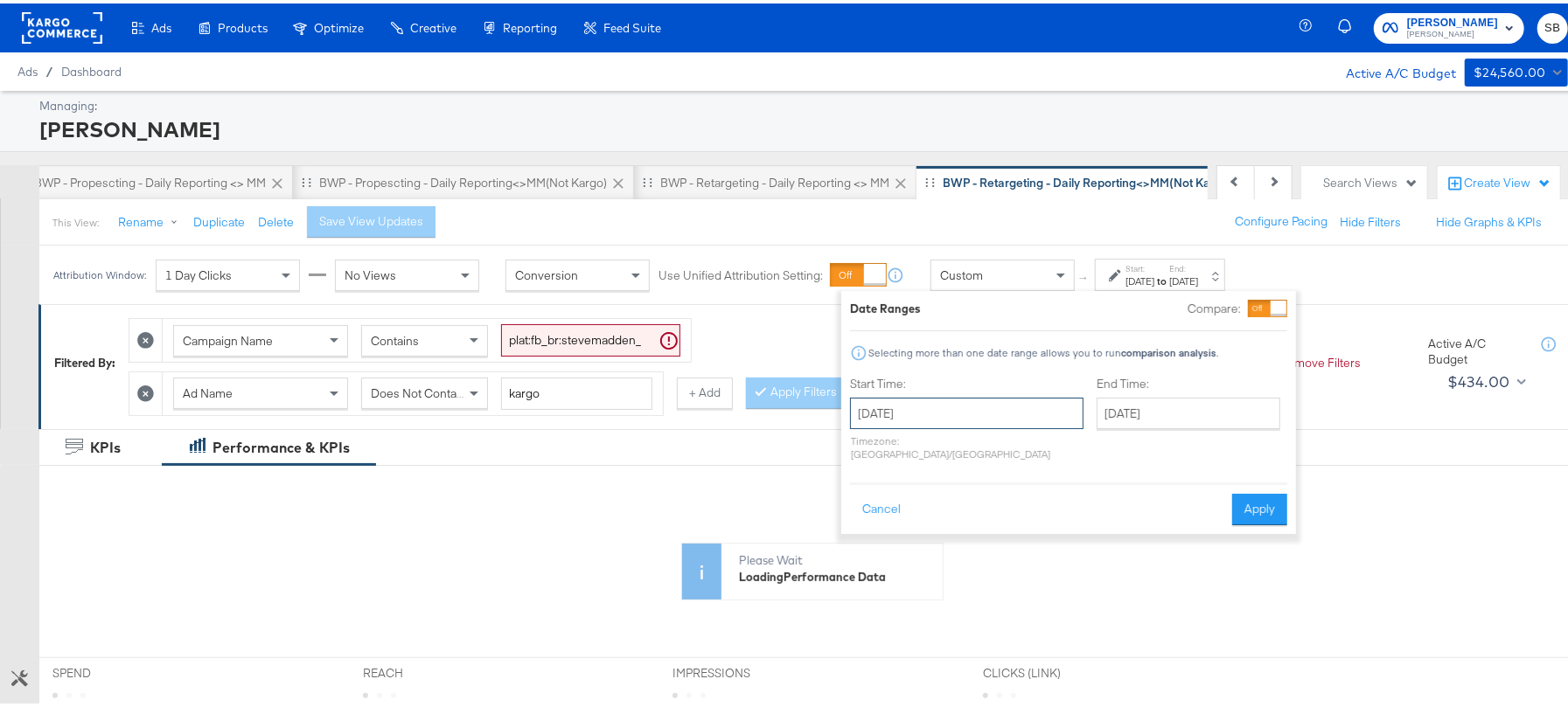 click on "[DATE]" at bounding box center (966, 410) 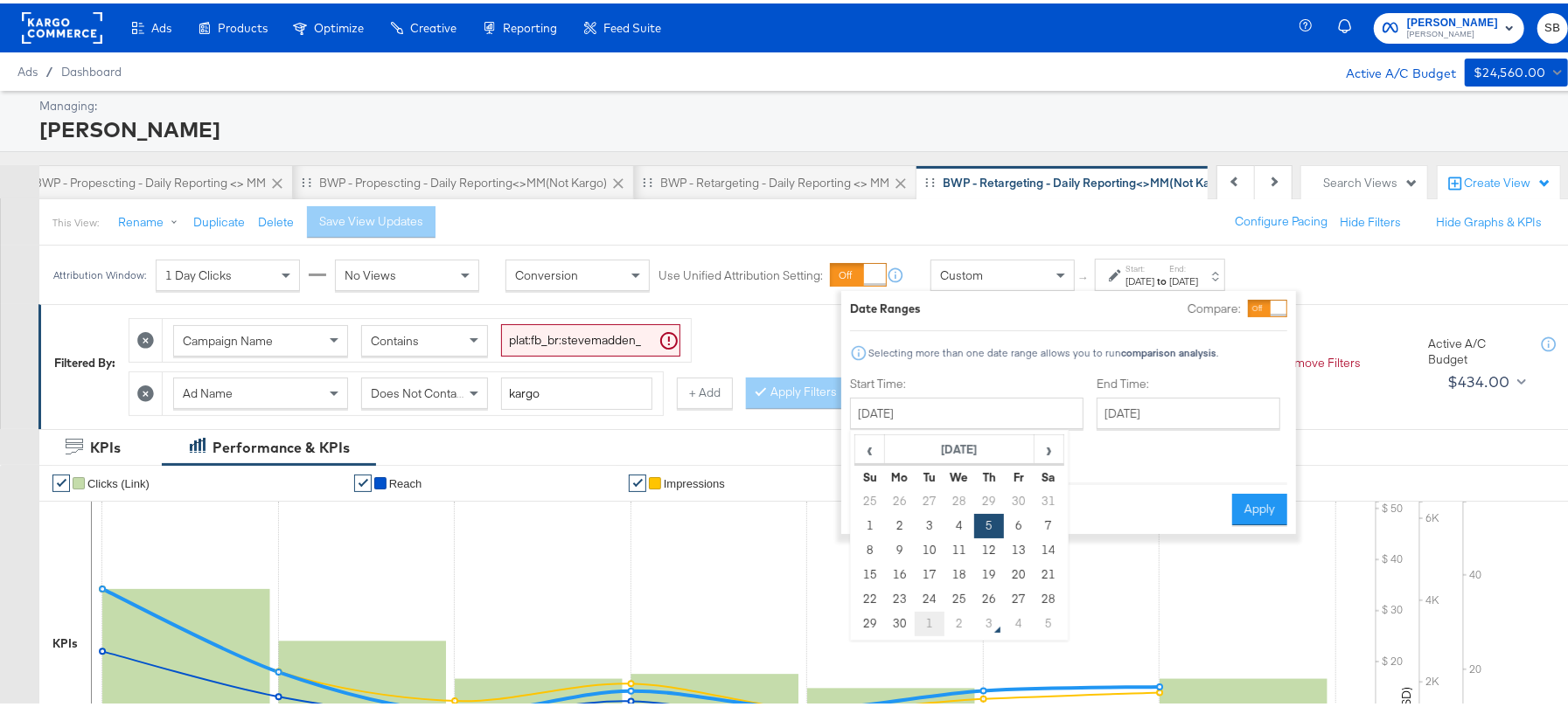 click on "1" at bounding box center [930, 620] 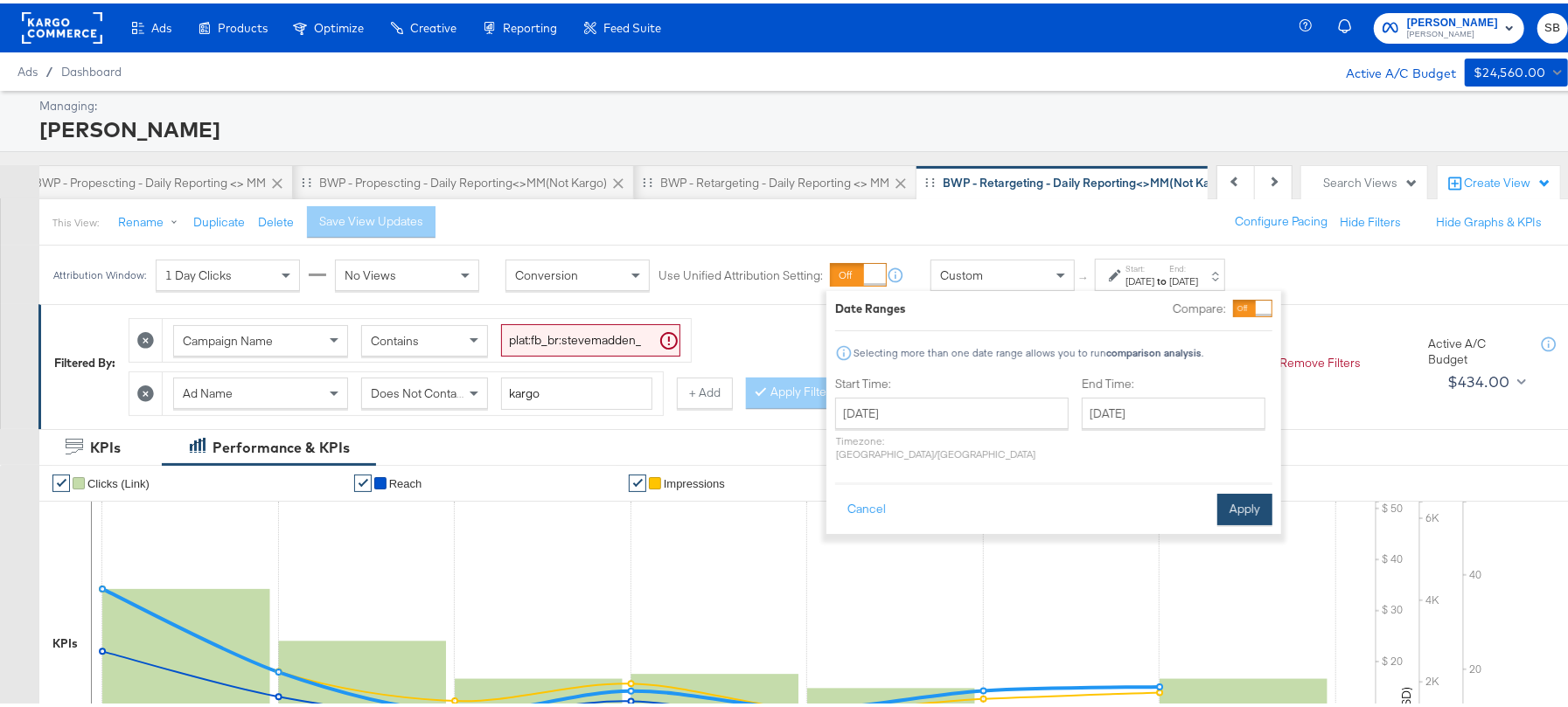 click on "Apply" at bounding box center (1244, 506) 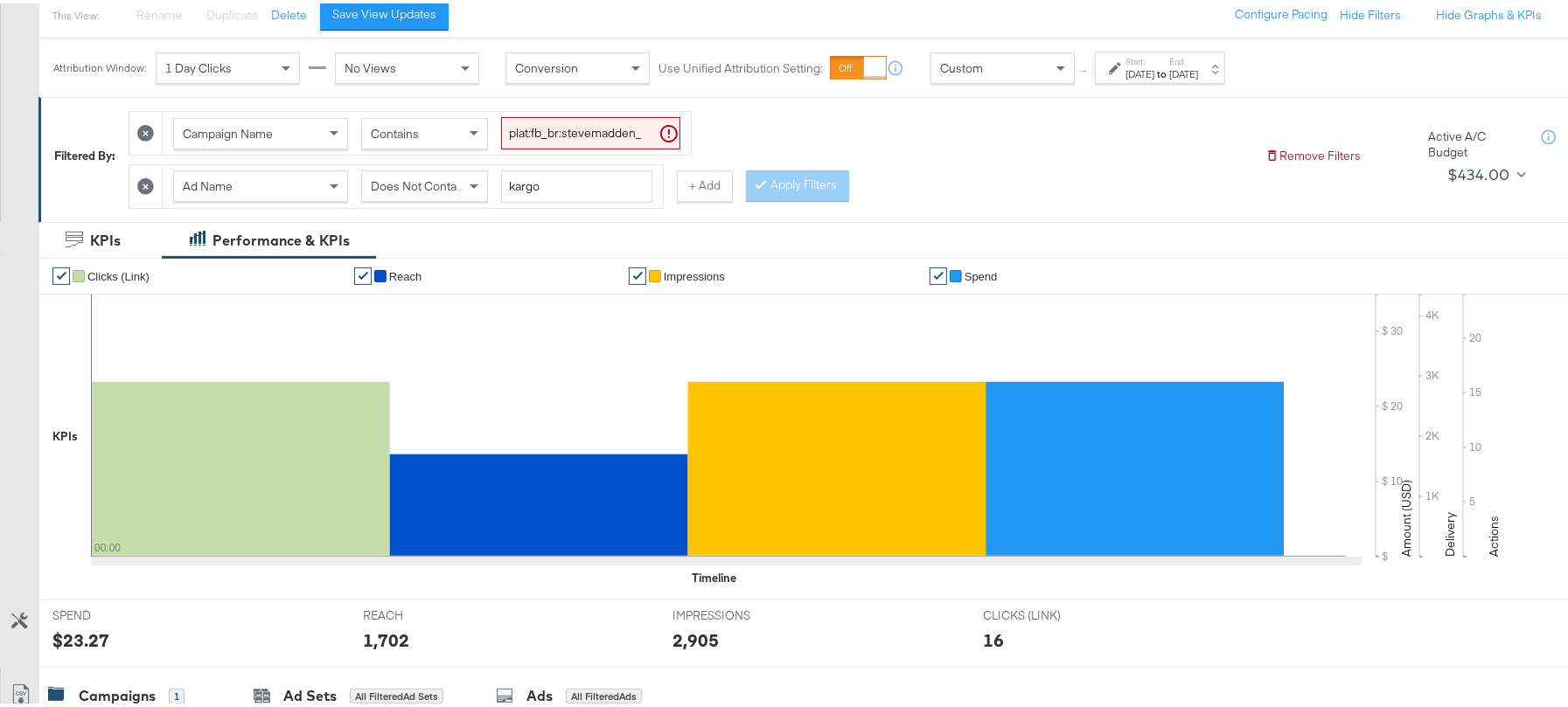 scroll, scrollTop: 232, scrollLeft: 0, axis: vertical 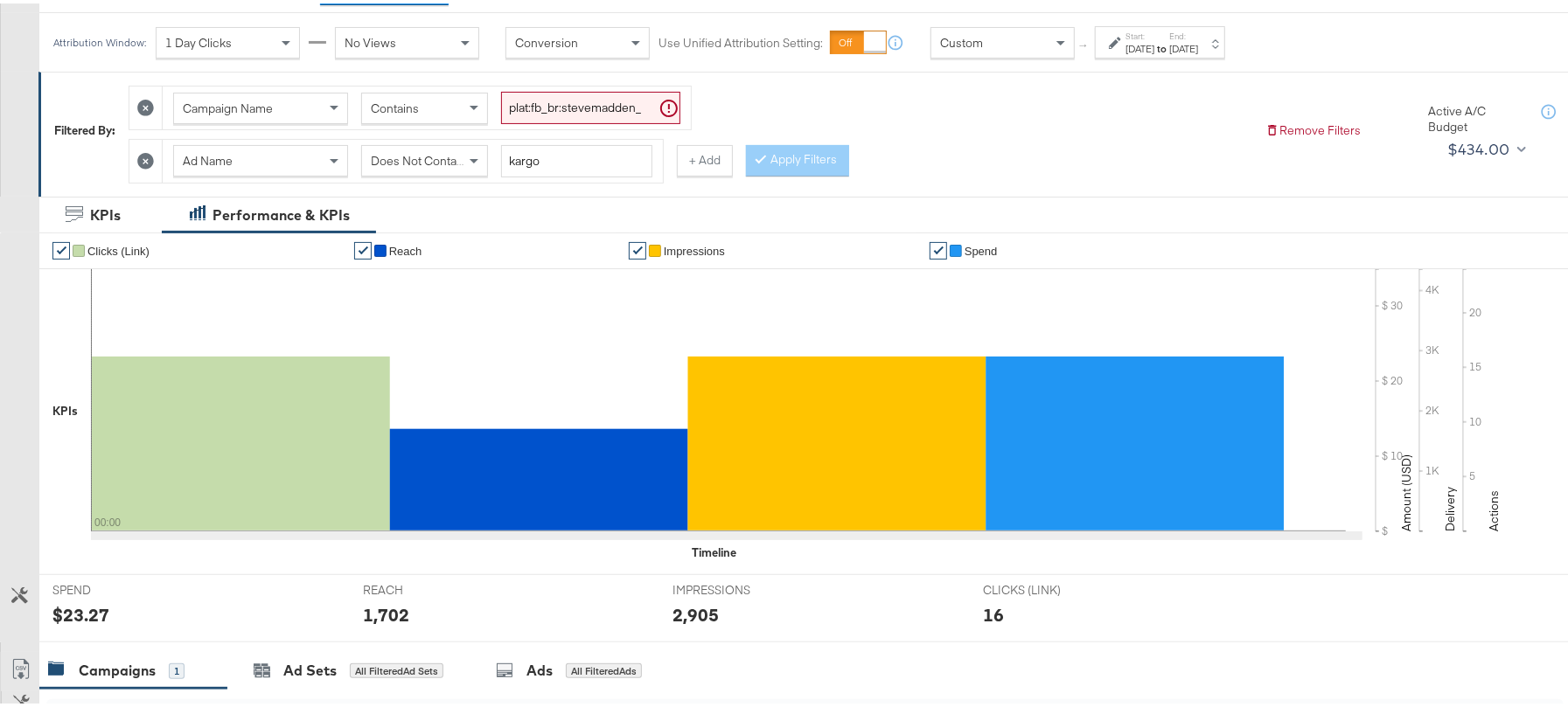 click on "[DATE]" at bounding box center (1183, 45) 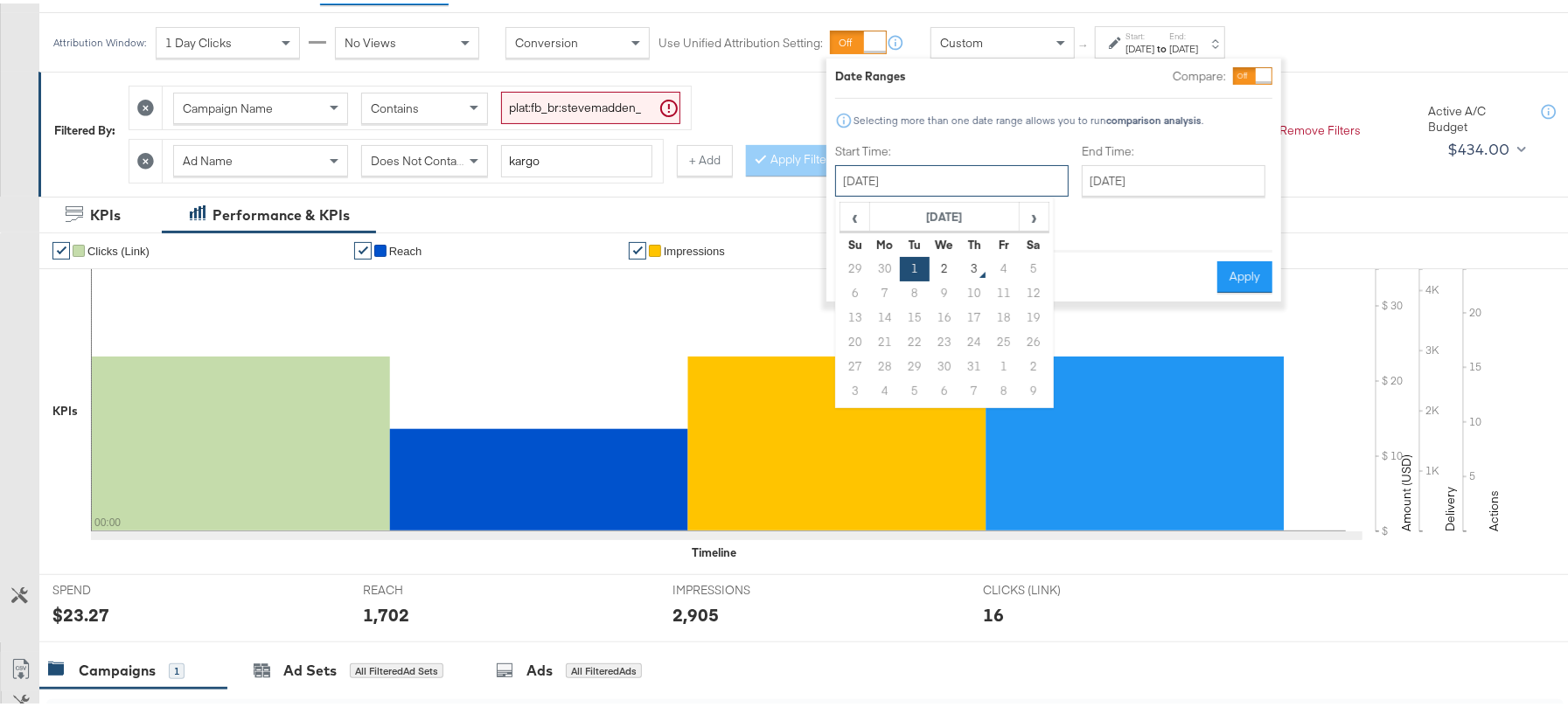 click on "[DATE]" at bounding box center [951, 177] 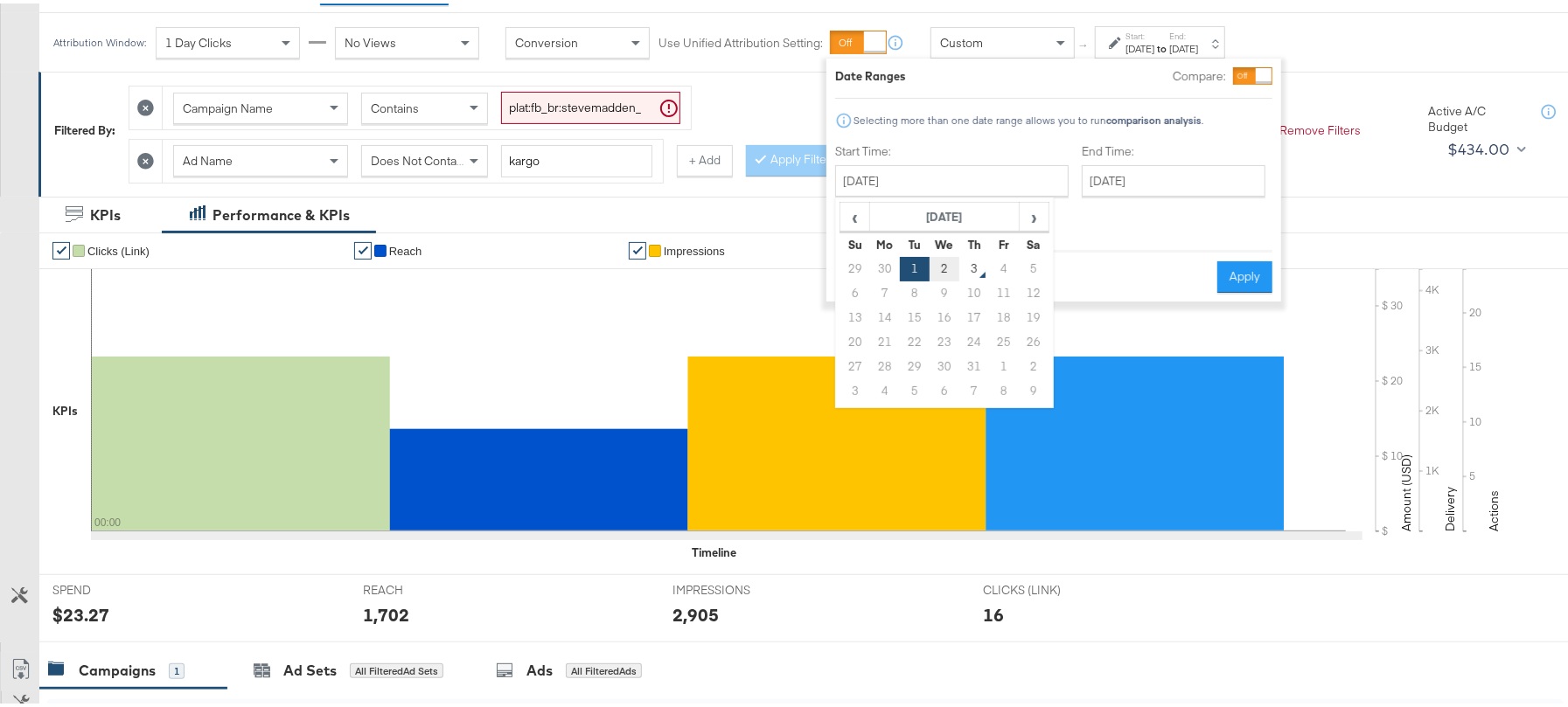 click on "2" at bounding box center (944, 266) 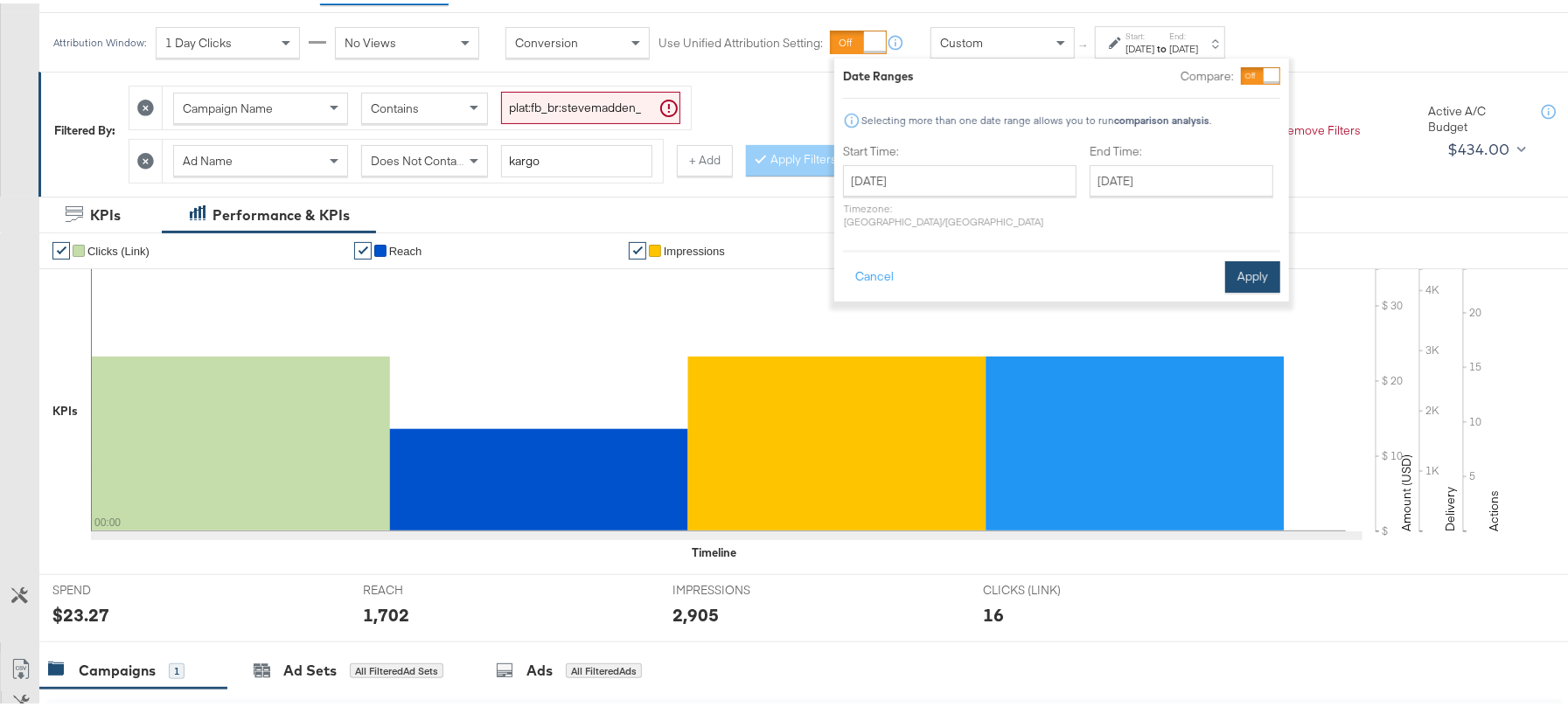click on "Apply" at bounding box center [1252, 274] 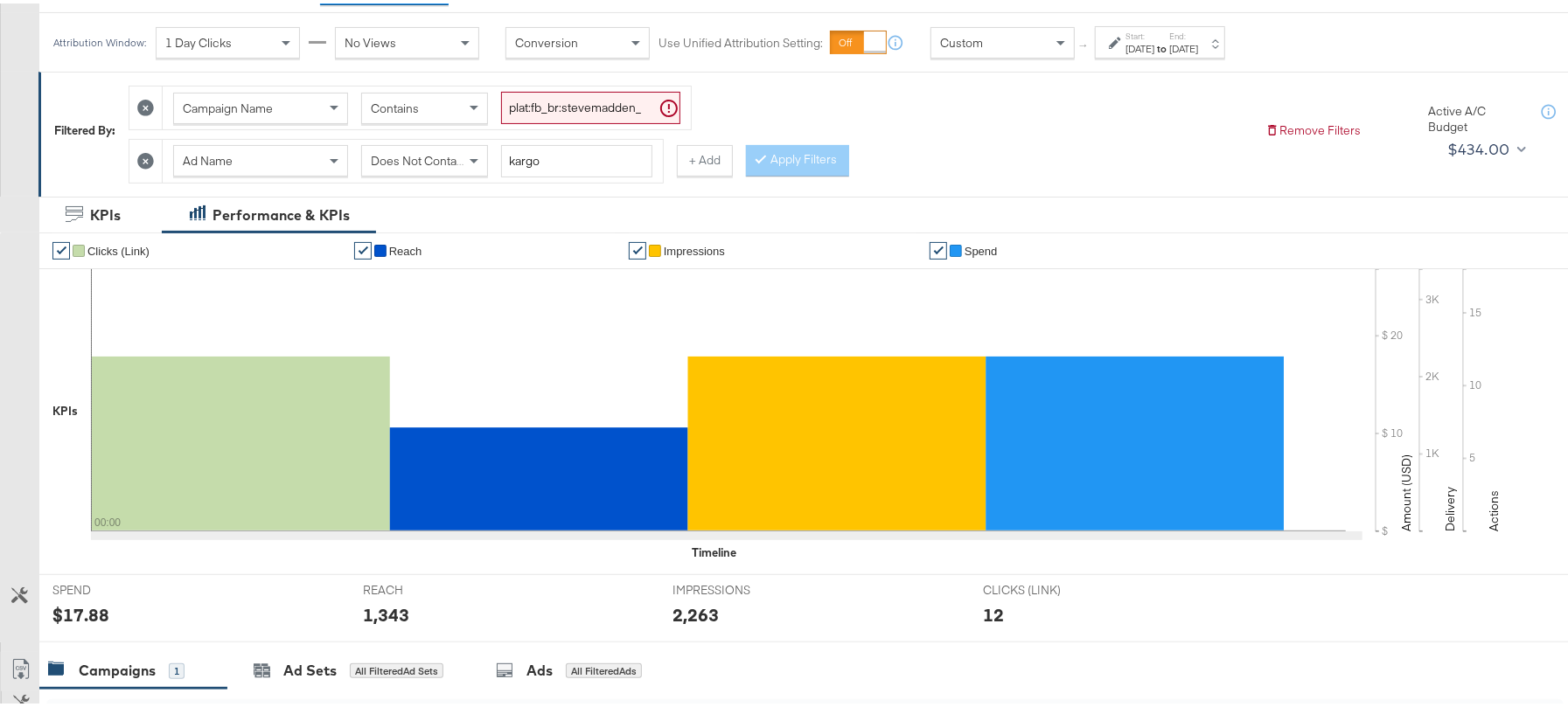 click on "$17.88" at bounding box center (80, 611) 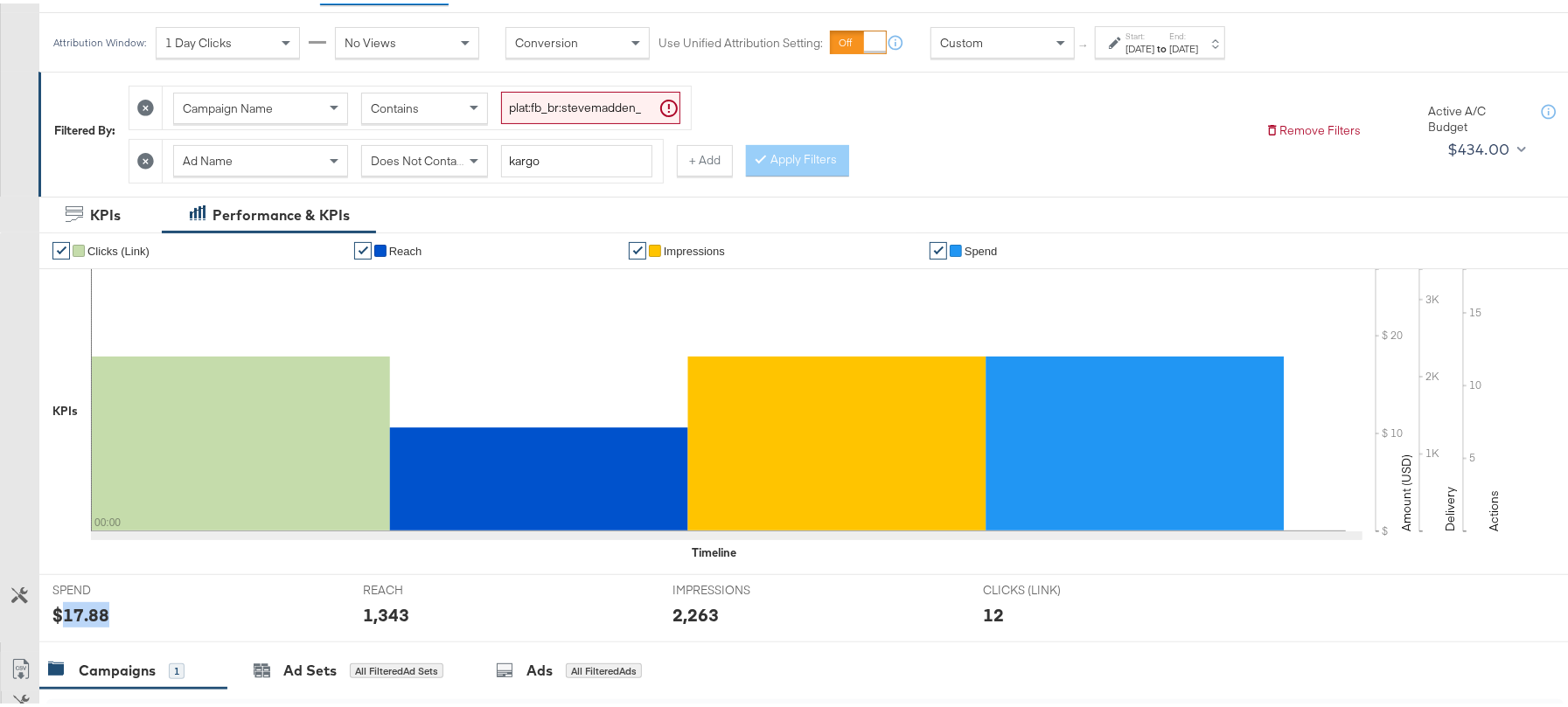 click on "$17.88" at bounding box center [80, 611] 